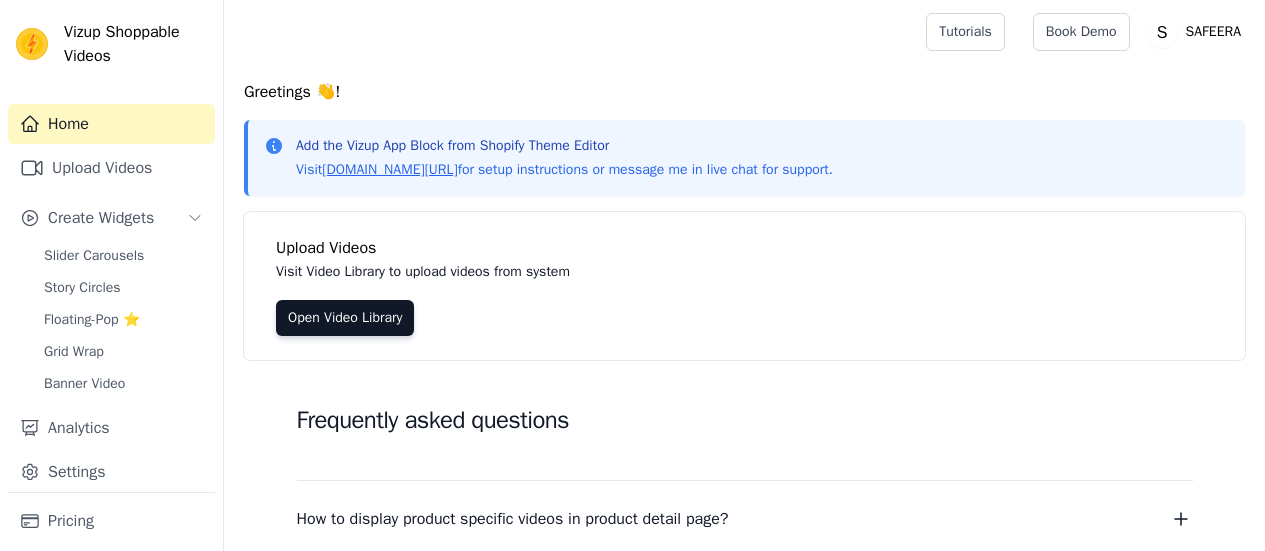scroll, scrollTop: 0, scrollLeft: 0, axis: both 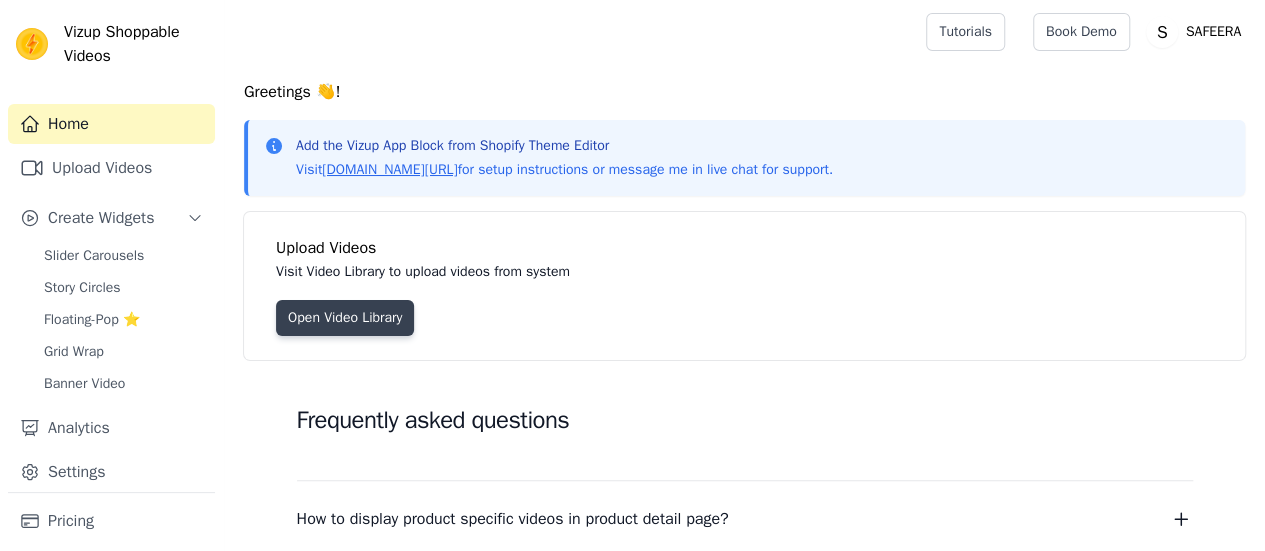 click on "Open Video Library" at bounding box center (345, 318) 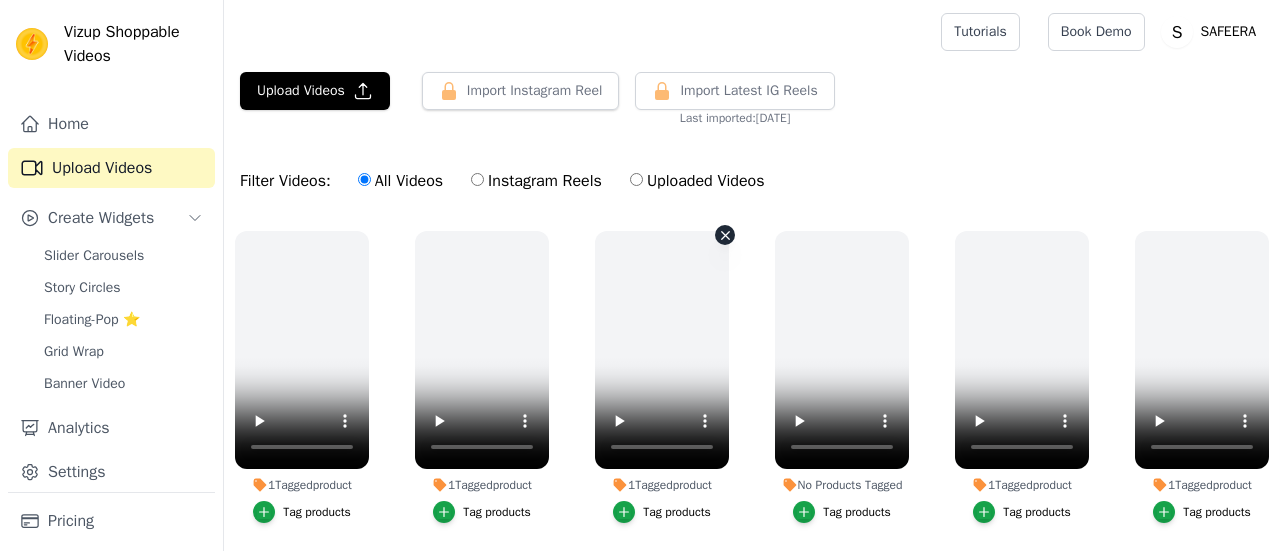 scroll, scrollTop: 0, scrollLeft: 0, axis: both 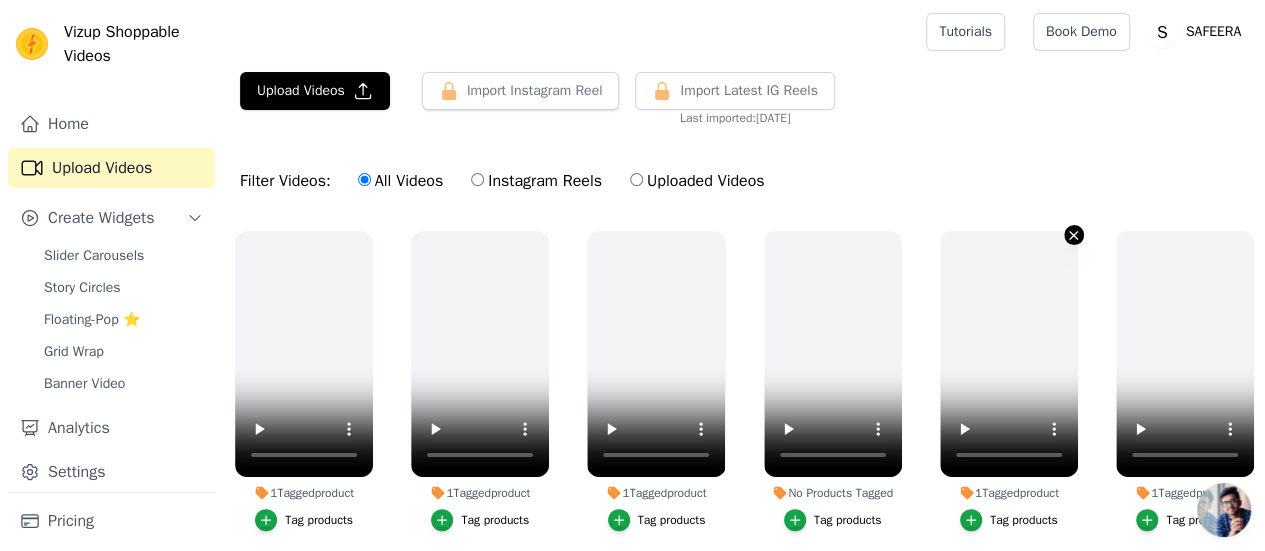 click 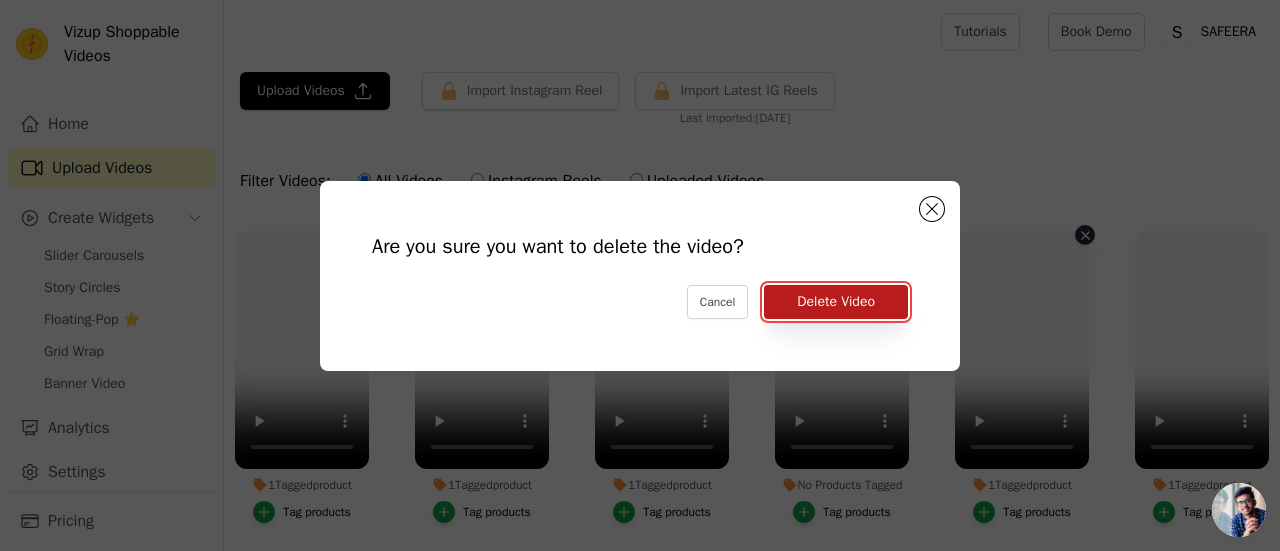 click on "Delete Video" at bounding box center (836, 302) 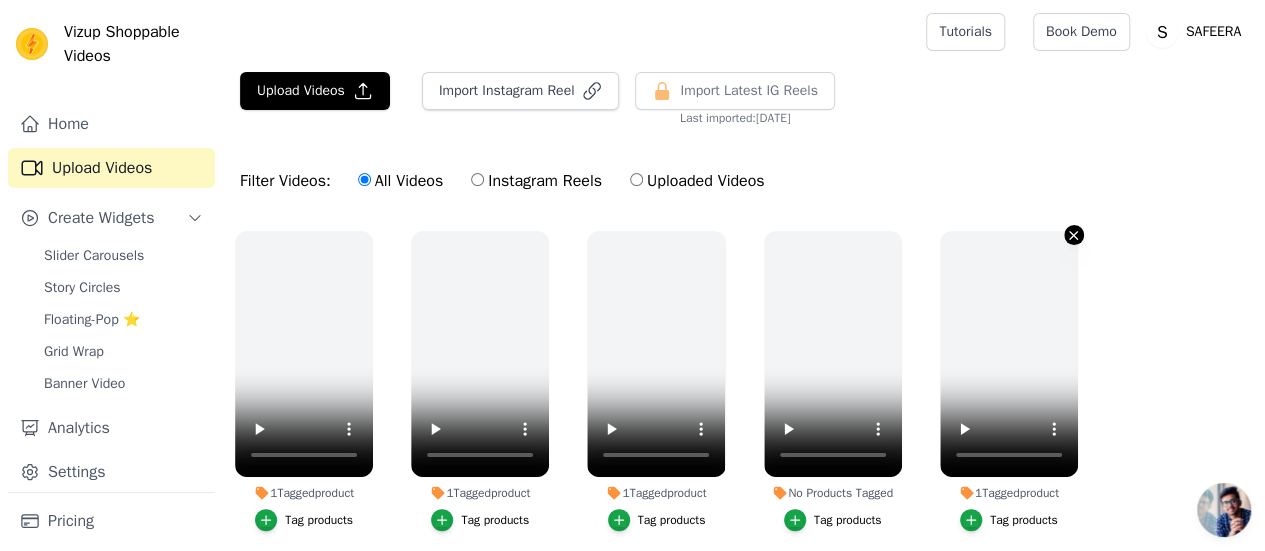 click 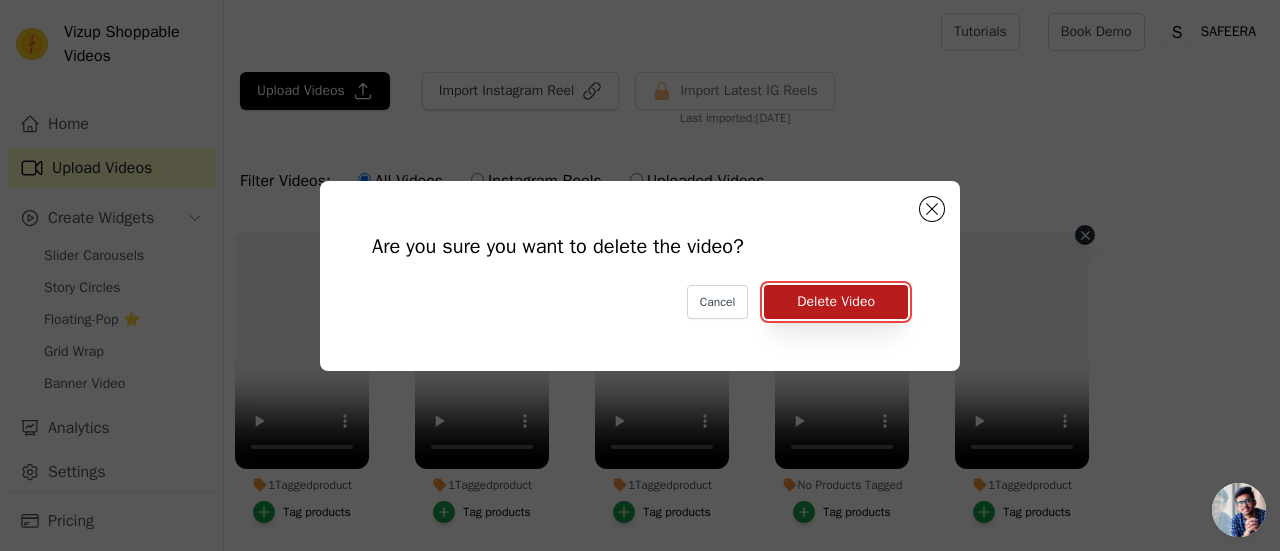 click on "Delete Video" at bounding box center (836, 302) 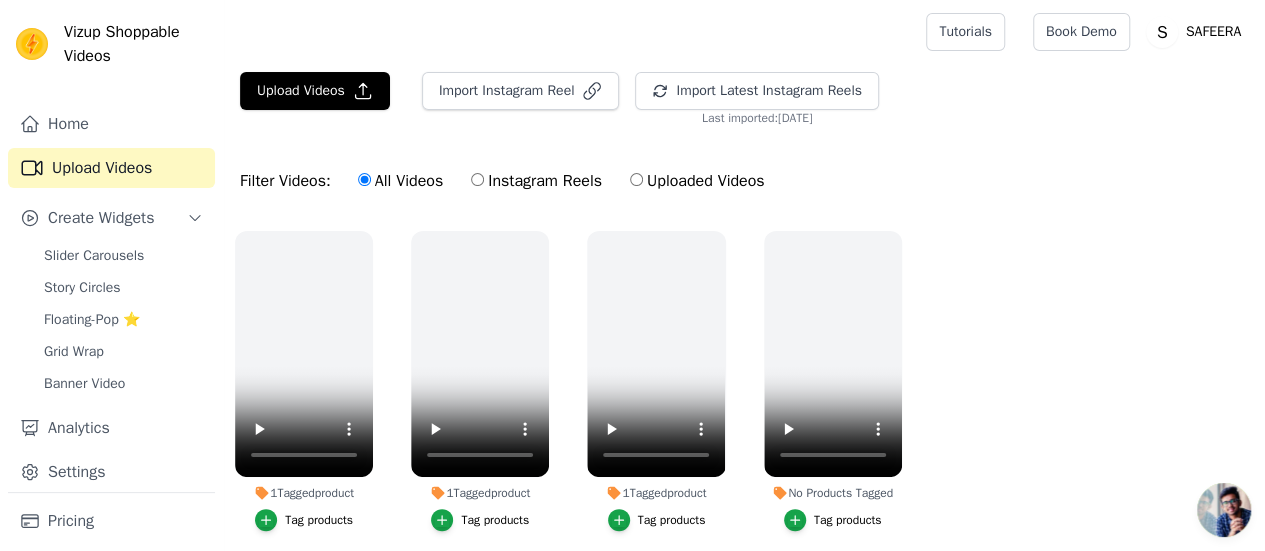 click on "Instagram Reels" at bounding box center [477, 179] 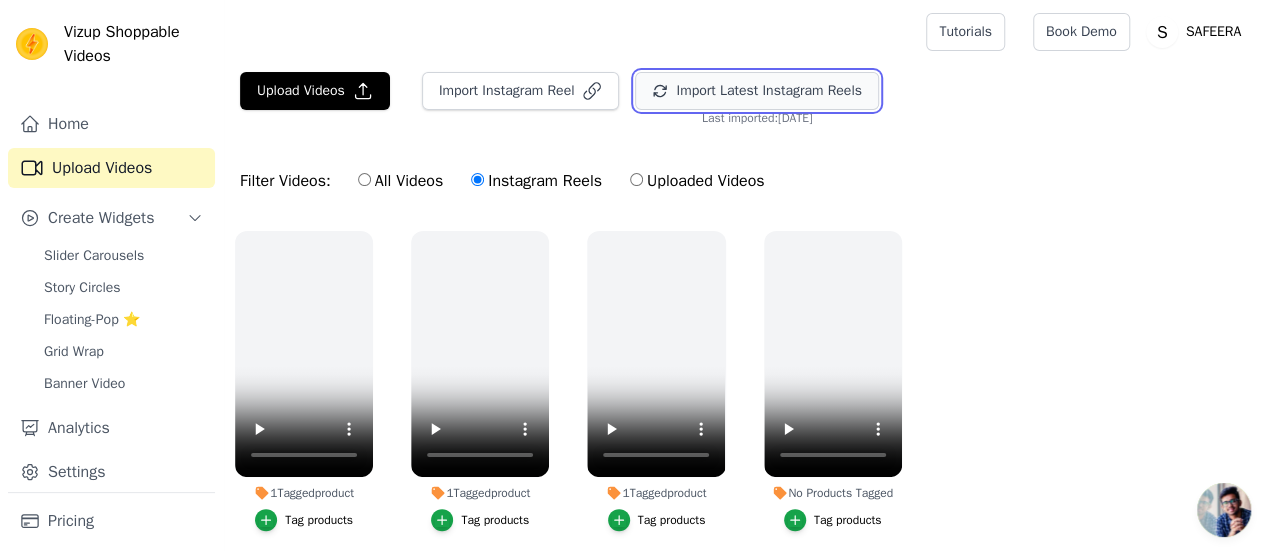 click on "Import Latest Instagram Reels" at bounding box center (756, 91) 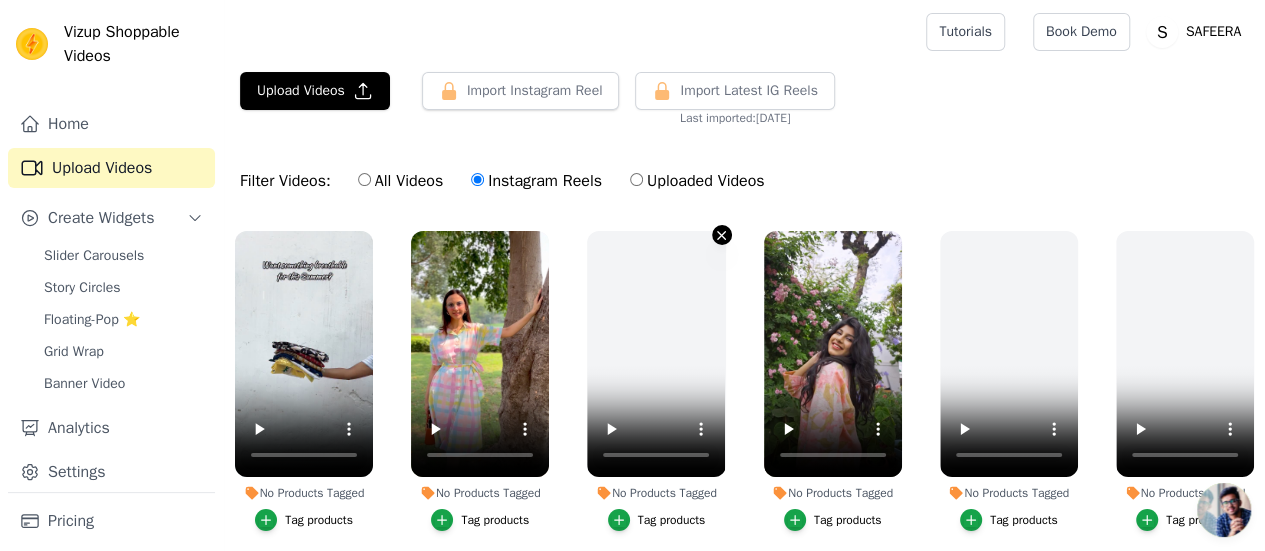 click 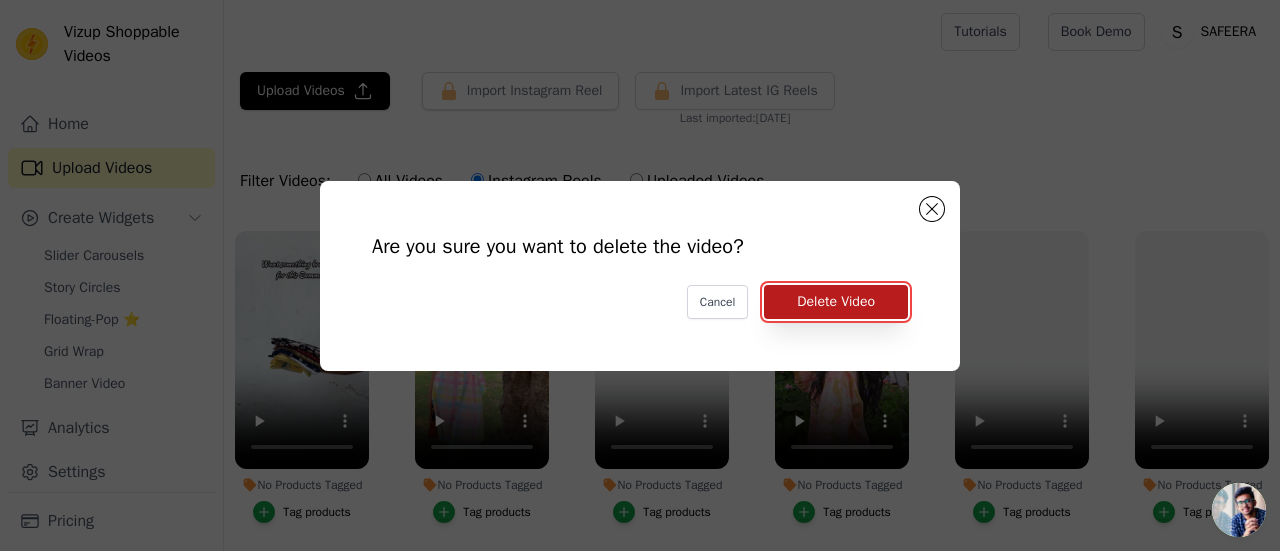 click on "Delete Video" at bounding box center (836, 302) 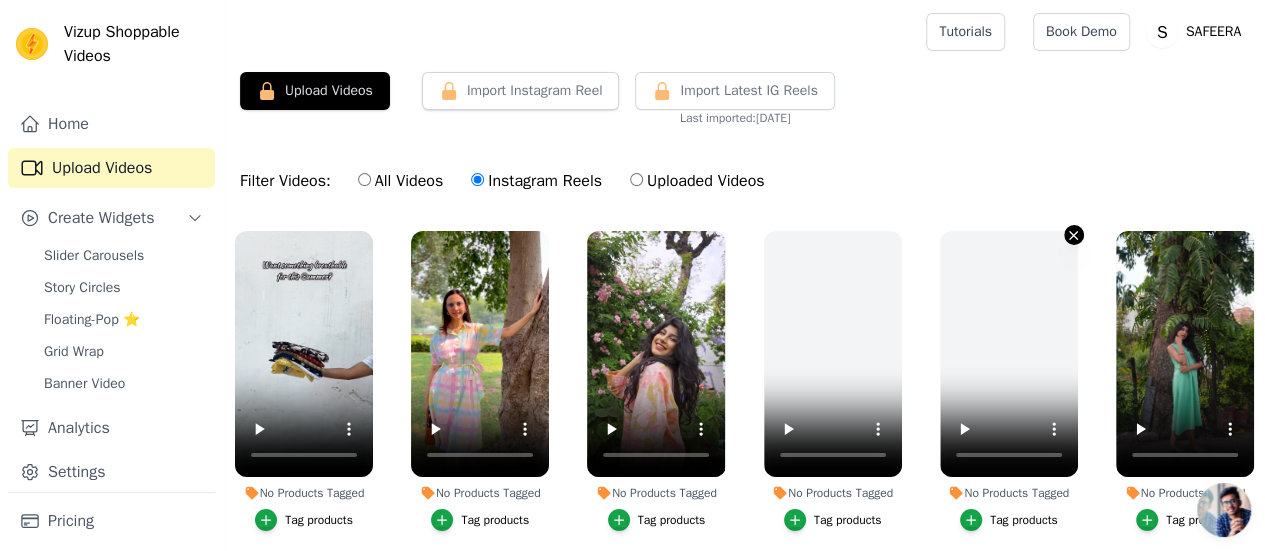click 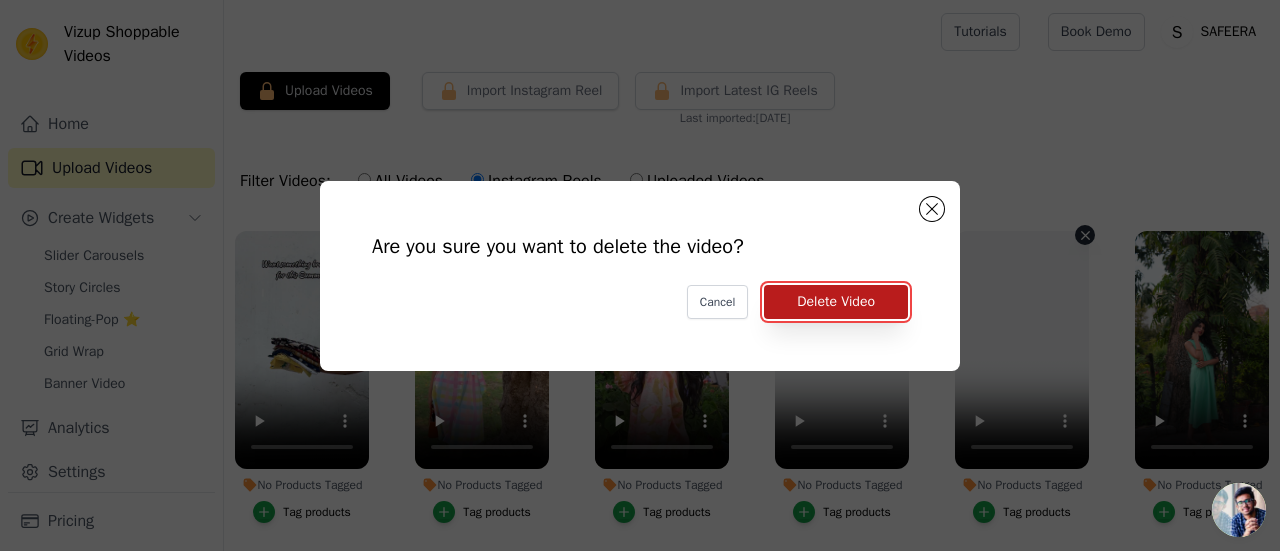 click on "Delete Video" at bounding box center [836, 302] 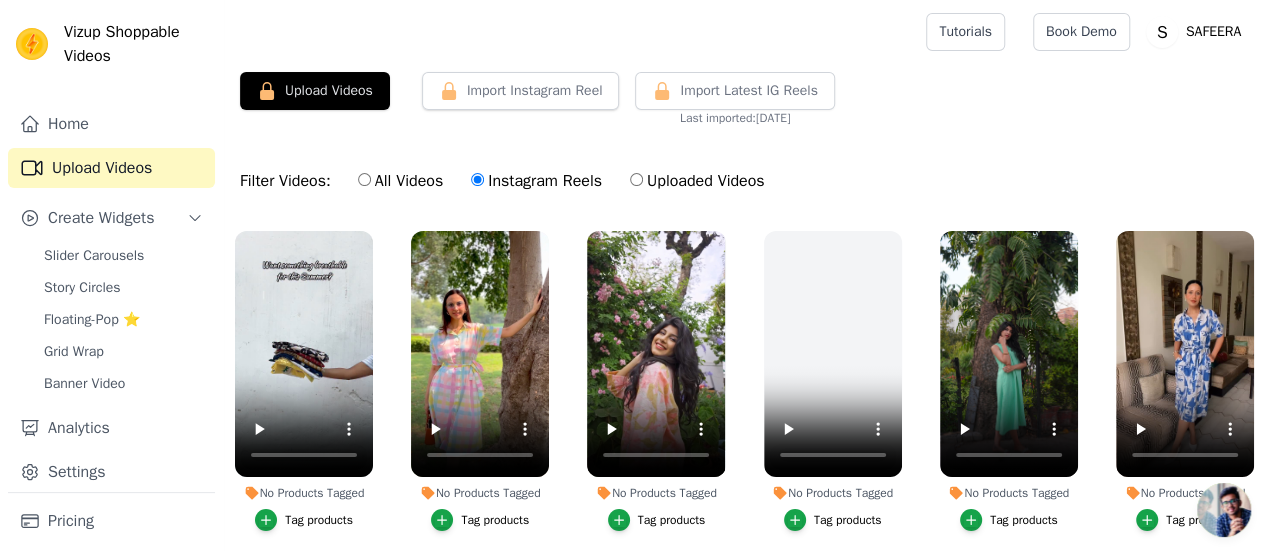 click on "Tag products" at bounding box center (319, 520) 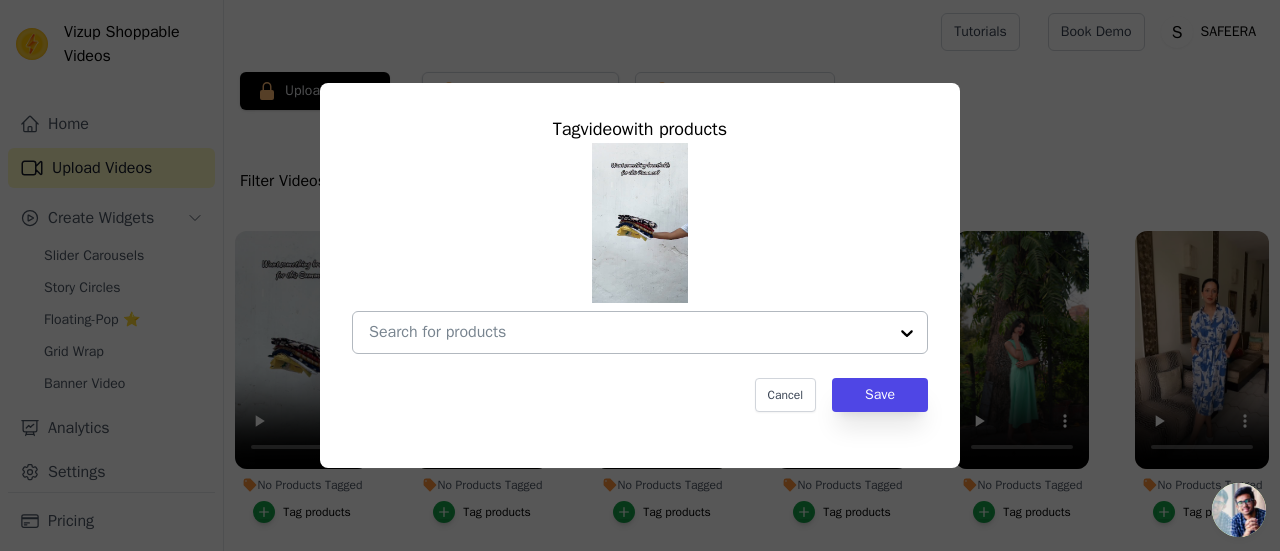 click on "No Products Tagged     Tag  video  with products                         Cancel   Save     Tag products" at bounding box center (628, 332) 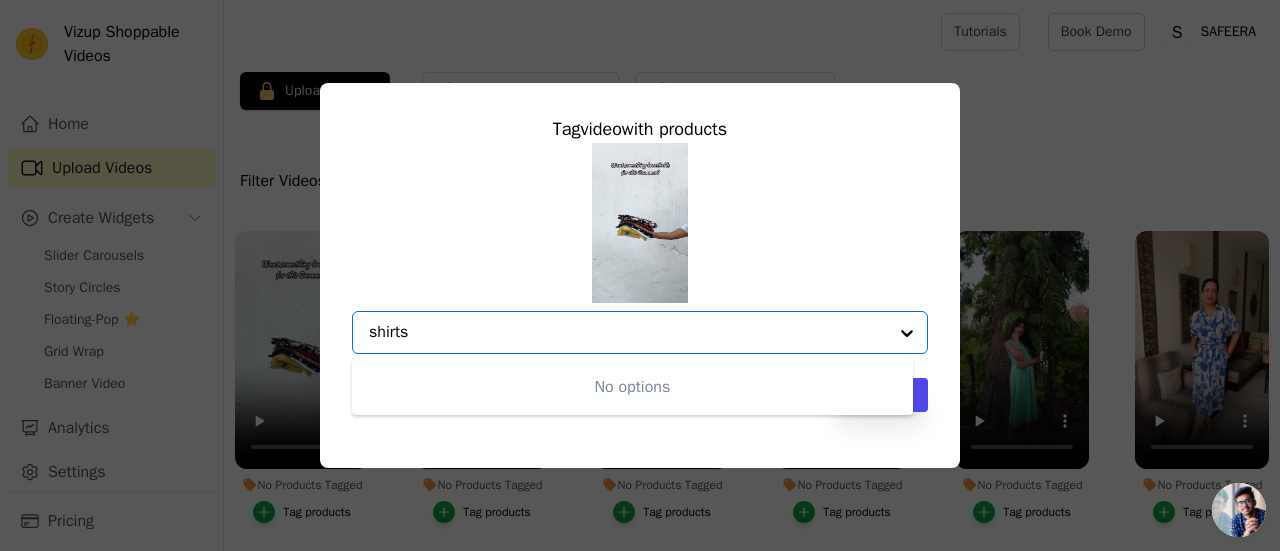 type on "shirt" 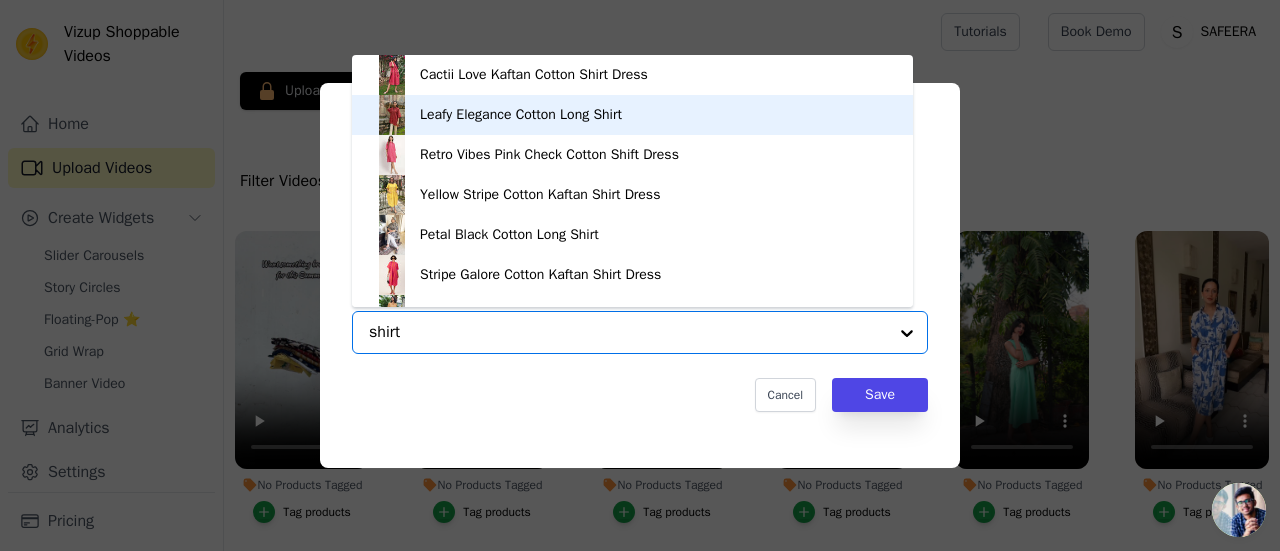 scroll, scrollTop: 300, scrollLeft: 0, axis: vertical 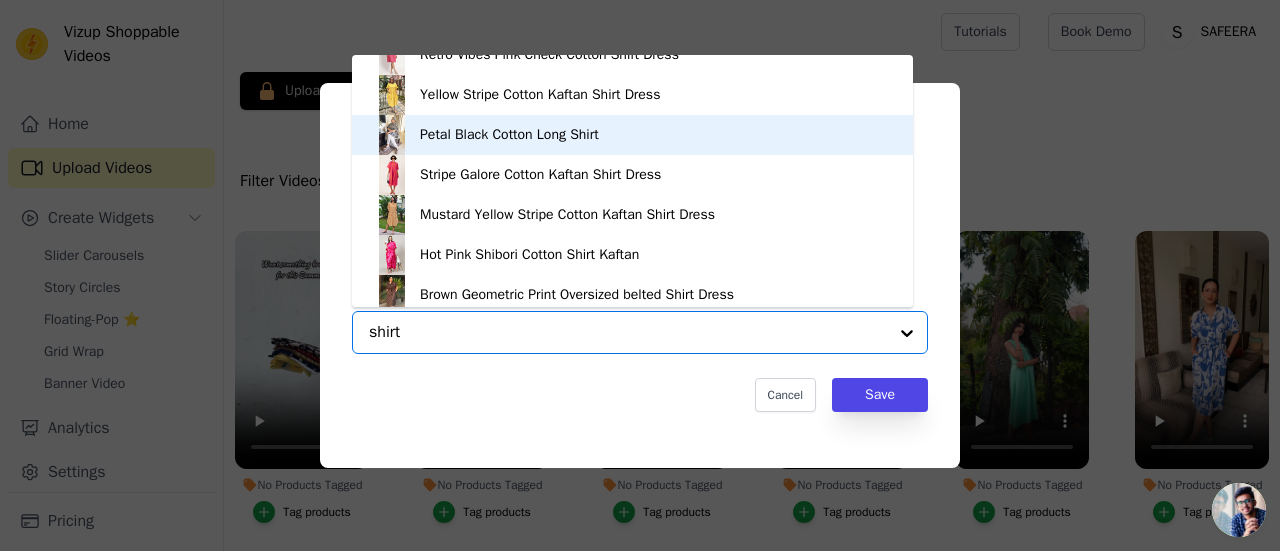 click on "Petal Black Cotton Long Shirt" at bounding box center (509, 135) 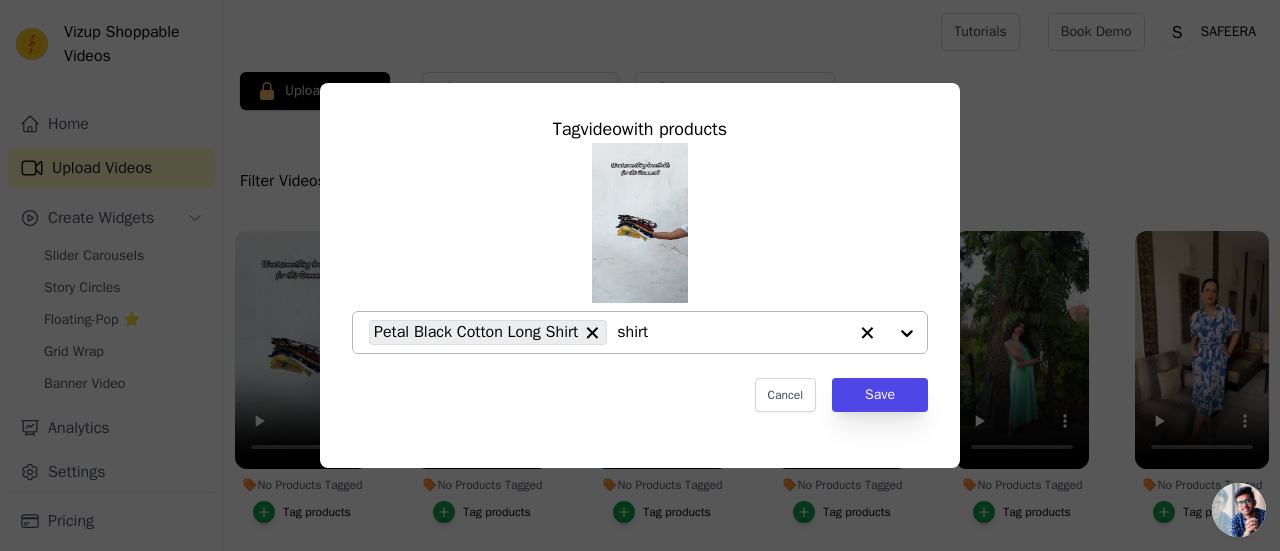 click at bounding box center (887, 332) 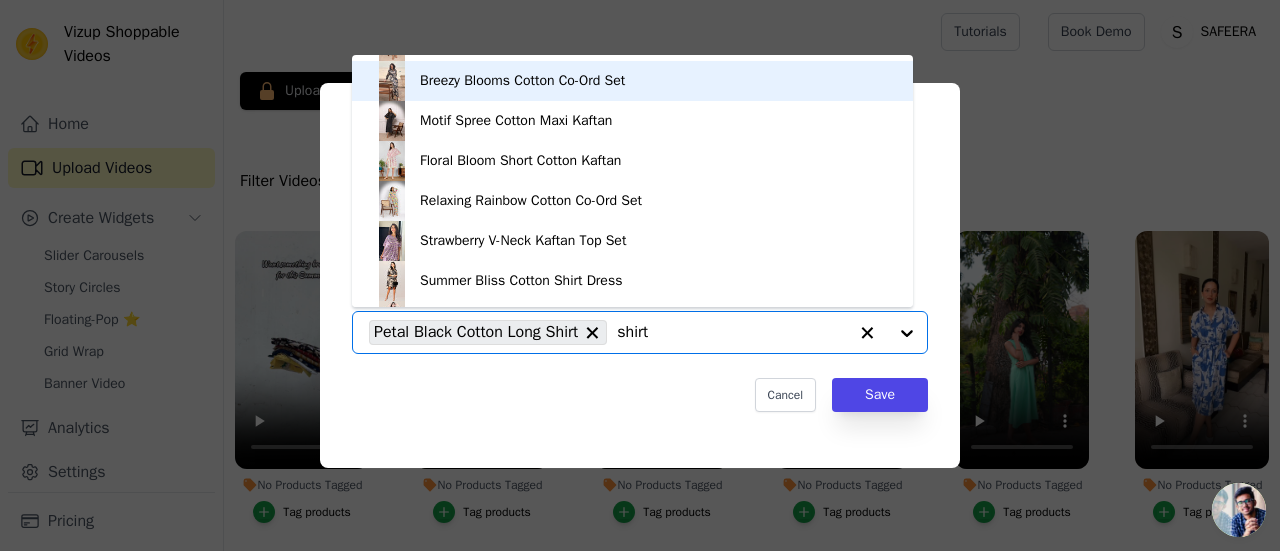 scroll, scrollTop: 900, scrollLeft: 0, axis: vertical 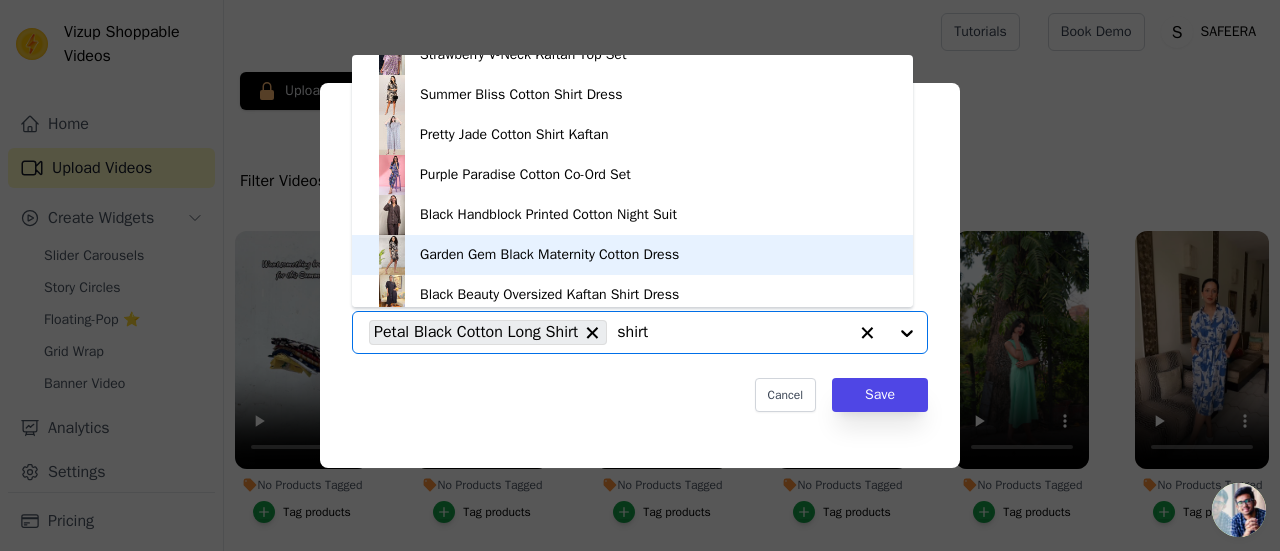click on "Garden Gem Black Maternity Cotton Dress" at bounding box center (549, 255) 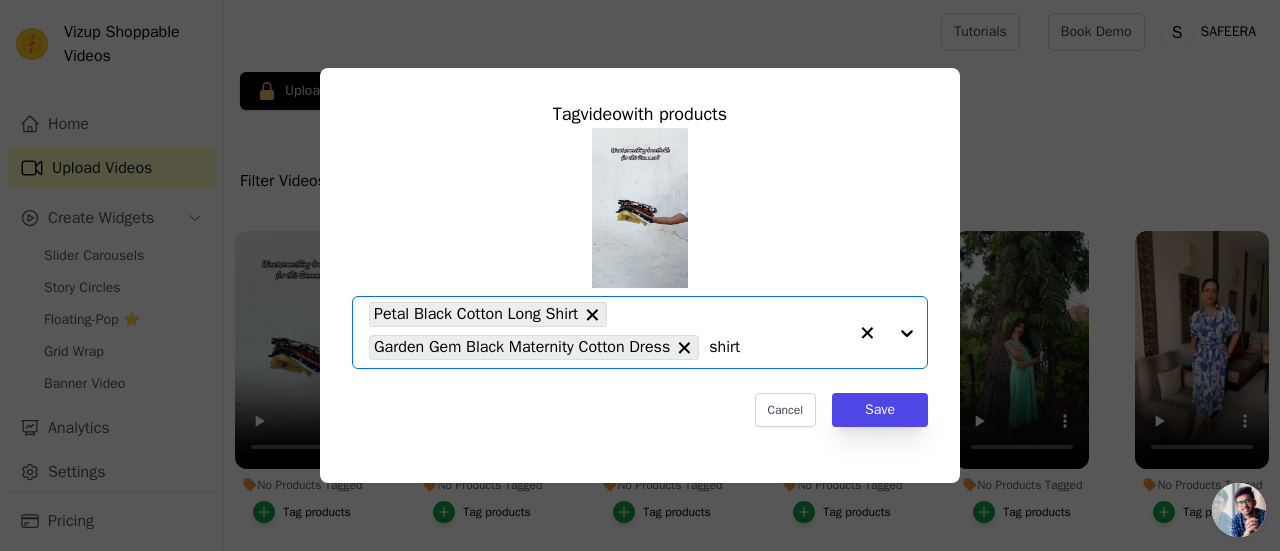 click at bounding box center (887, 332) 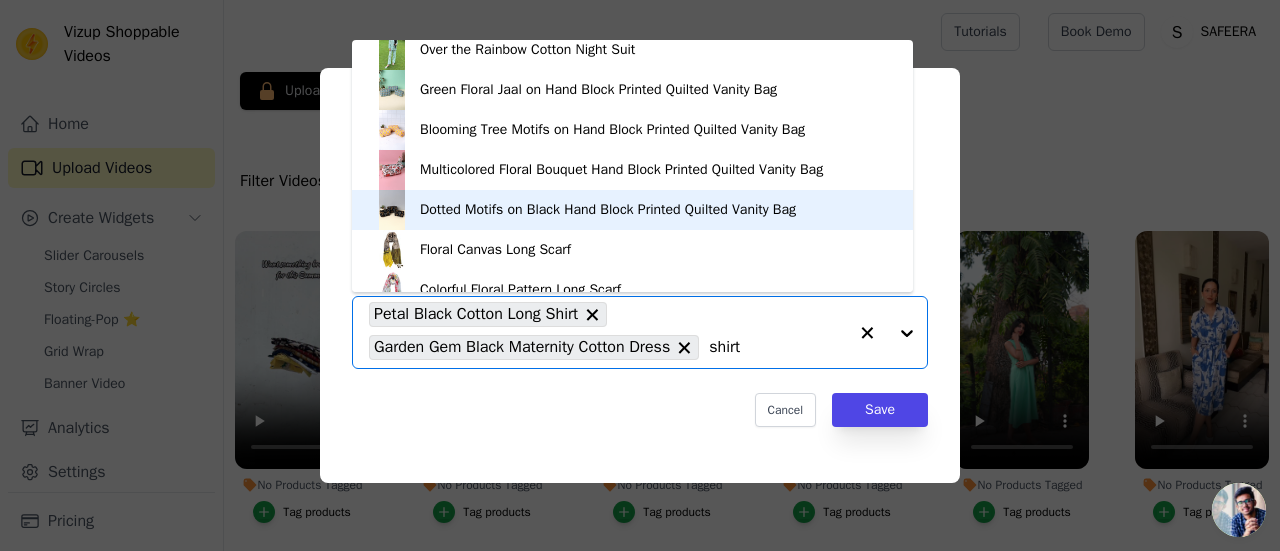 scroll, scrollTop: 0, scrollLeft: 0, axis: both 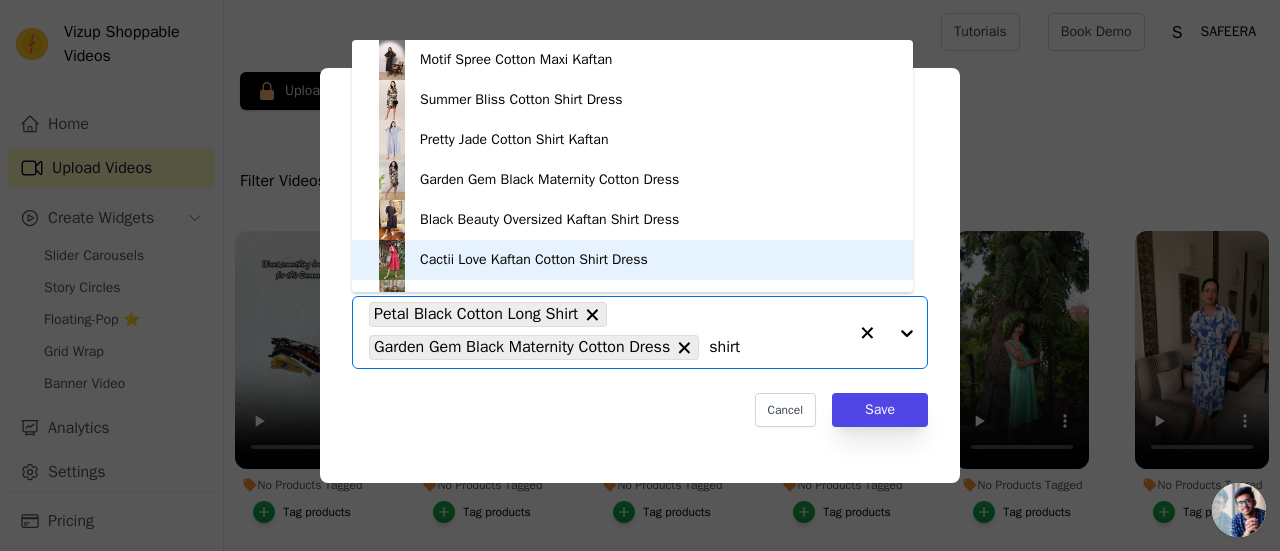 type on "shirt" 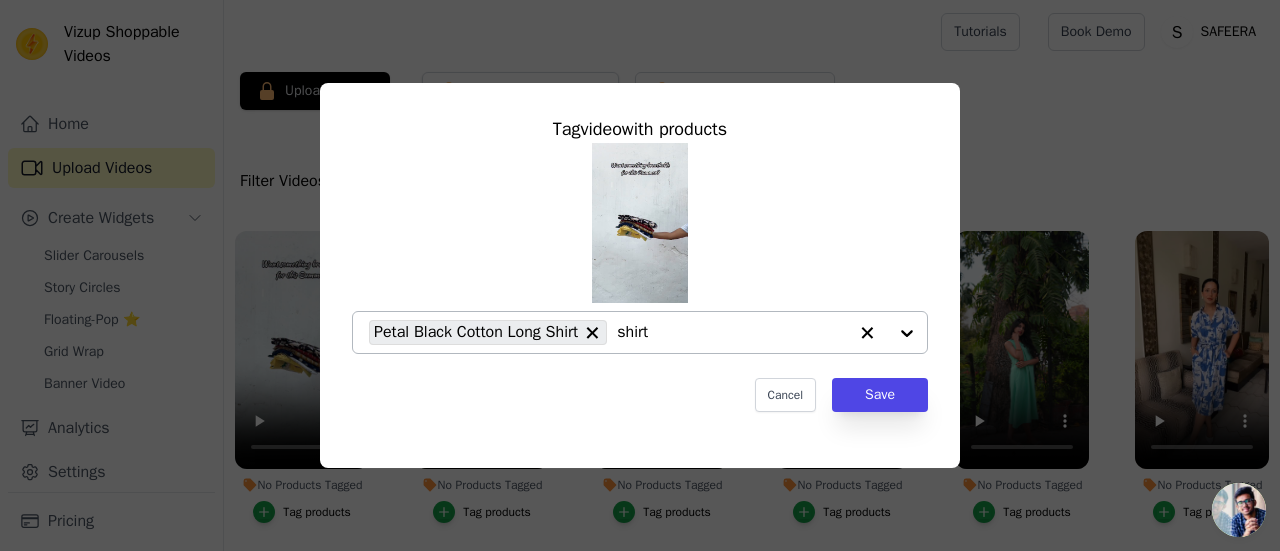 click on "shirt" 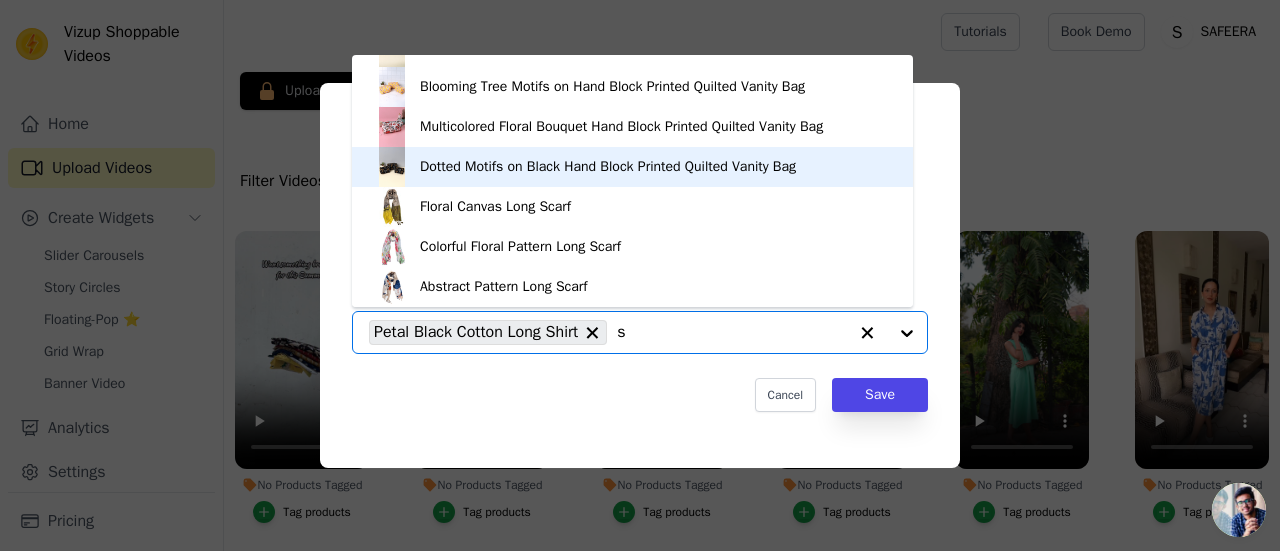 scroll, scrollTop: 0, scrollLeft: 0, axis: both 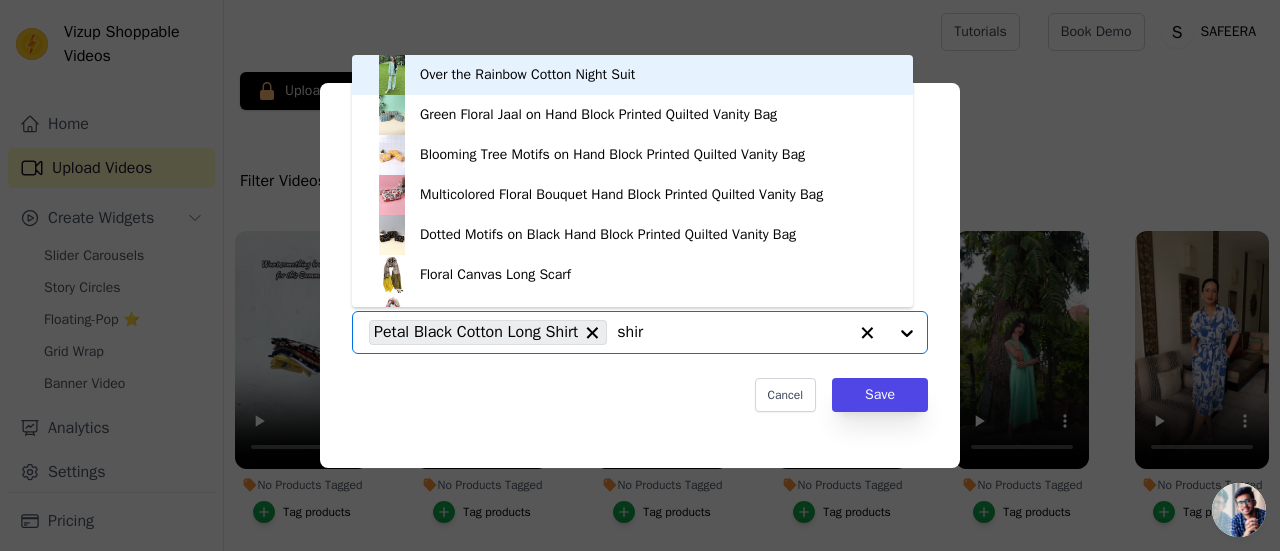 type on "shirt" 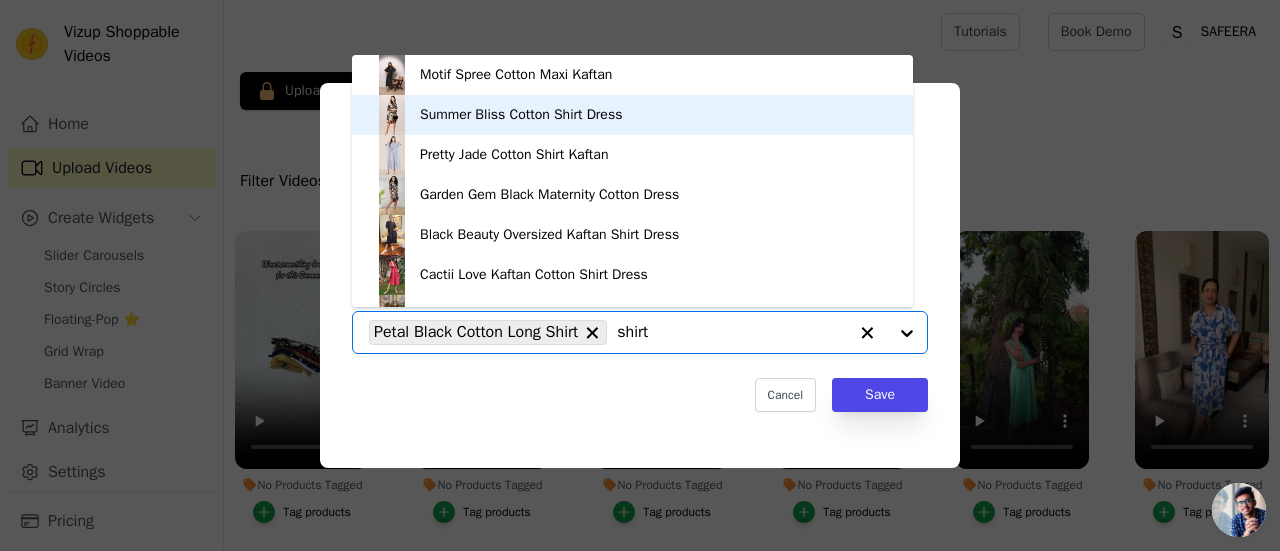 click on "Summer Bliss Cotton Shirt Dress" at bounding box center [521, 115] 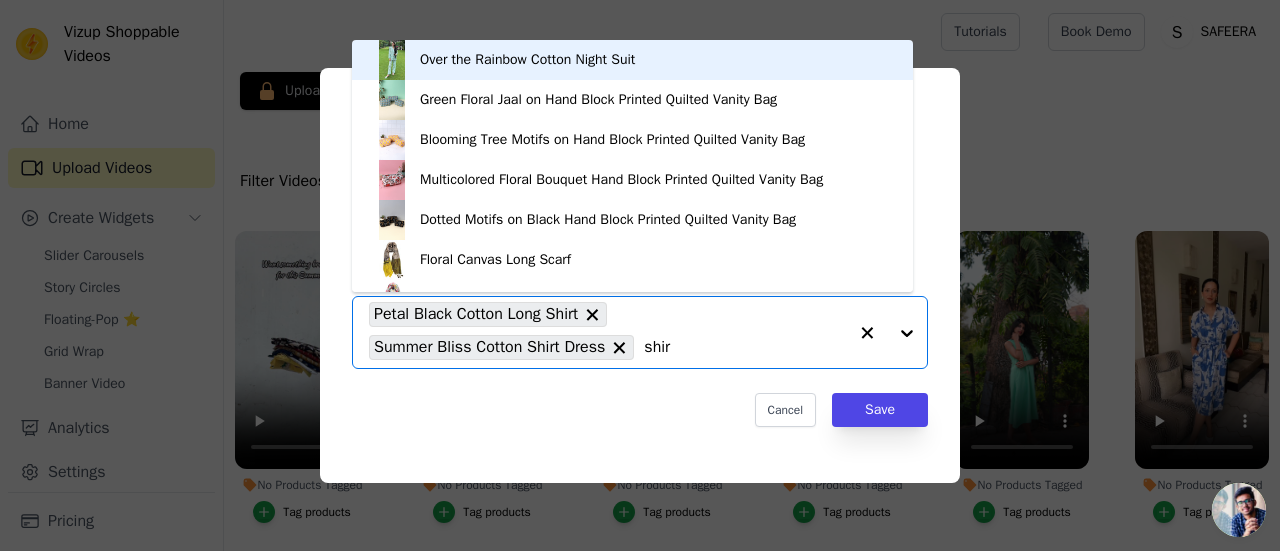 type on "shirt" 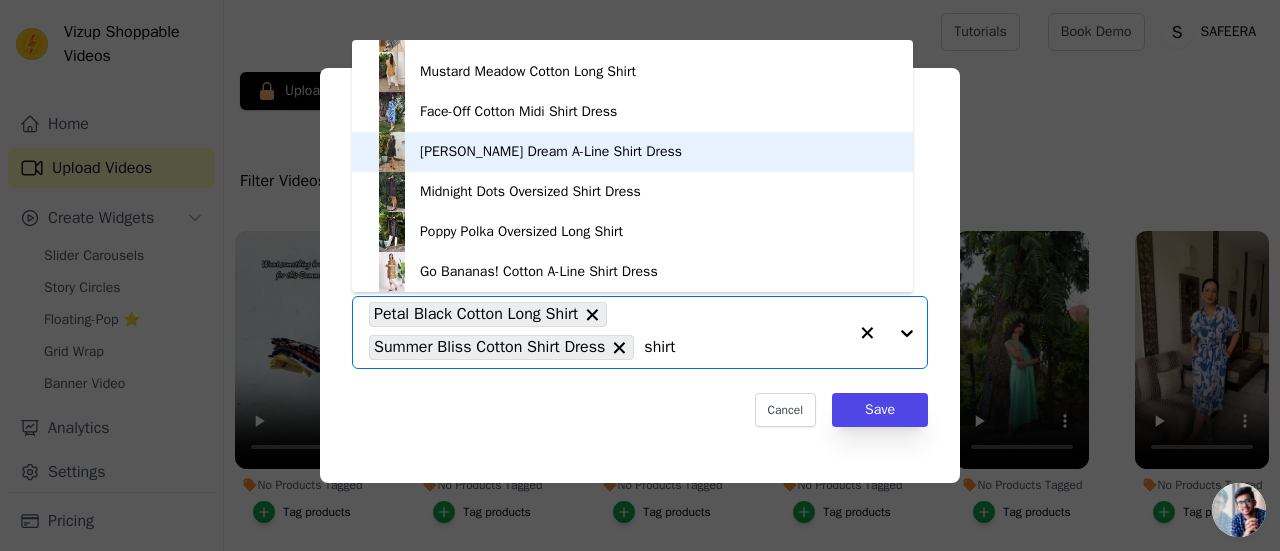 scroll, scrollTop: 928, scrollLeft: 0, axis: vertical 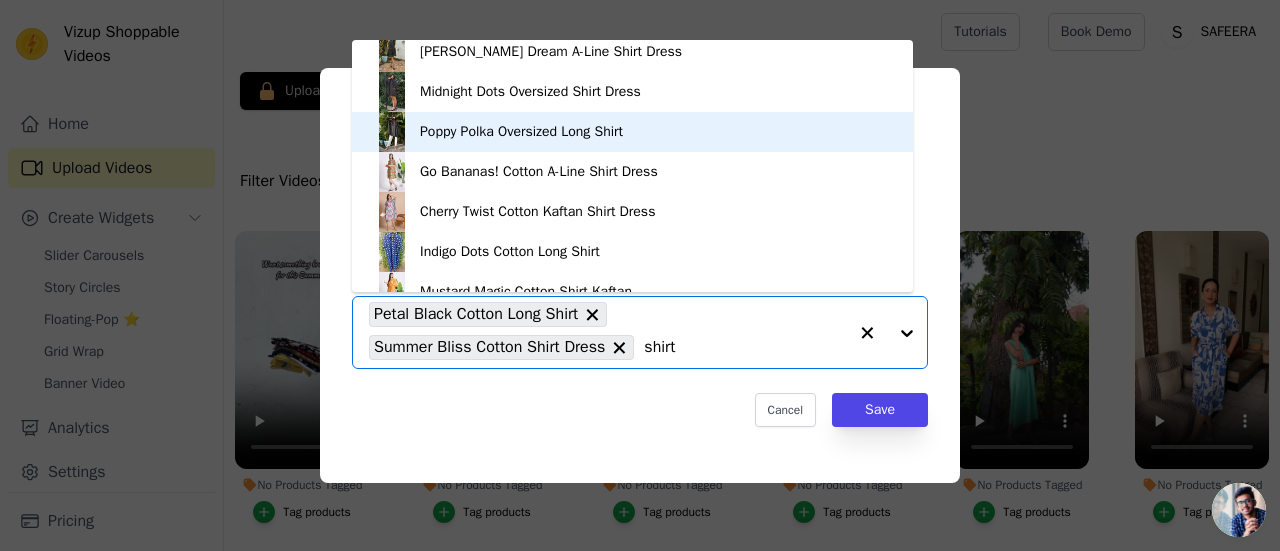 click on "Poppy Polka Oversized Long Shirt" at bounding box center (521, 132) 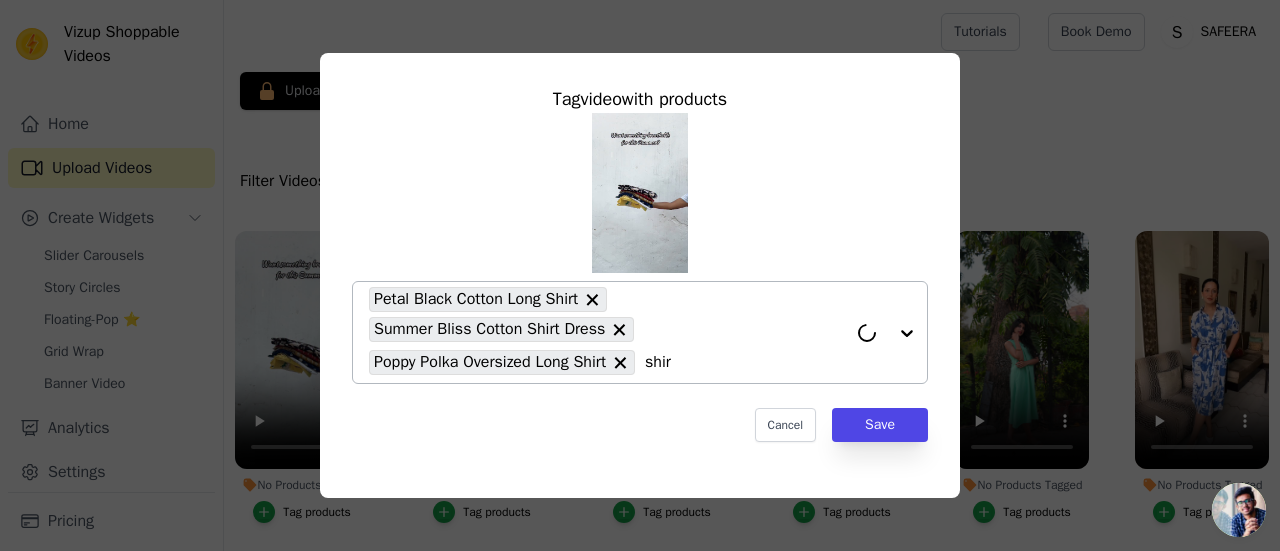 type on "shirt" 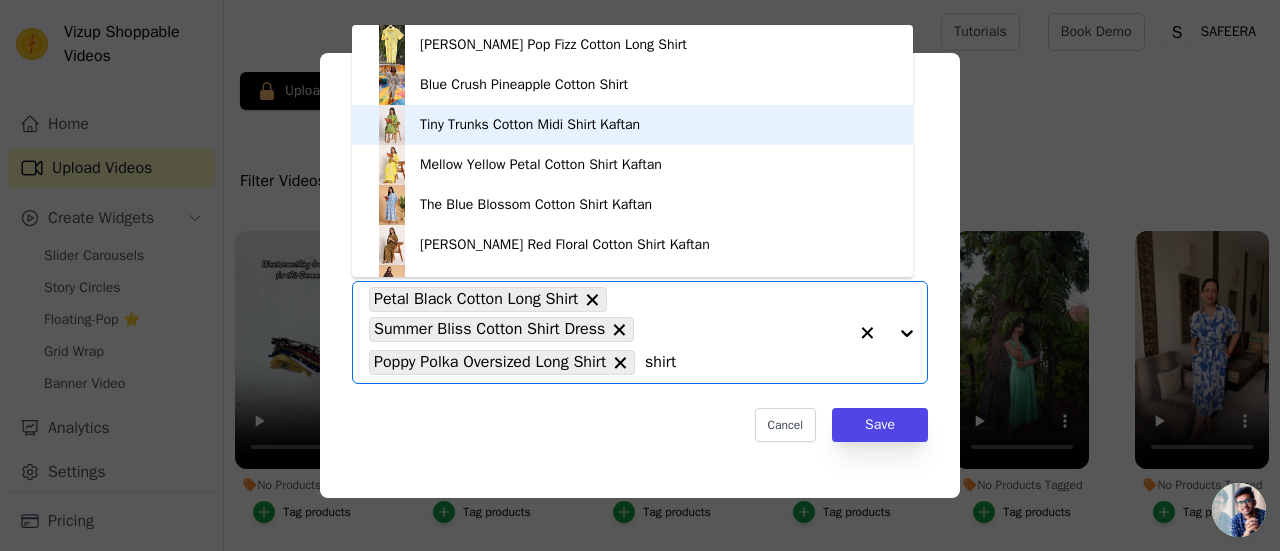 scroll, scrollTop: 1300, scrollLeft: 0, axis: vertical 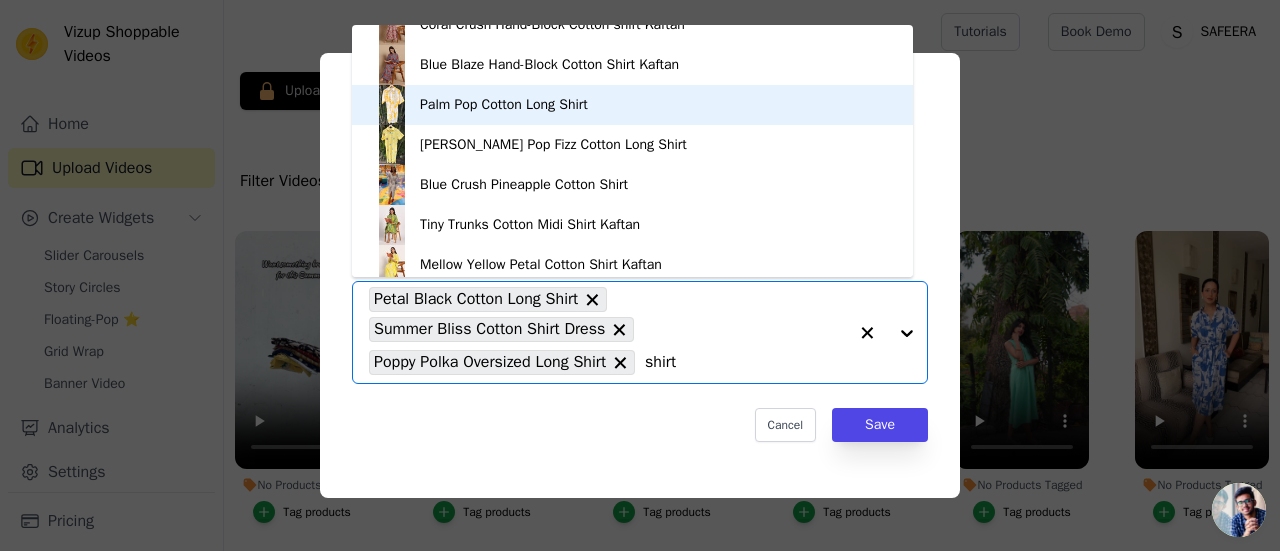 click on "Palm Pop Cotton Long Shirt" at bounding box center [504, 105] 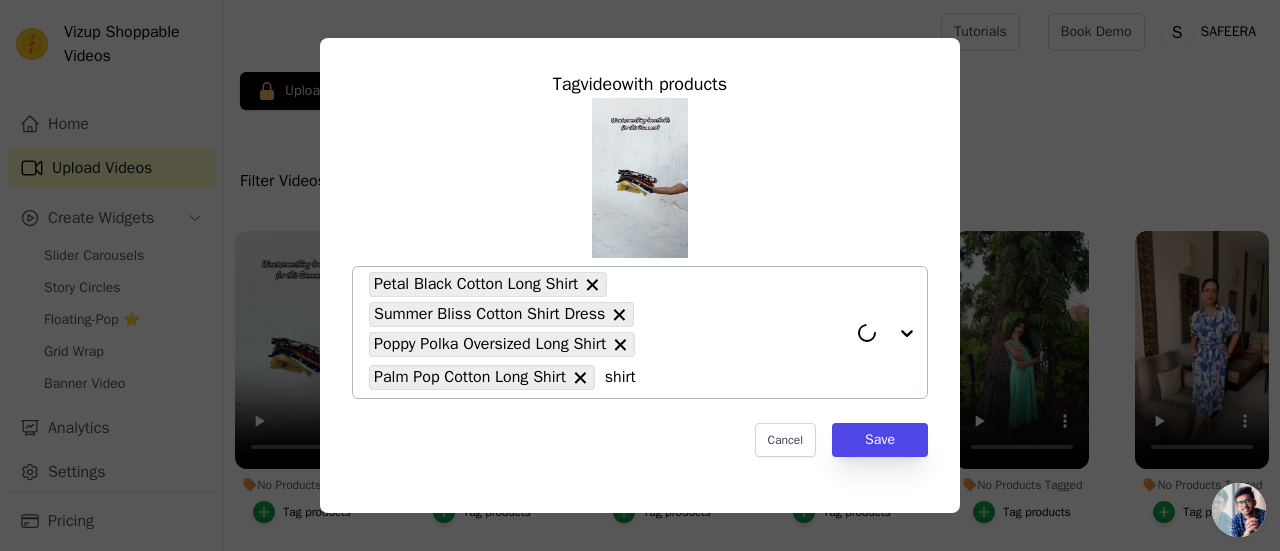 type on "shirt" 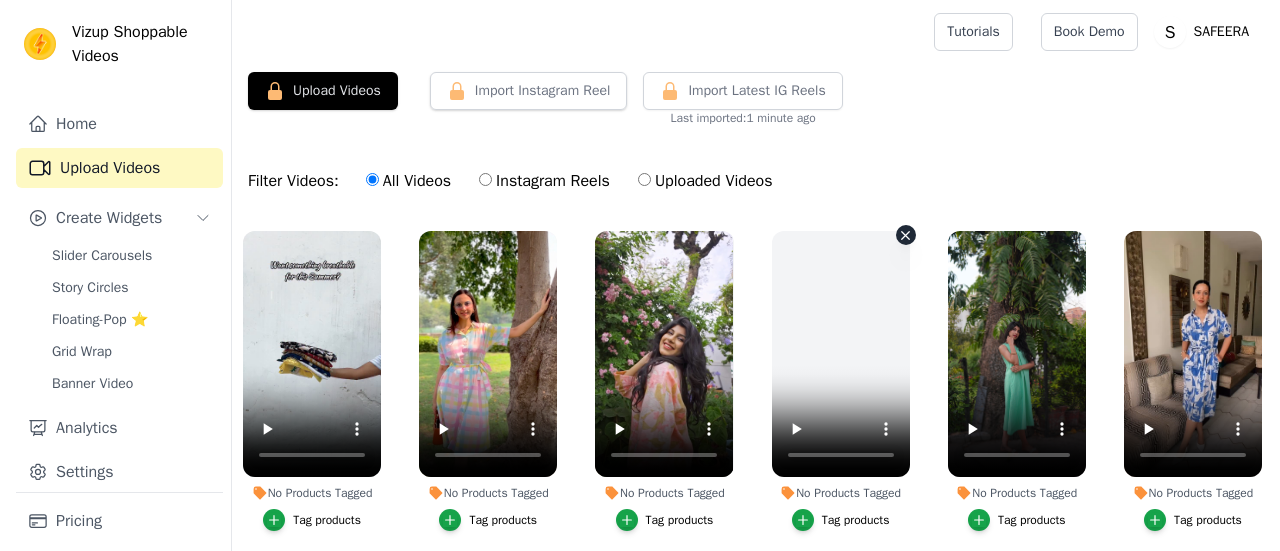 scroll, scrollTop: 0, scrollLeft: 0, axis: both 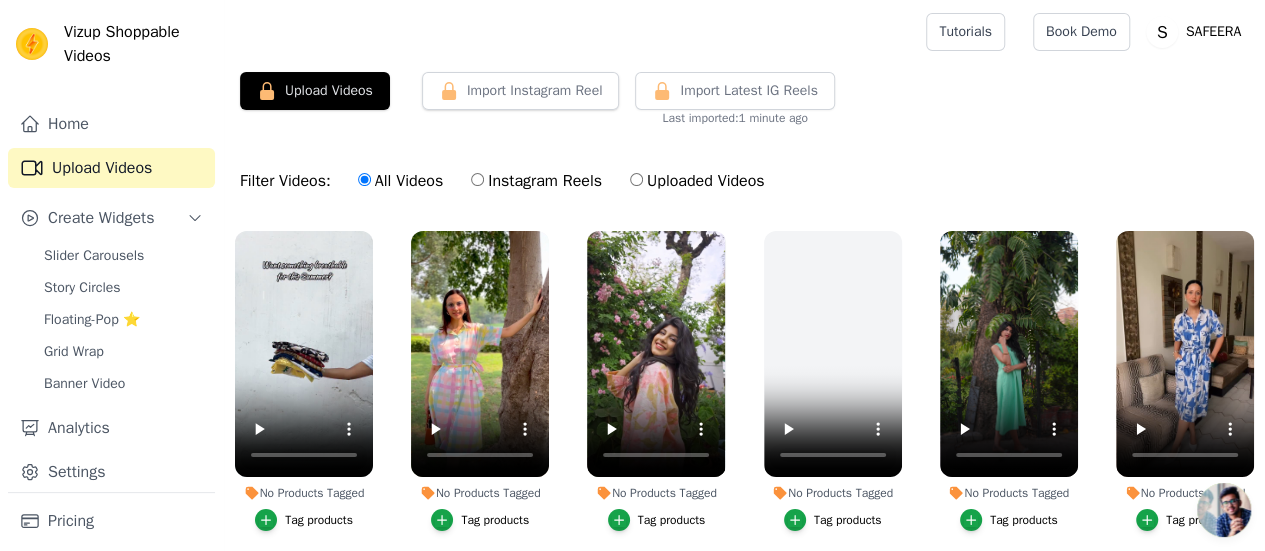 click on "Tag products" at bounding box center (319, 520) 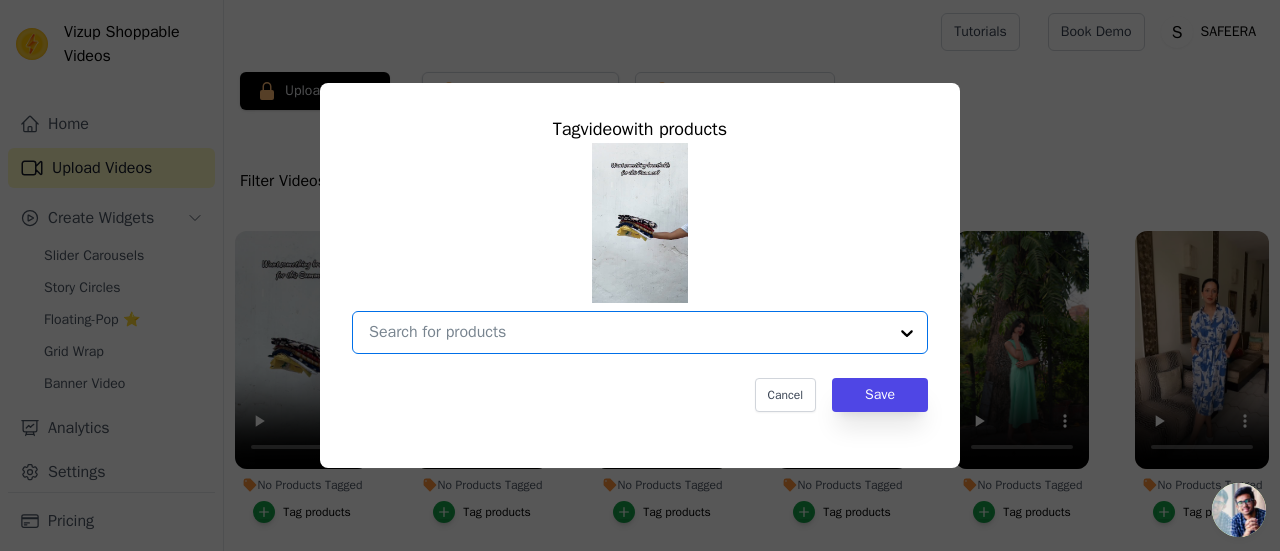 click on "No Products Tagged     Tag  video  with products       Option undefined, selected.   Select is focused, type to refine list, press down to open the menu.                   Cancel   Save     Tag products" at bounding box center (628, 332) 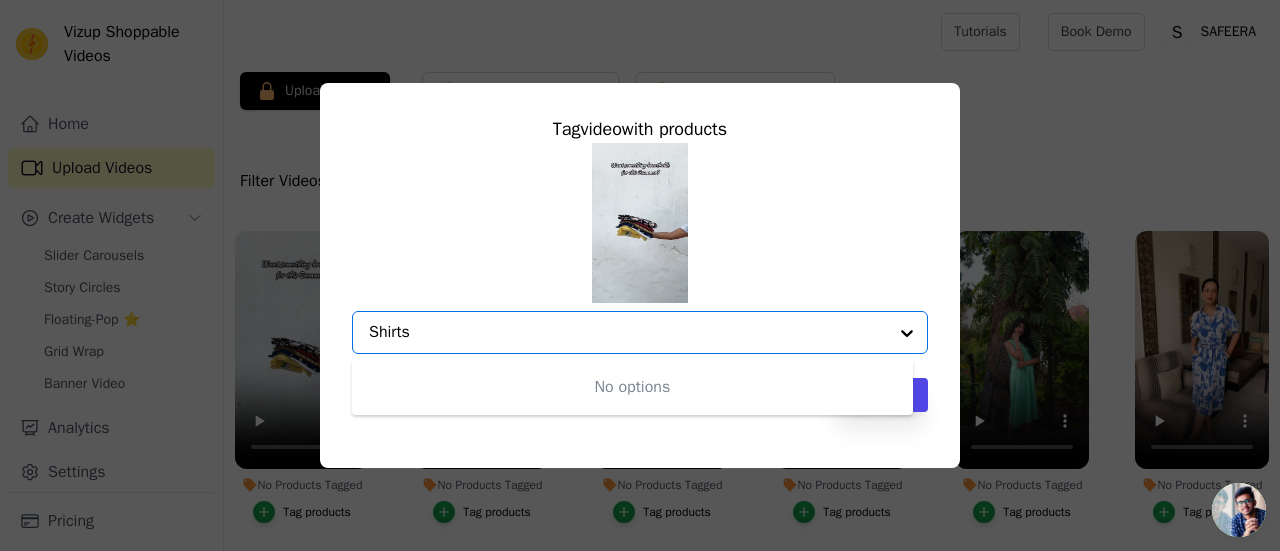 type on "Shirt" 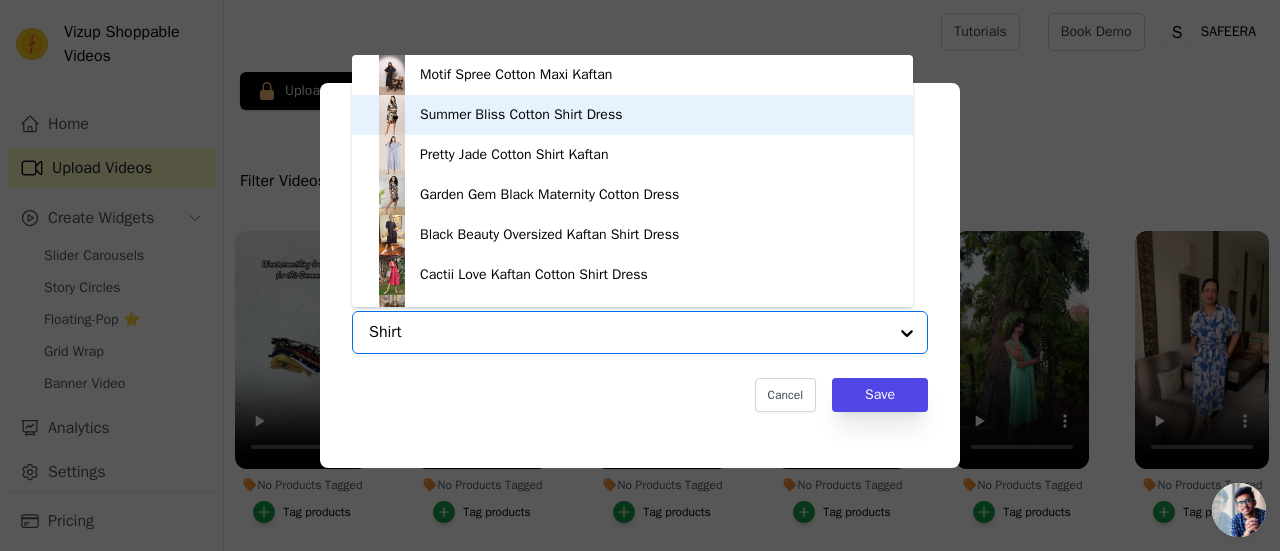 click on "Summer Bliss Cotton Shirt Dress" at bounding box center [521, 115] 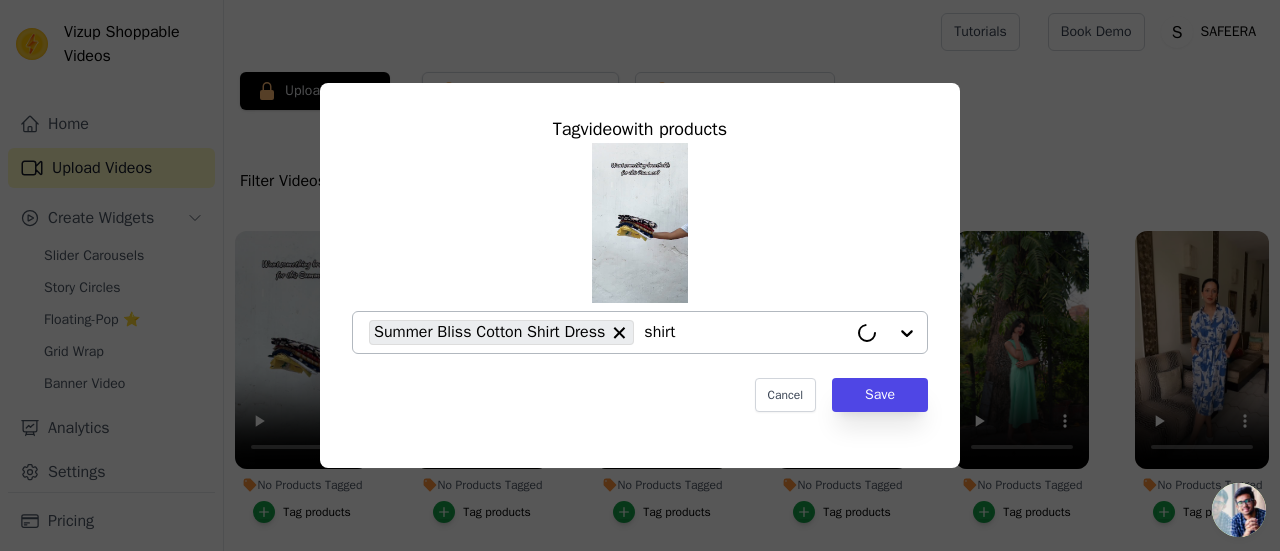 type on "shirt" 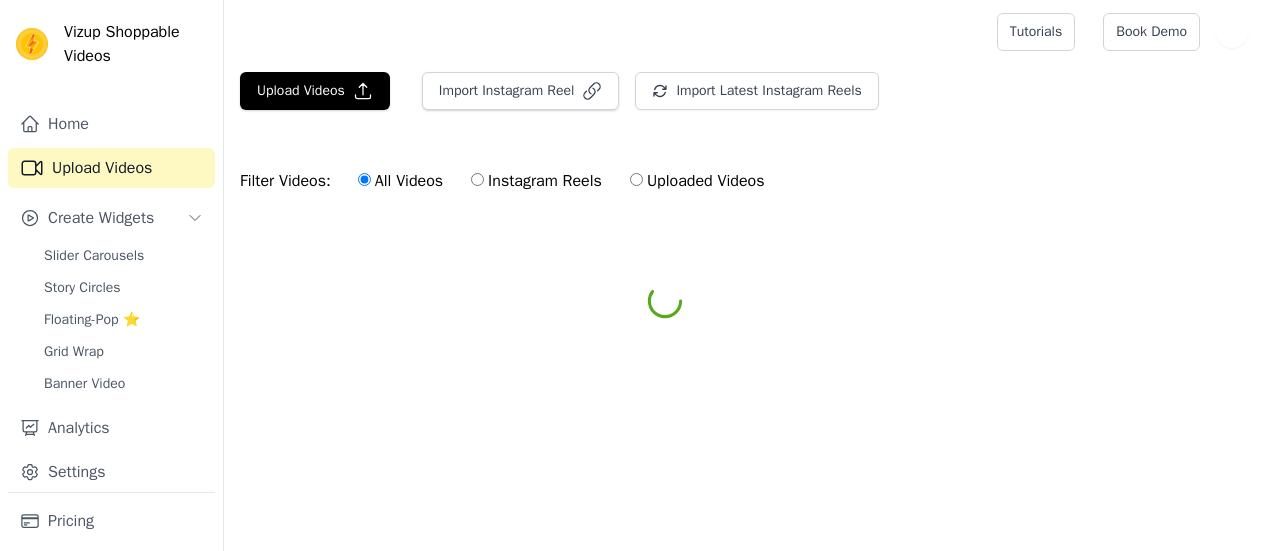 scroll, scrollTop: 0, scrollLeft: 0, axis: both 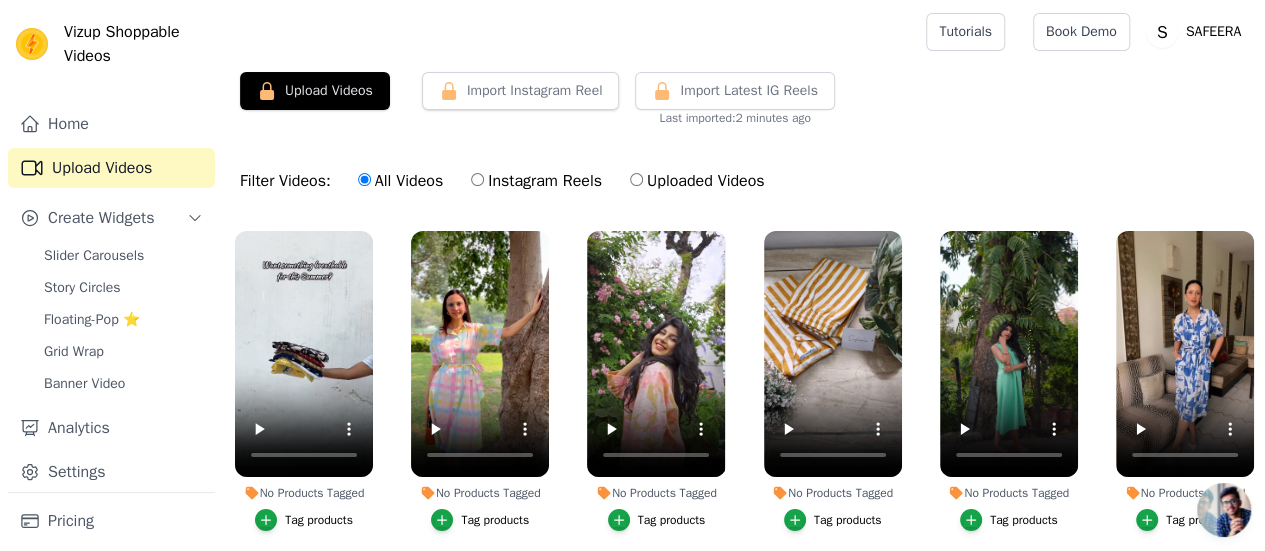 click on "Tag products" at bounding box center (319, 520) 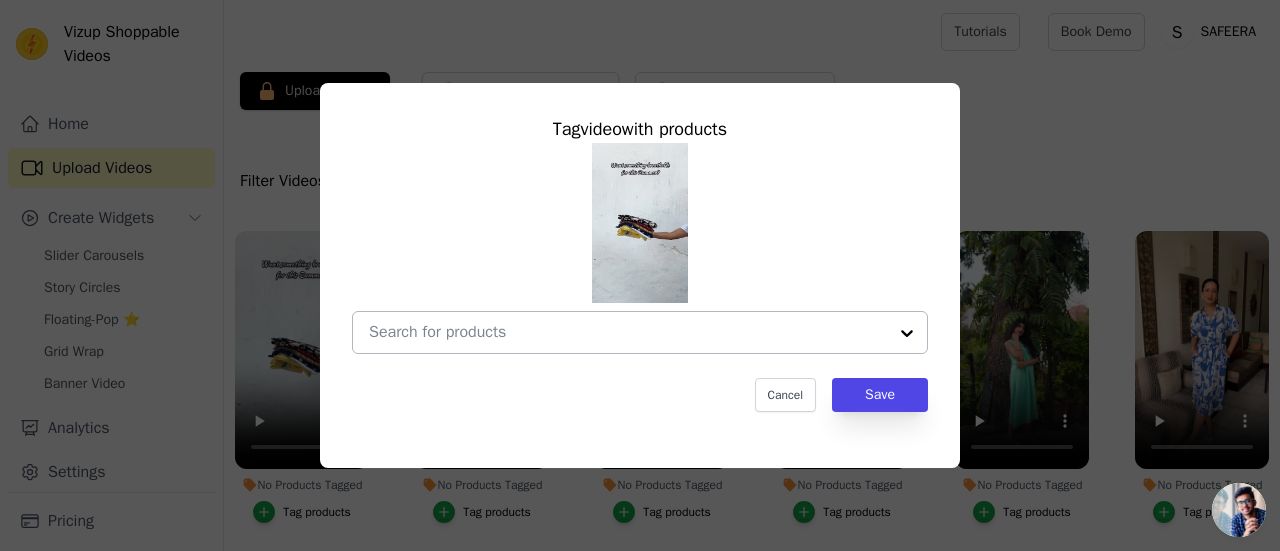 click on "No Products Tagged     Tag  video  with products                         Cancel   Save     Tag products" at bounding box center [628, 332] 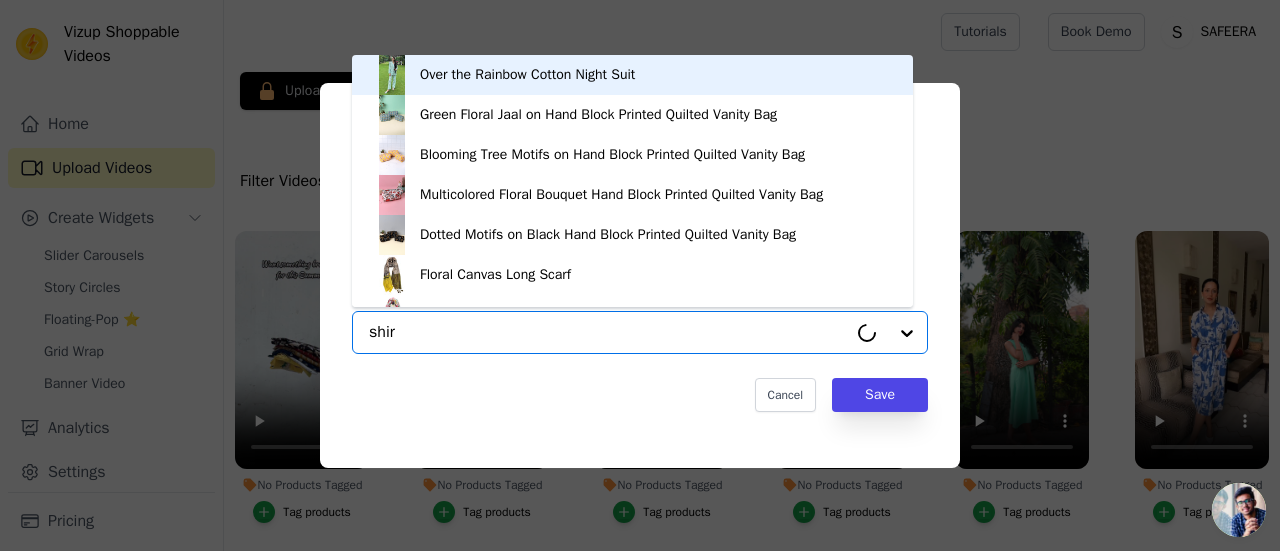 type on "shirt" 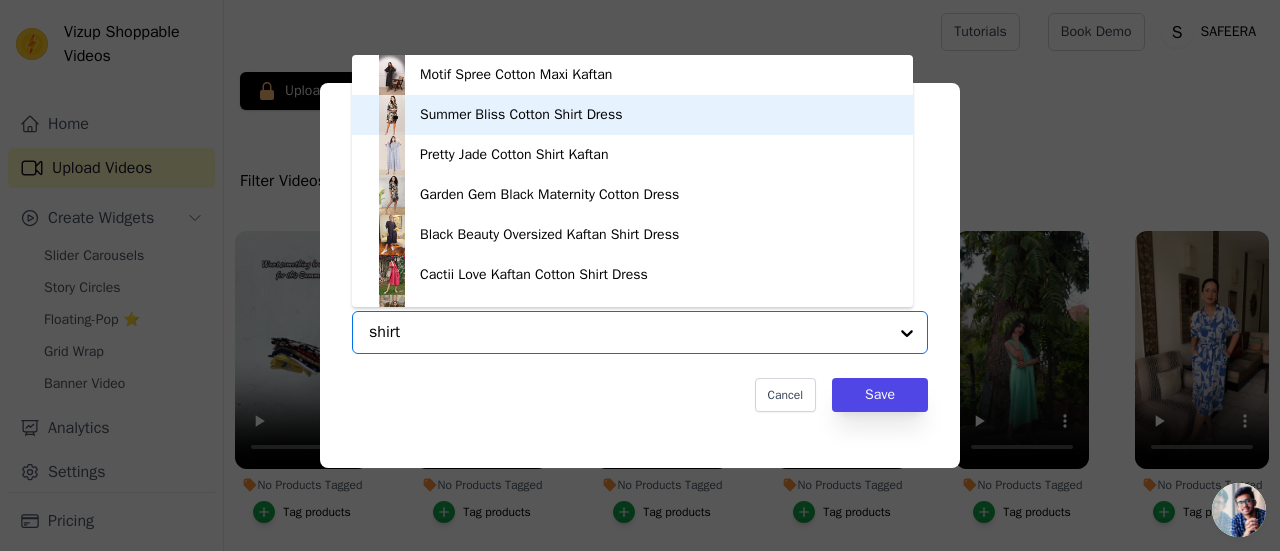 click on "Summer Bliss Cotton Shirt Dress" at bounding box center (521, 115) 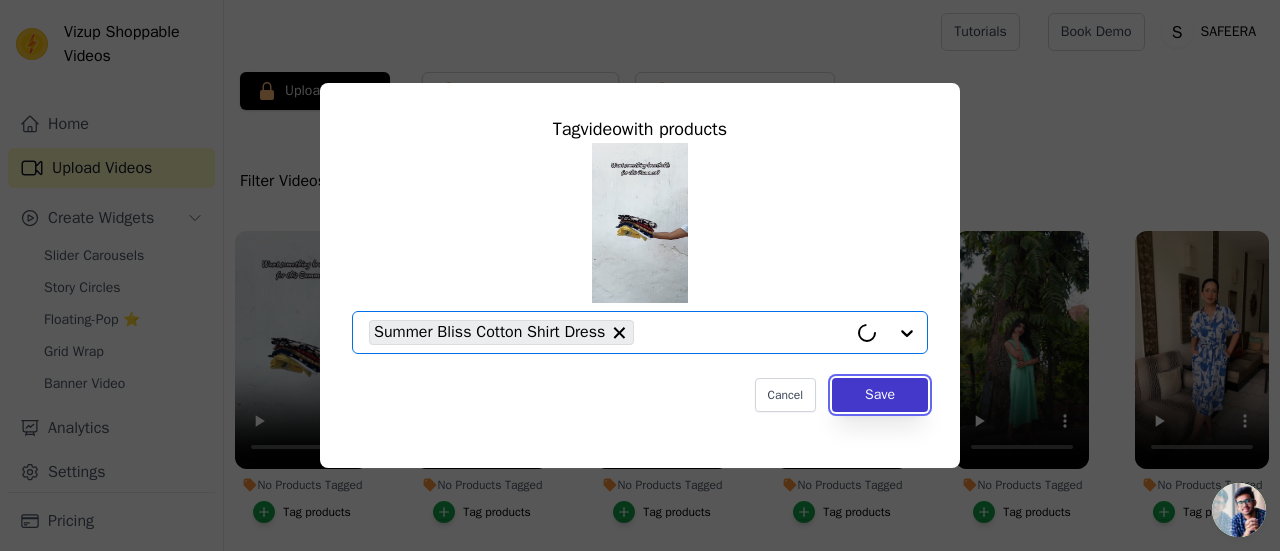 click on "Save" at bounding box center [880, 395] 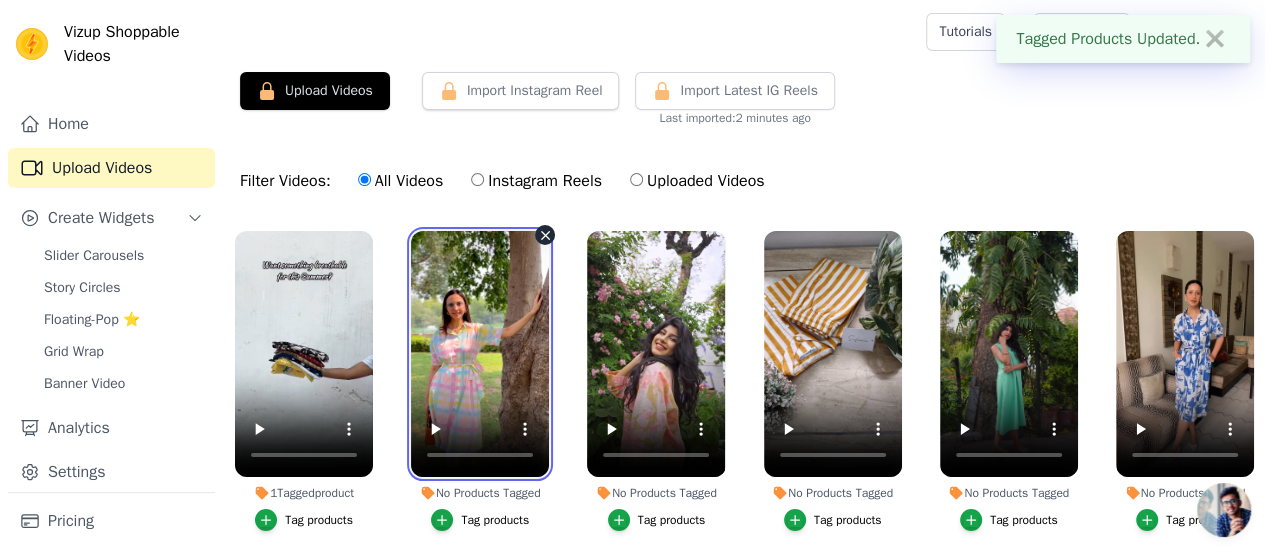 click at bounding box center (480, 354) 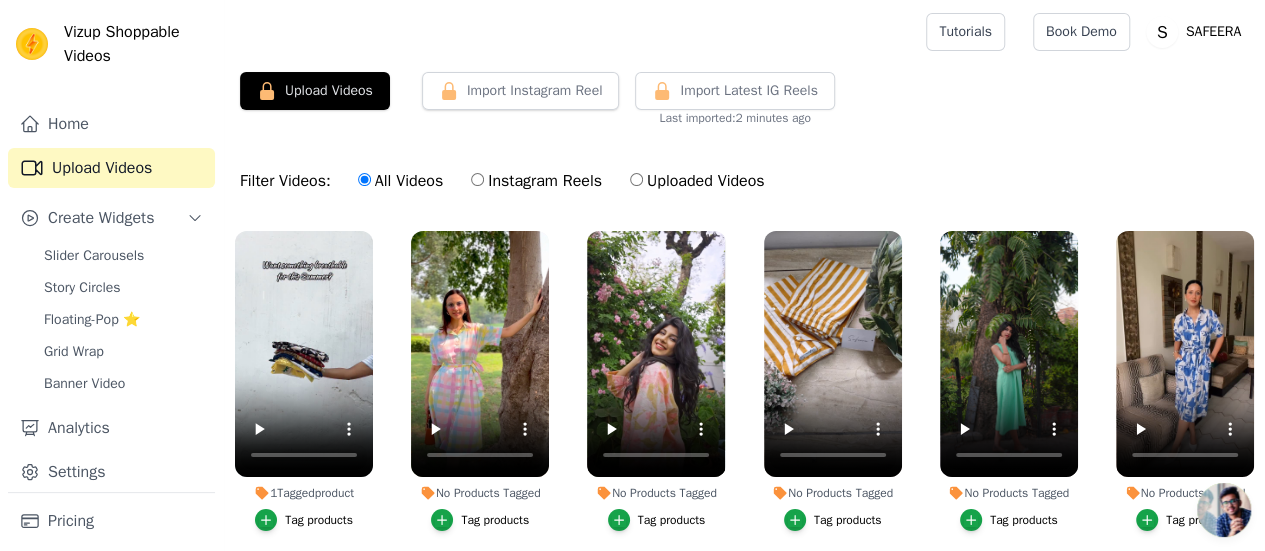 click on "Tag products" at bounding box center [495, 520] 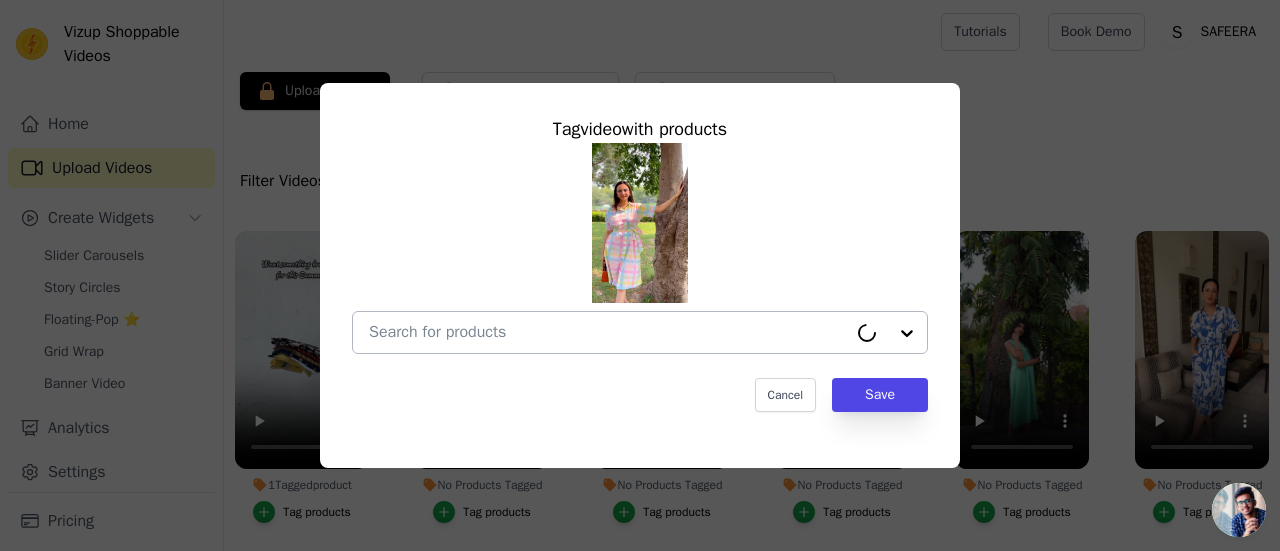 click on "No Products Tagged     Tag  video  with products                         Cancel   Save     Tag products" at bounding box center [608, 332] 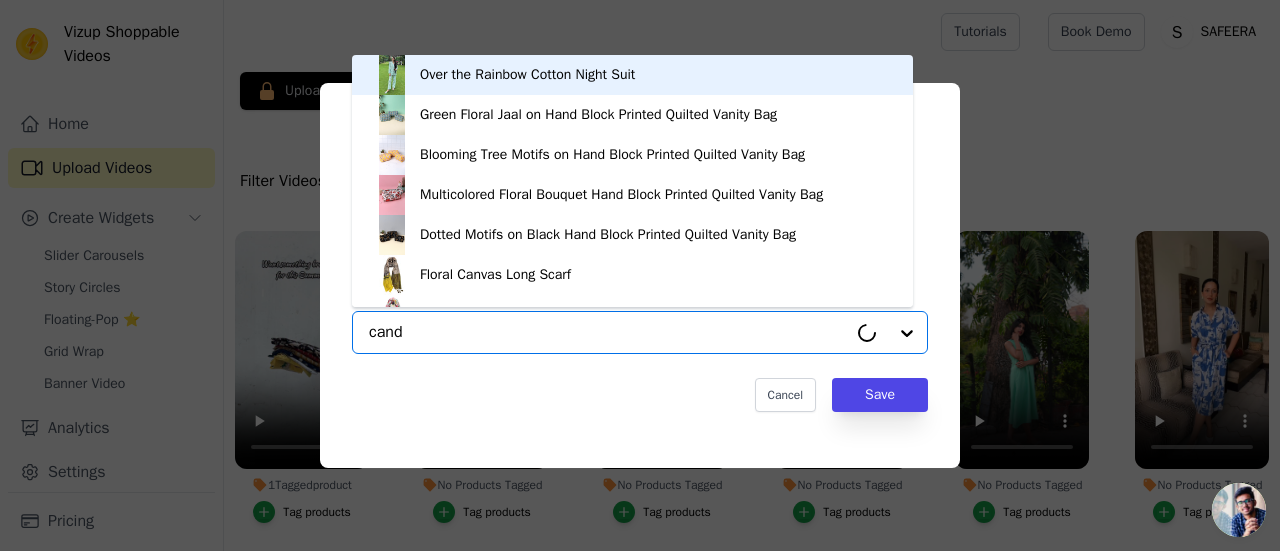 type on "candy" 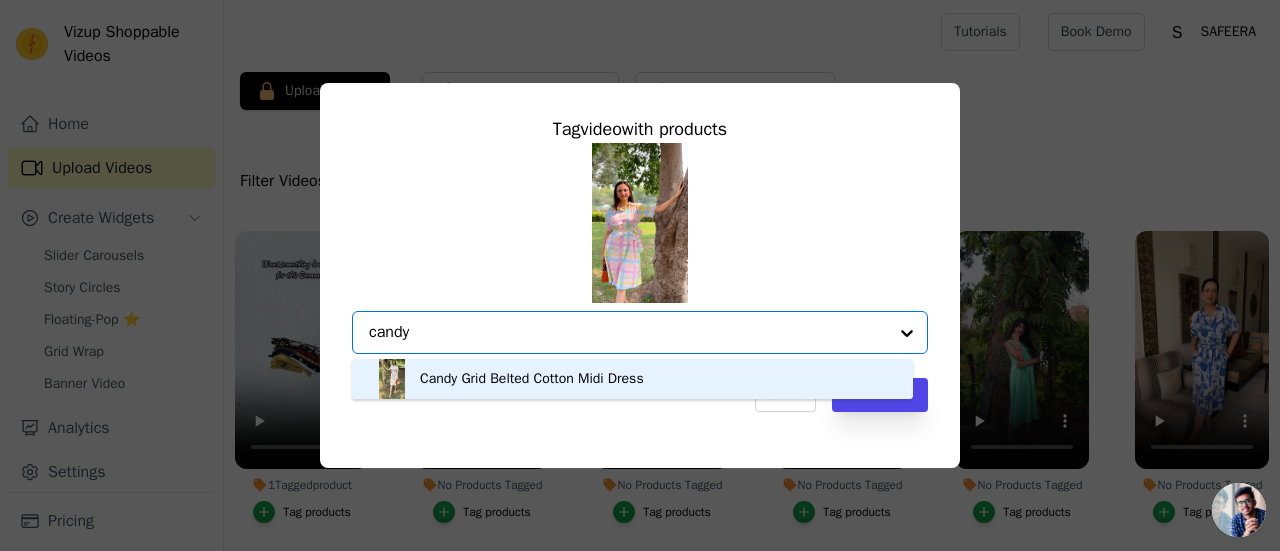 click on "Candy Grid Belted Cotton Midi Dress" at bounding box center (532, 379) 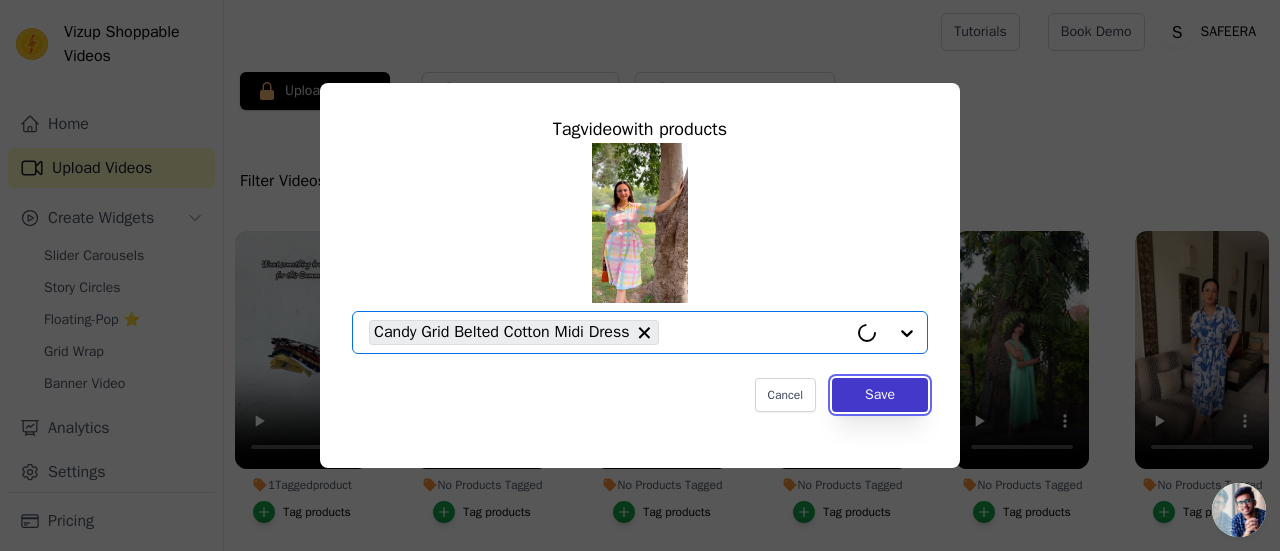 click on "Save" at bounding box center (880, 395) 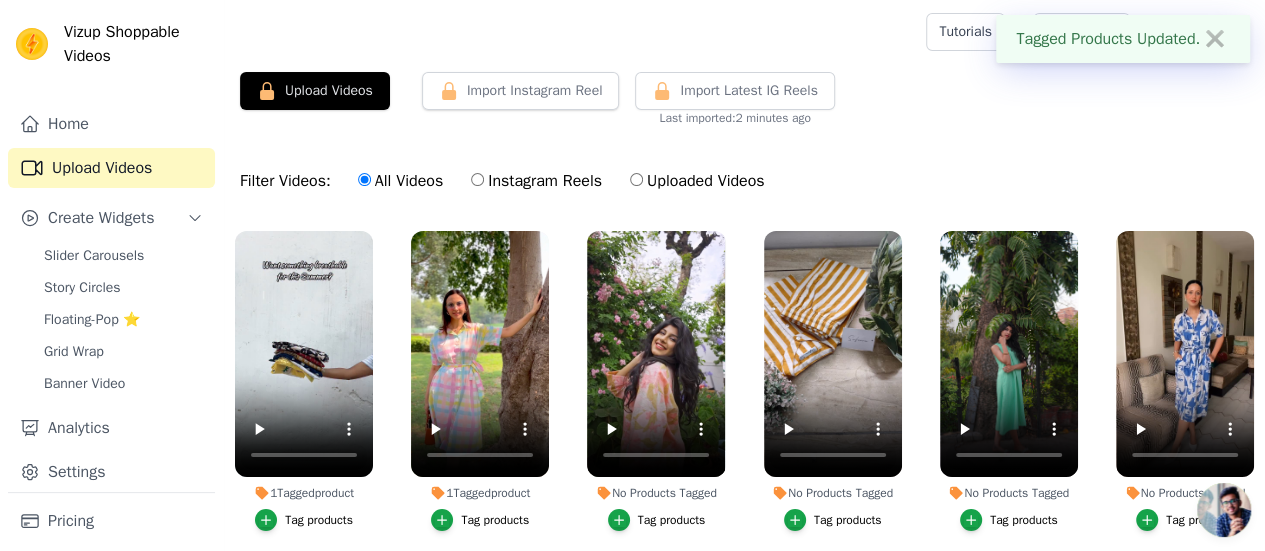 click on "Tag products" at bounding box center (672, 520) 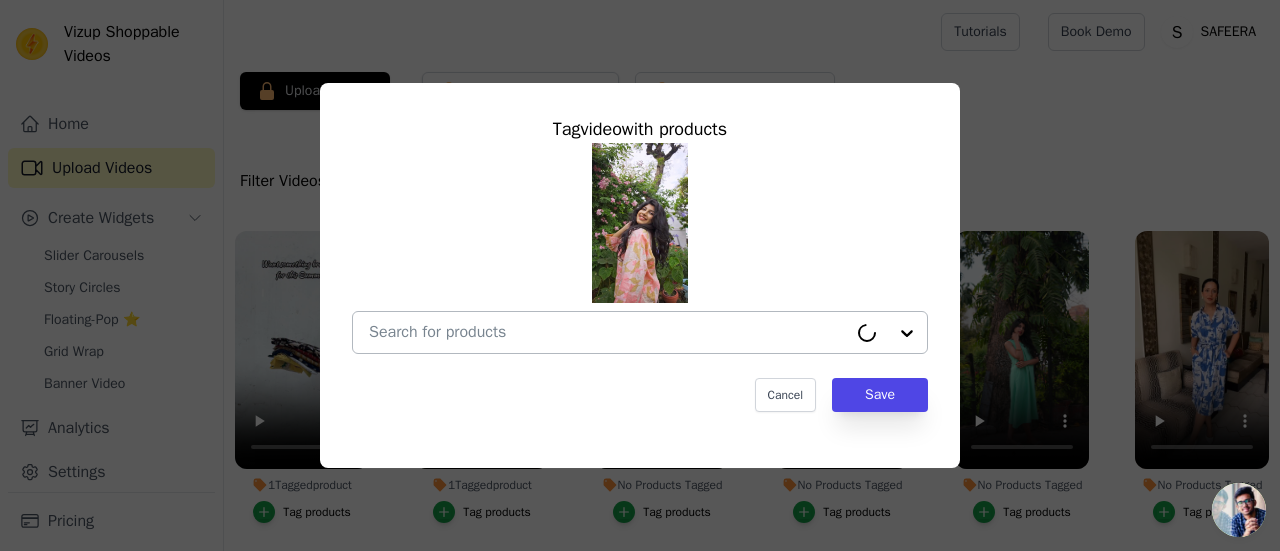 click on "No Products Tagged     Tag  video  with products                         Cancel   Save     Tag products" at bounding box center (608, 332) 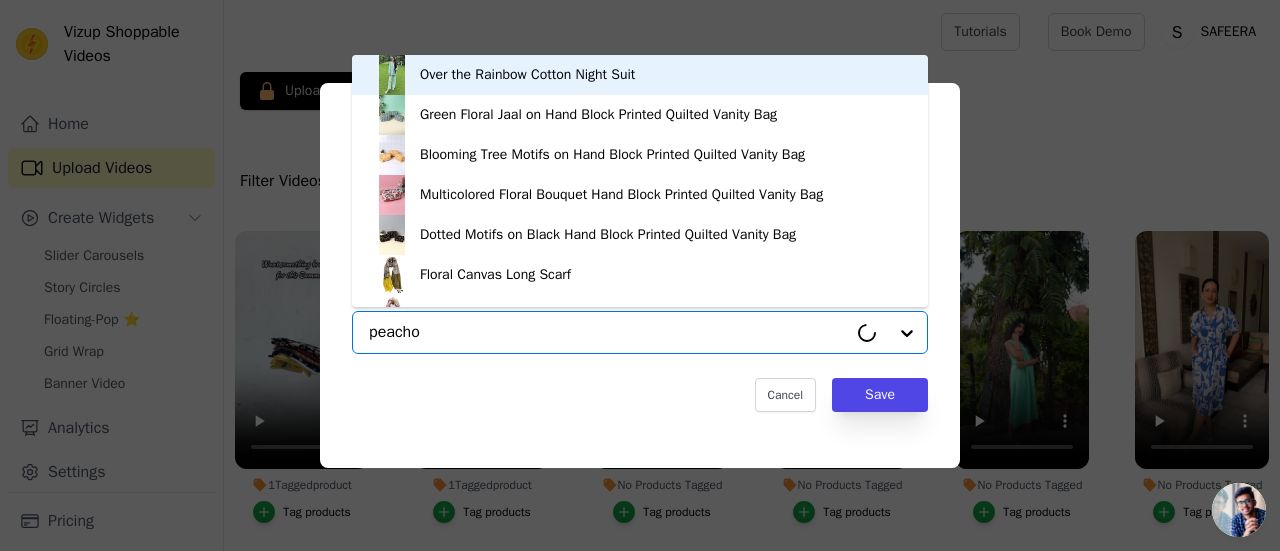 type on "peachoo" 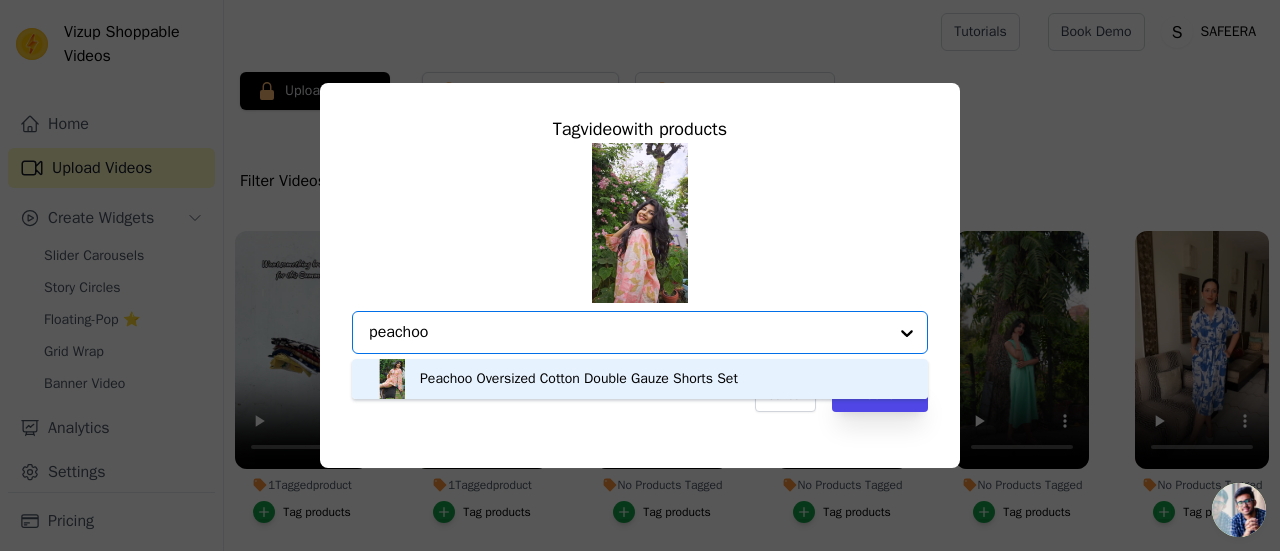 click on "Peachoo Oversized Cotton Double Gauze Shorts Set" at bounding box center [579, 379] 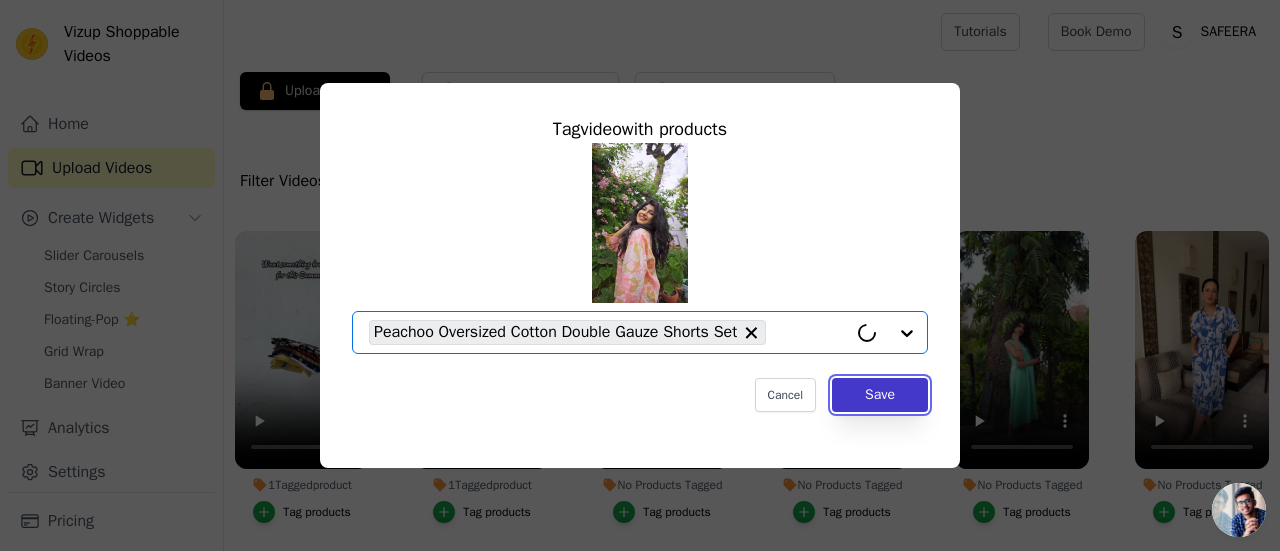 click on "Save" at bounding box center [880, 395] 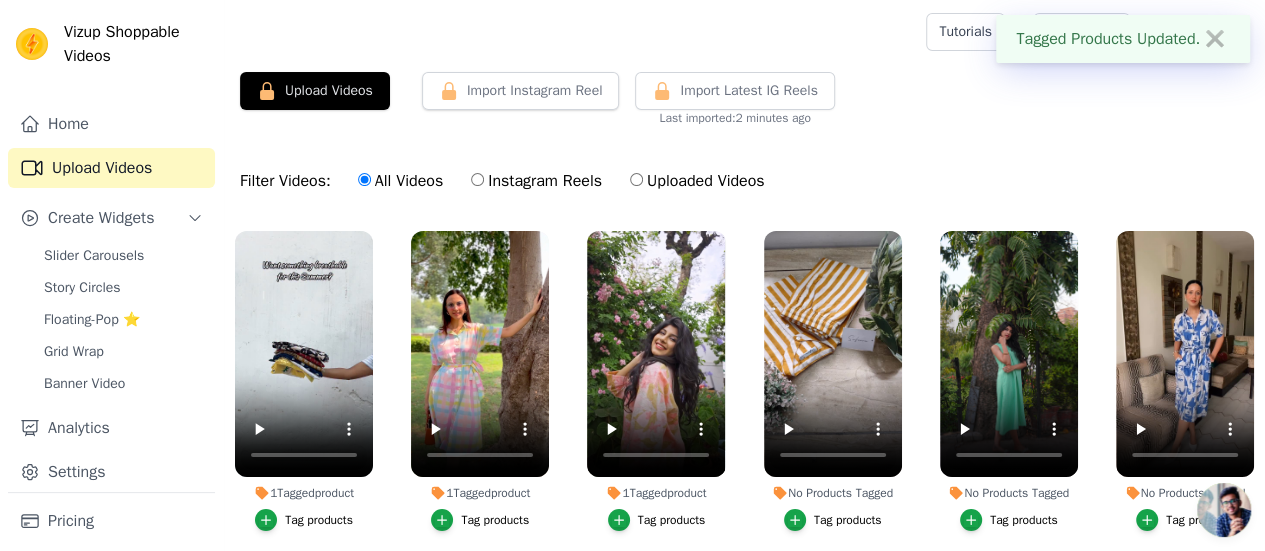 click on "Tag products" at bounding box center (848, 520) 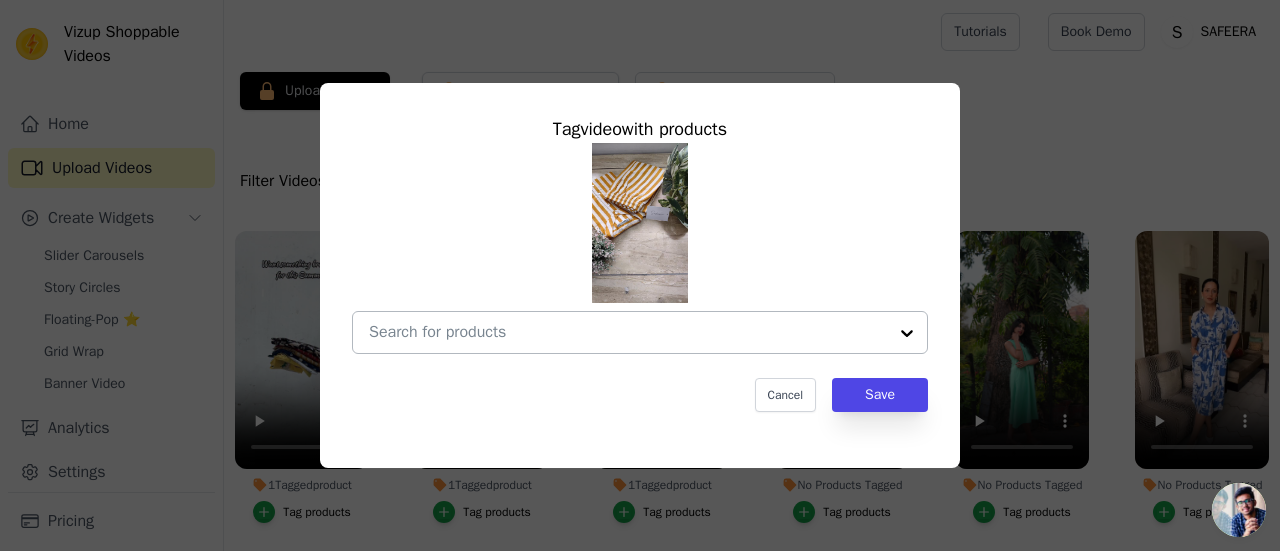 click on "No Products Tagged     Tag  video  with products                         Cancel   Save     Tag products" at bounding box center (628, 332) 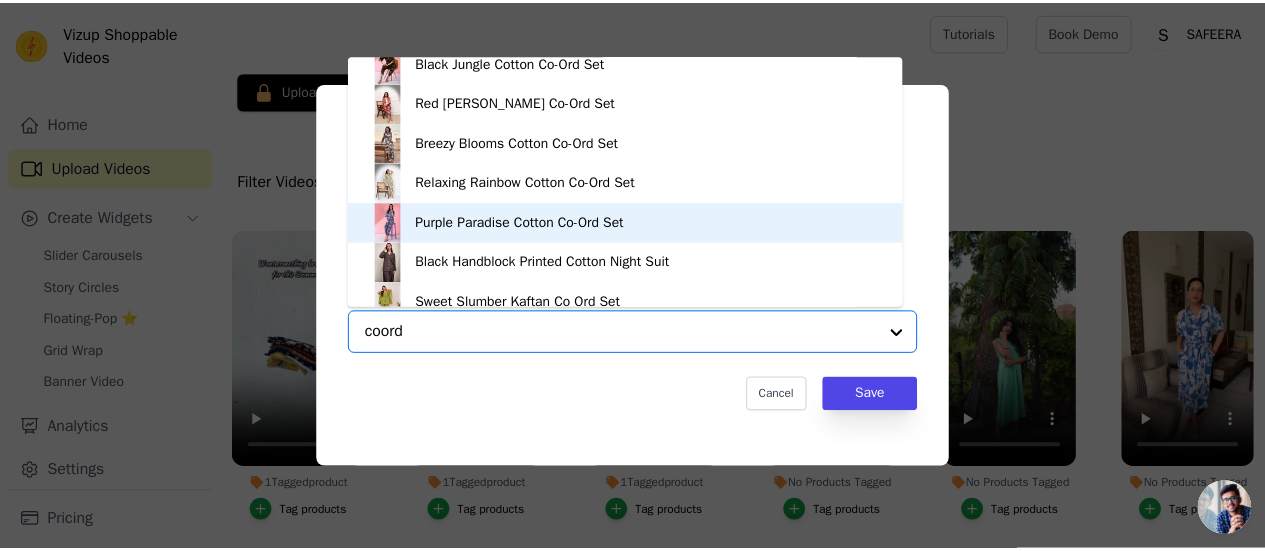 scroll, scrollTop: 0, scrollLeft: 0, axis: both 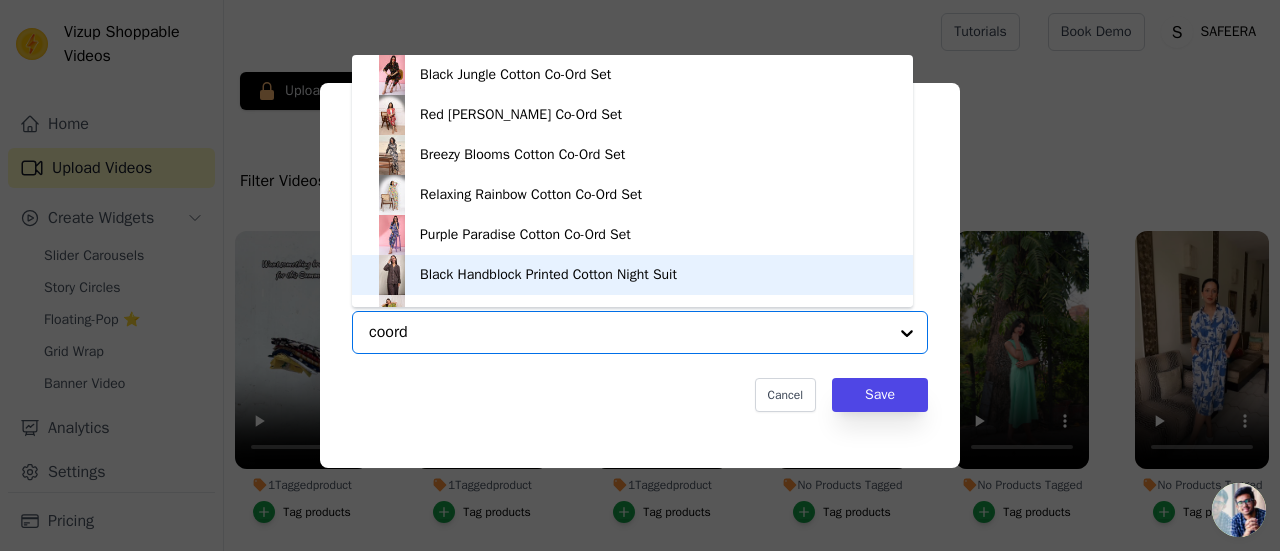 drag, startPoint x: 455, startPoint y: 333, endPoint x: 365, endPoint y: 328, distance: 90.13878 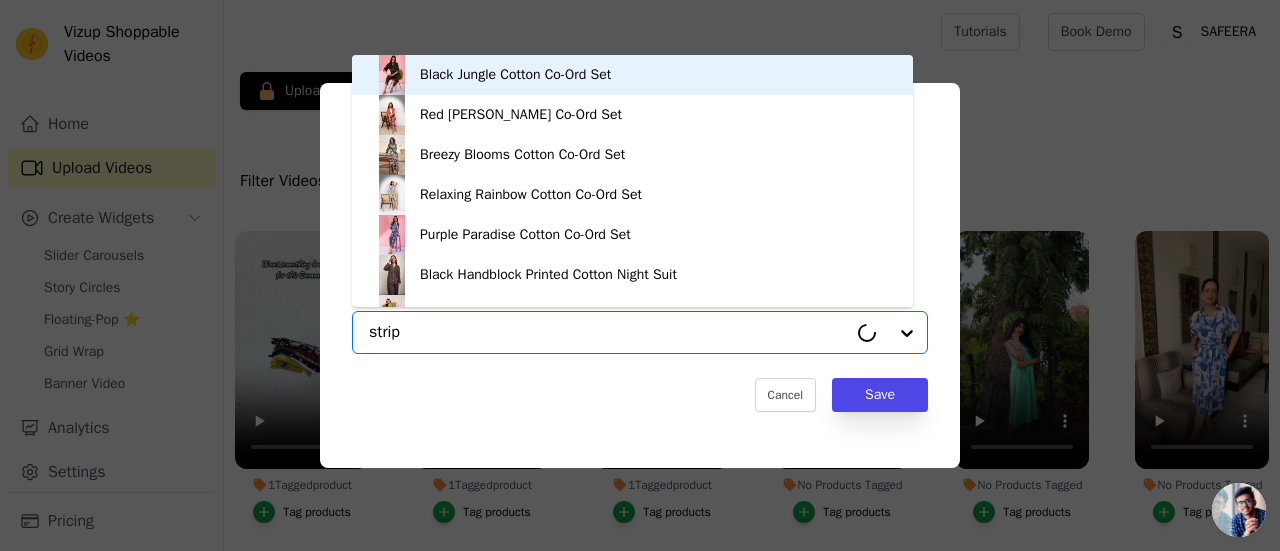 type on "stripe" 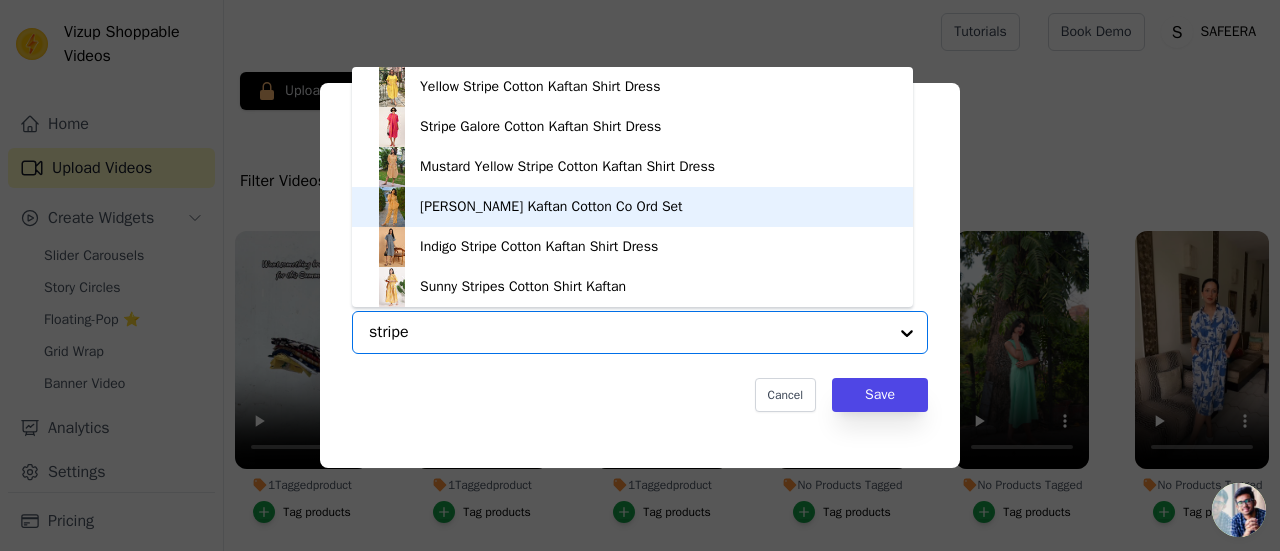 click on "[PERSON_NAME] Kaftan Cotton Co Ord Set" at bounding box center [551, 207] 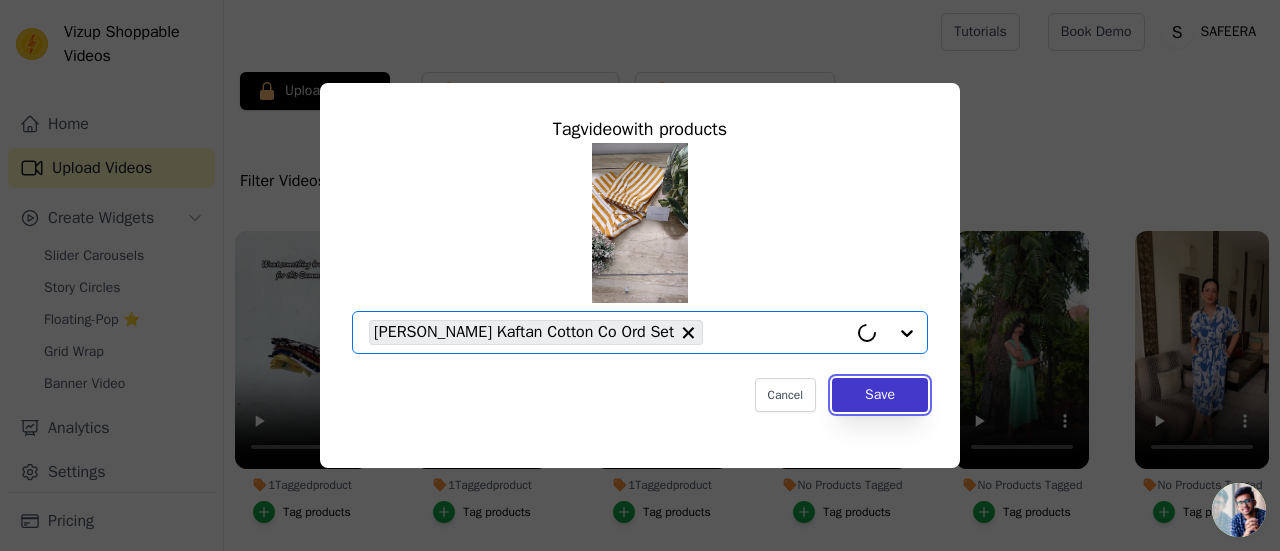 click on "Save" at bounding box center [880, 395] 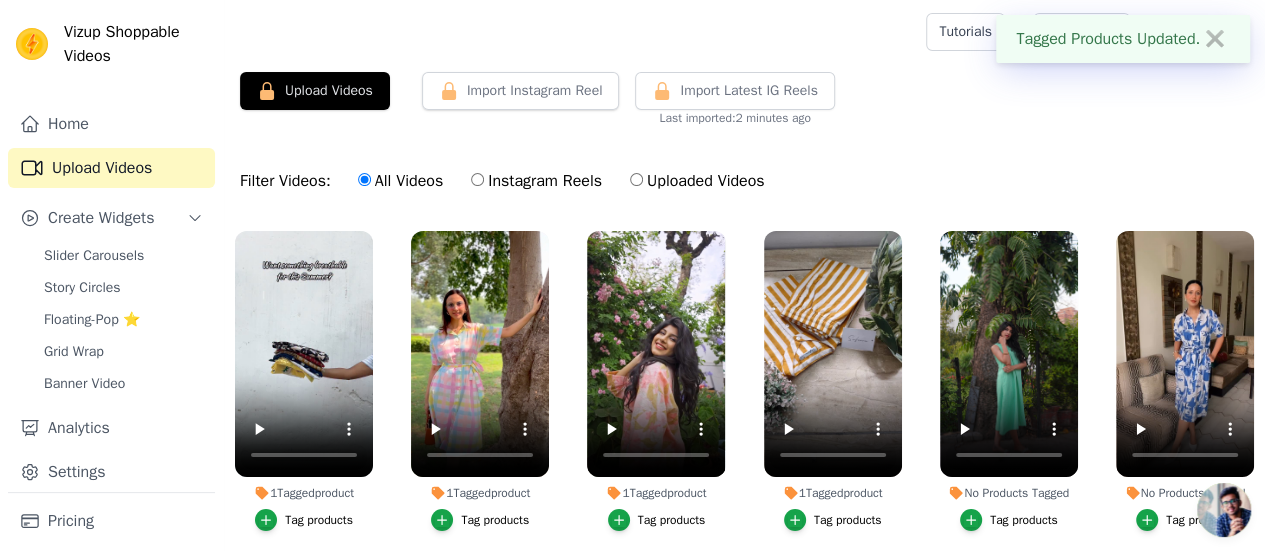 click on "Tag products" at bounding box center (1024, 520) 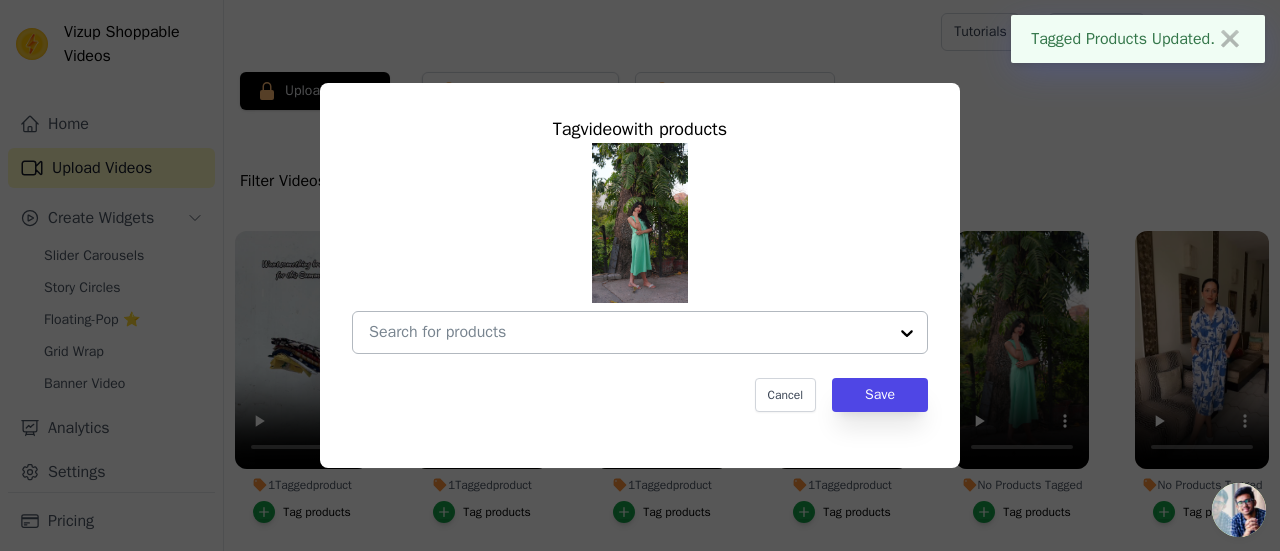 click at bounding box center (628, 332) 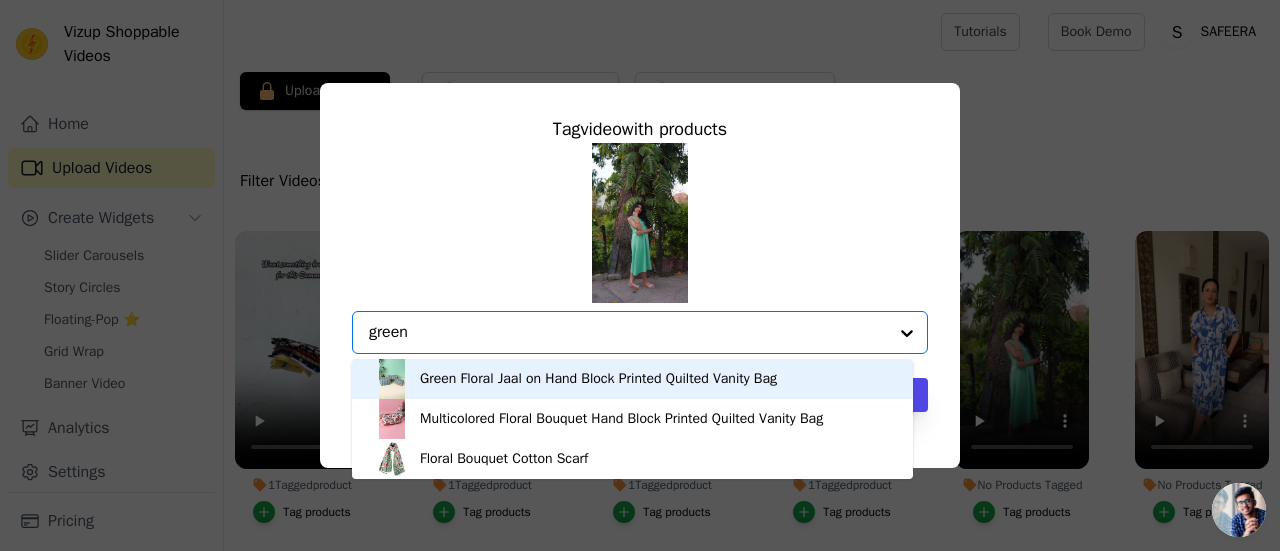 drag, startPoint x: 461, startPoint y: 335, endPoint x: 350, endPoint y: 336, distance: 111.0045 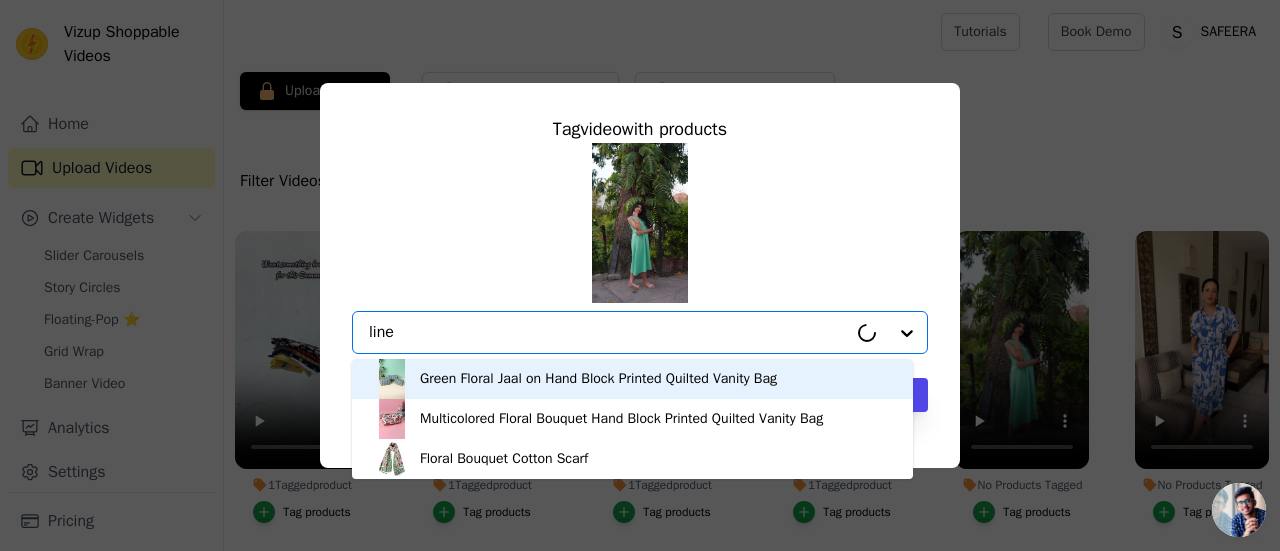 type on "linen" 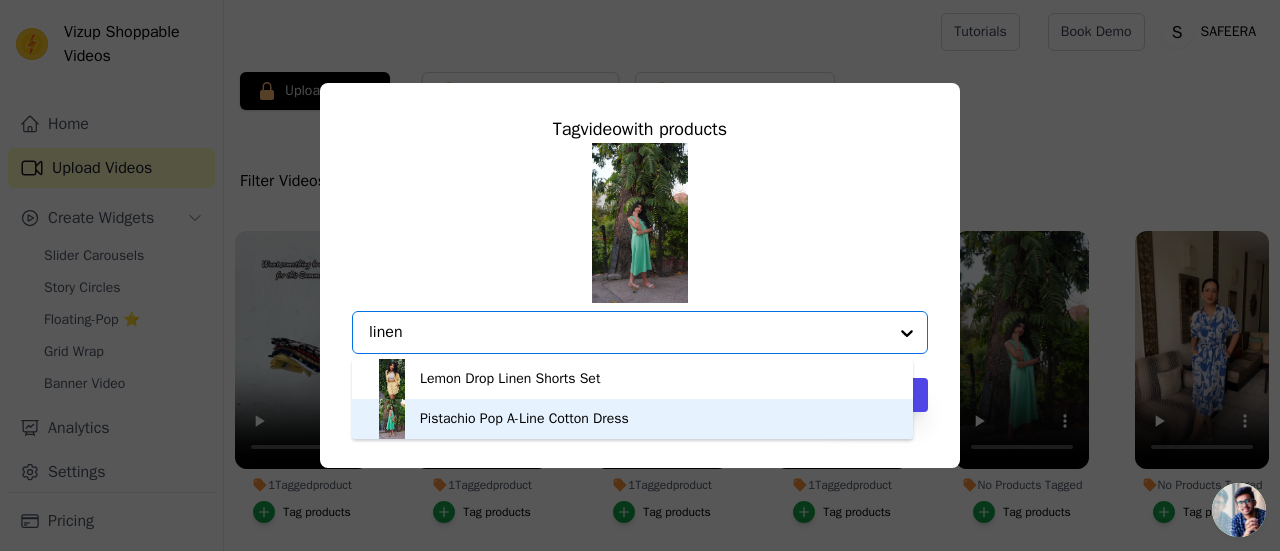 click on "Pistachio Pop A-Line Cotton Dress" at bounding box center [524, 419] 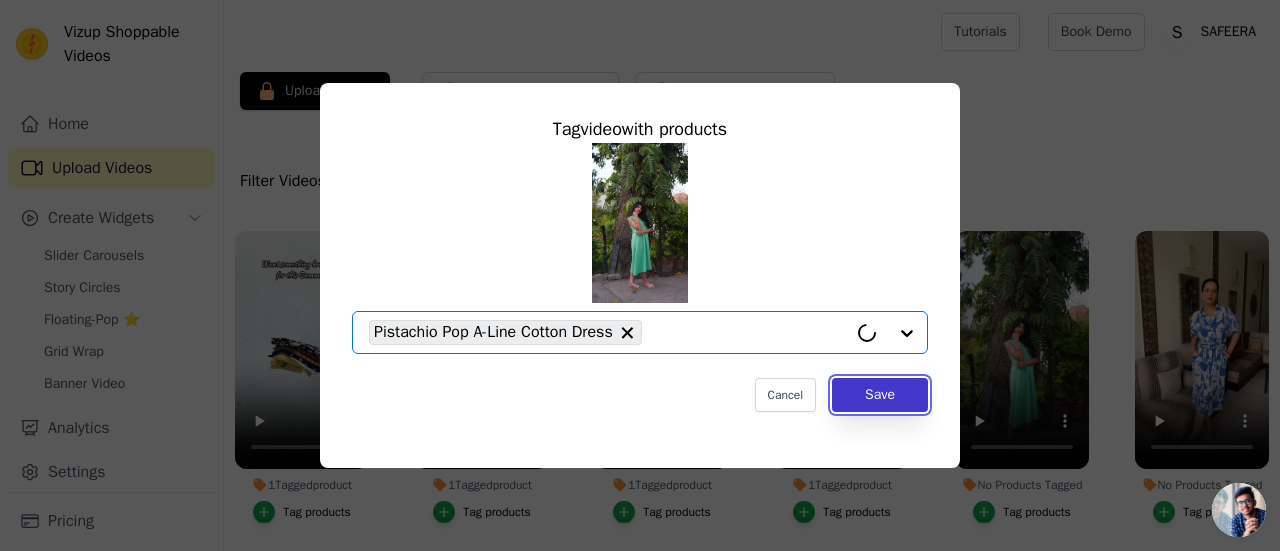 click on "Save" at bounding box center (880, 395) 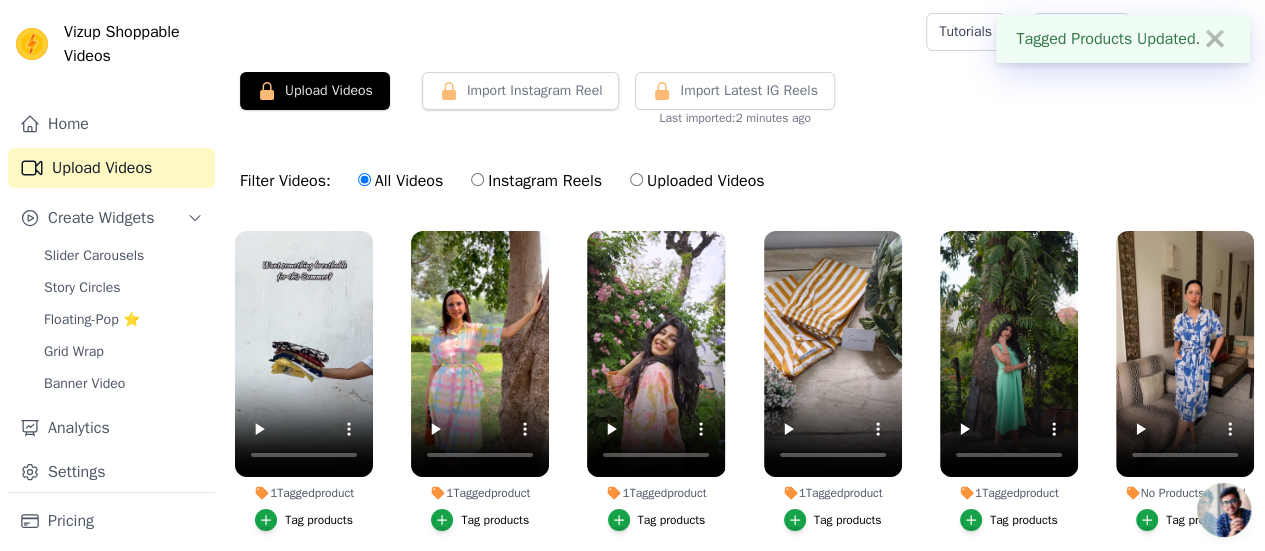 click on "Tag products" at bounding box center (1200, 520) 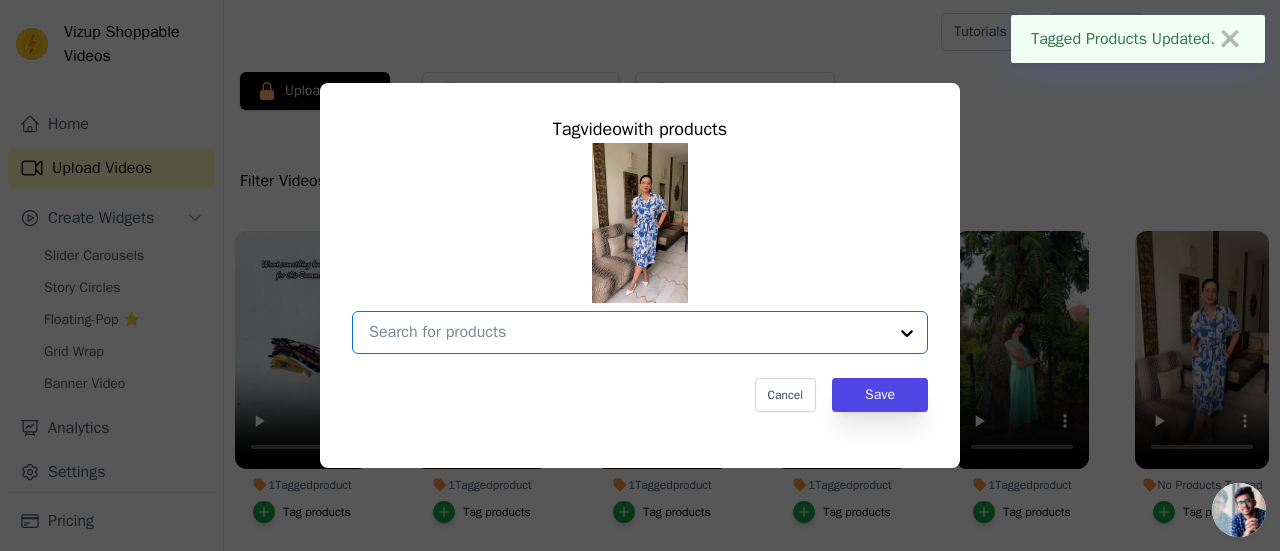 click on "No Products Tagged     Tag  video  with products       Option undefined, selected.   Select is focused, type to refine list, press down to open the menu.                   Cancel   Save     Tag products" at bounding box center [628, 332] 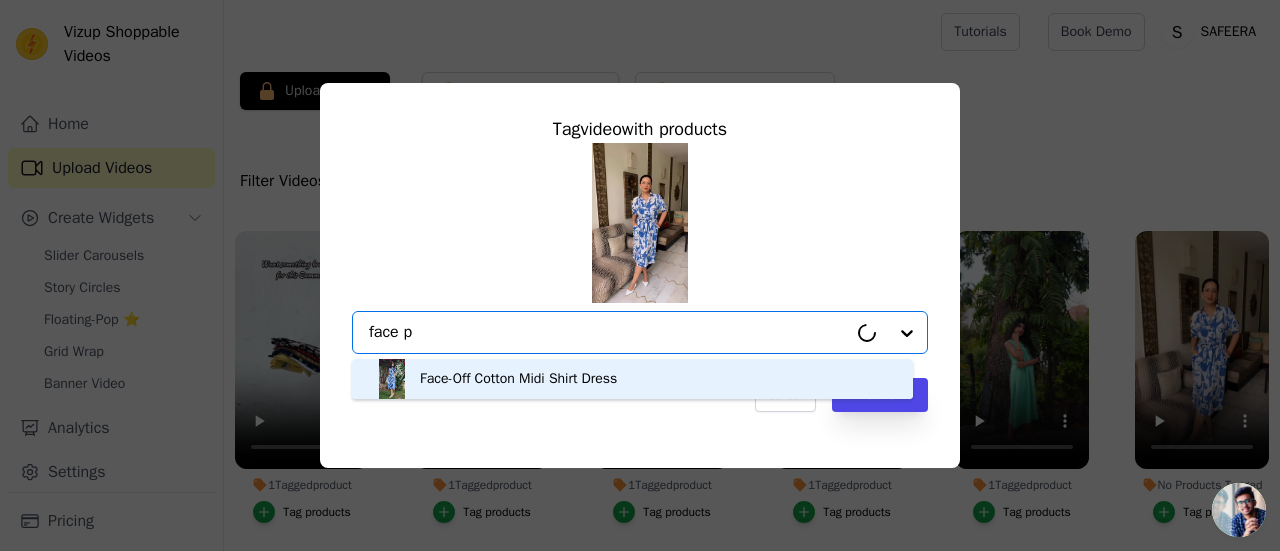 type on "face" 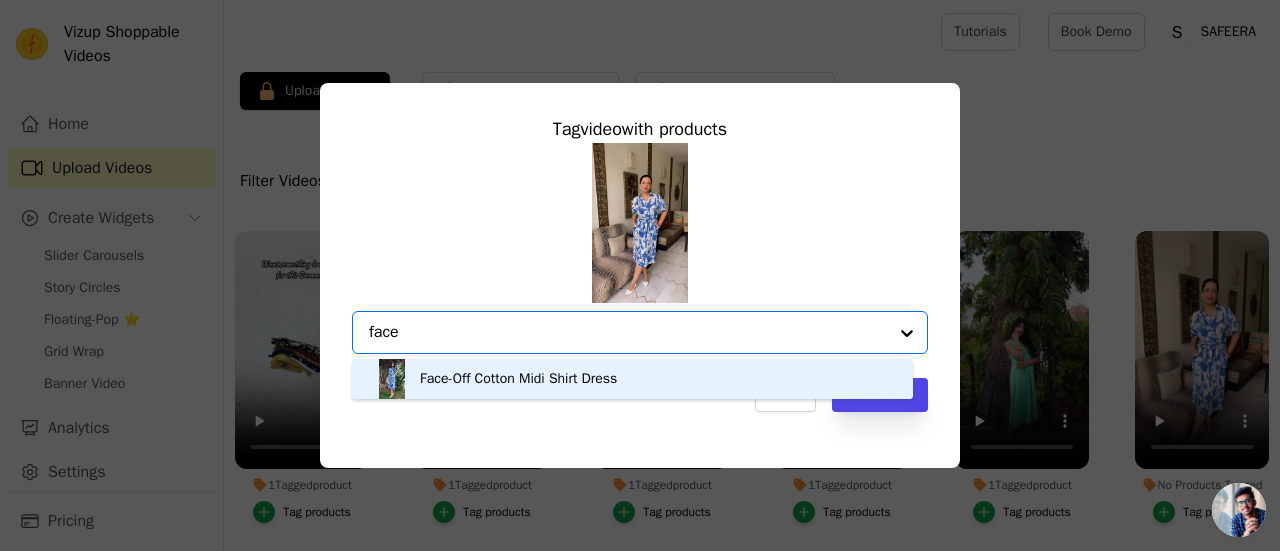 click on "Face-Off Cotton Midi Shirt Dress" at bounding box center [518, 379] 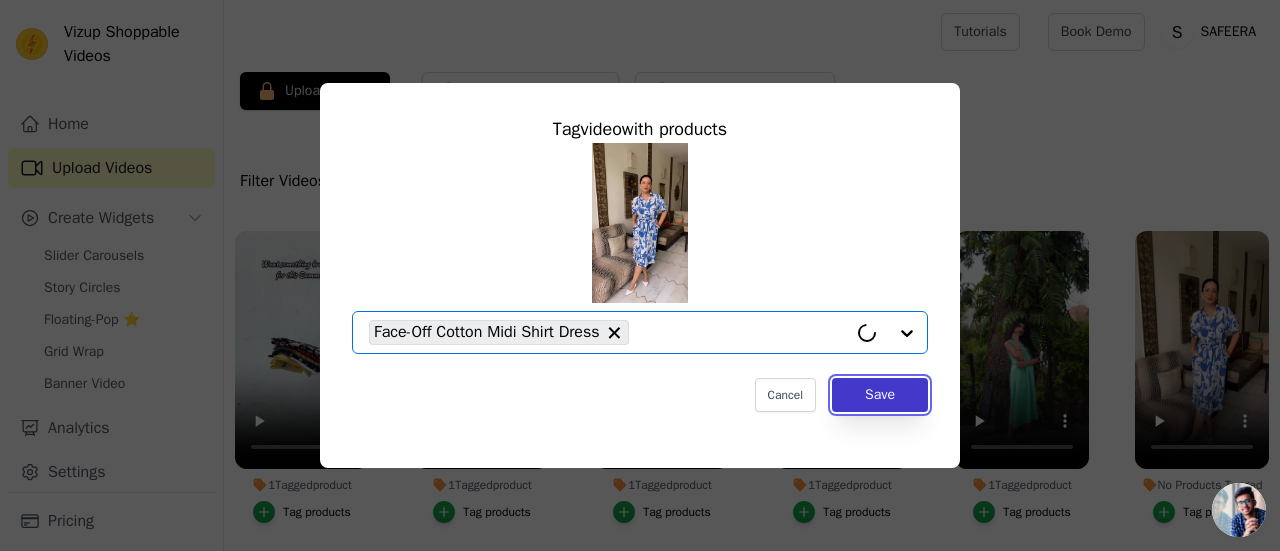 click on "Save" at bounding box center [880, 395] 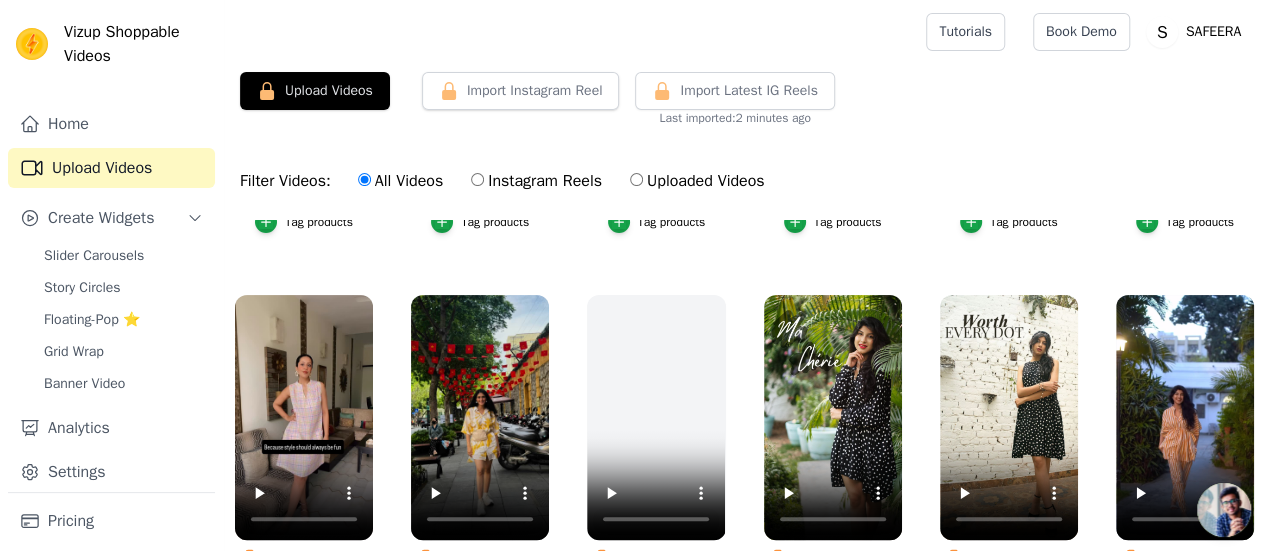 scroll, scrollTop: 300, scrollLeft: 0, axis: vertical 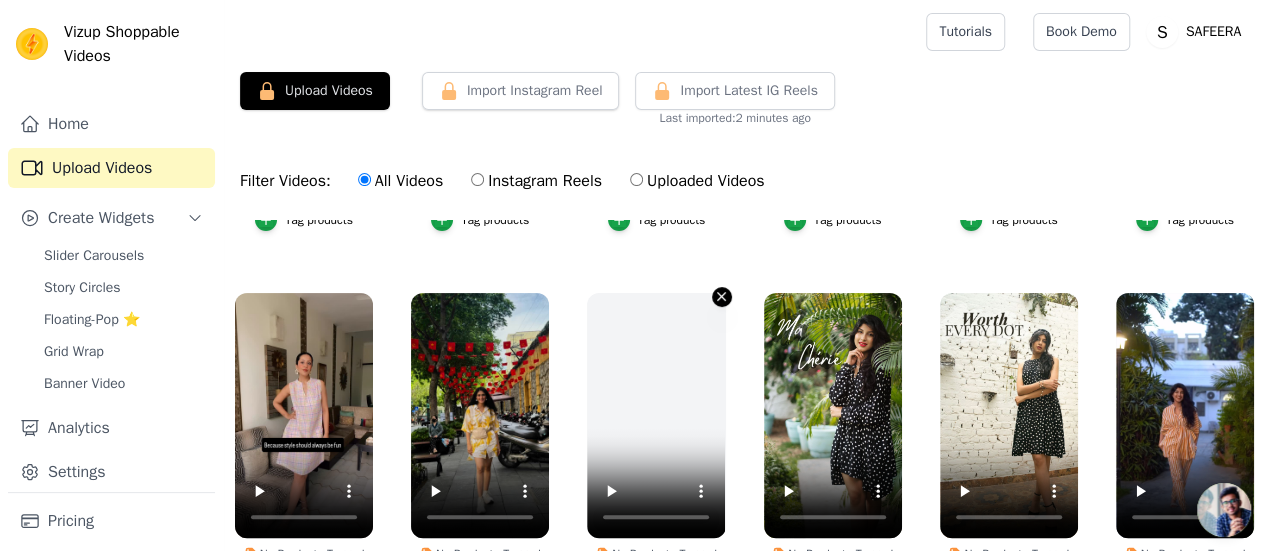 click 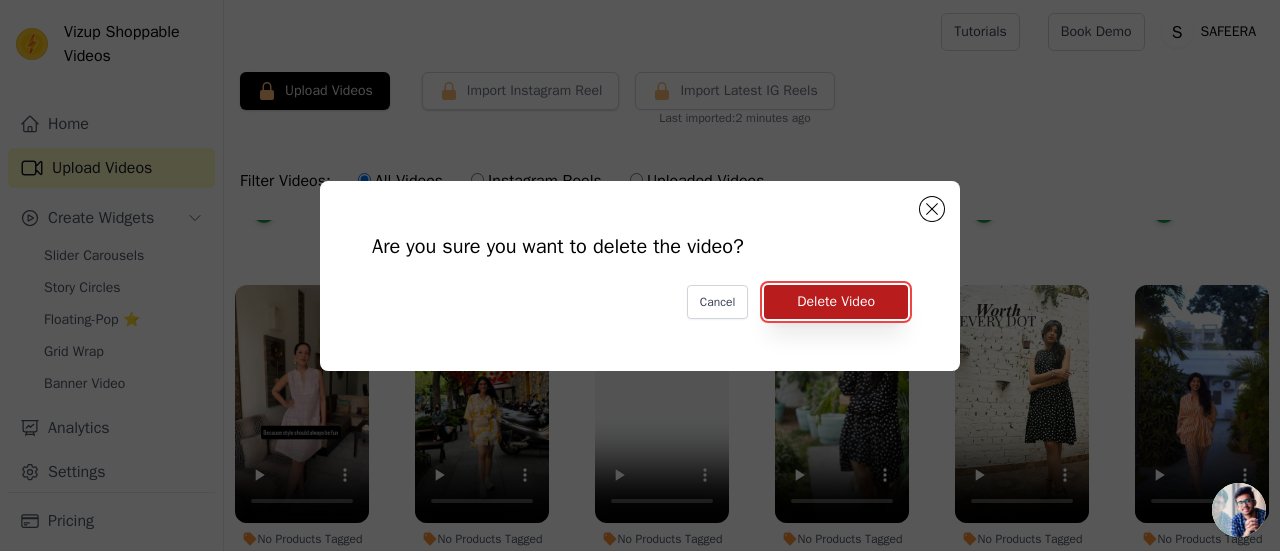 click on "Delete Video" at bounding box center [836, 302] 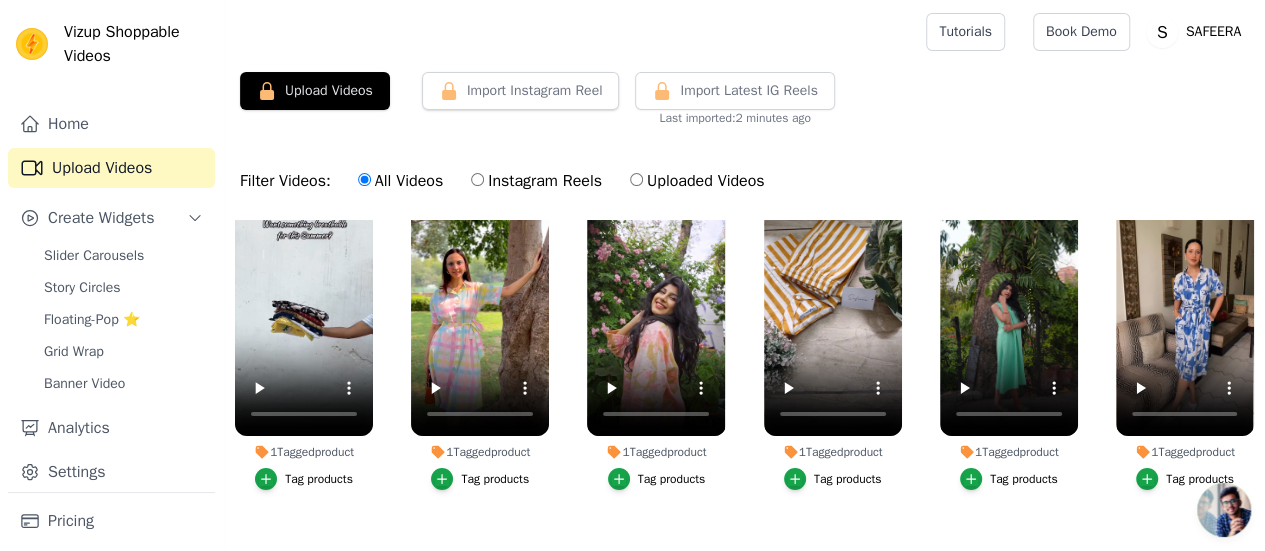 scroll, scrollTop: 0, scrollLeft: 0, axis: both 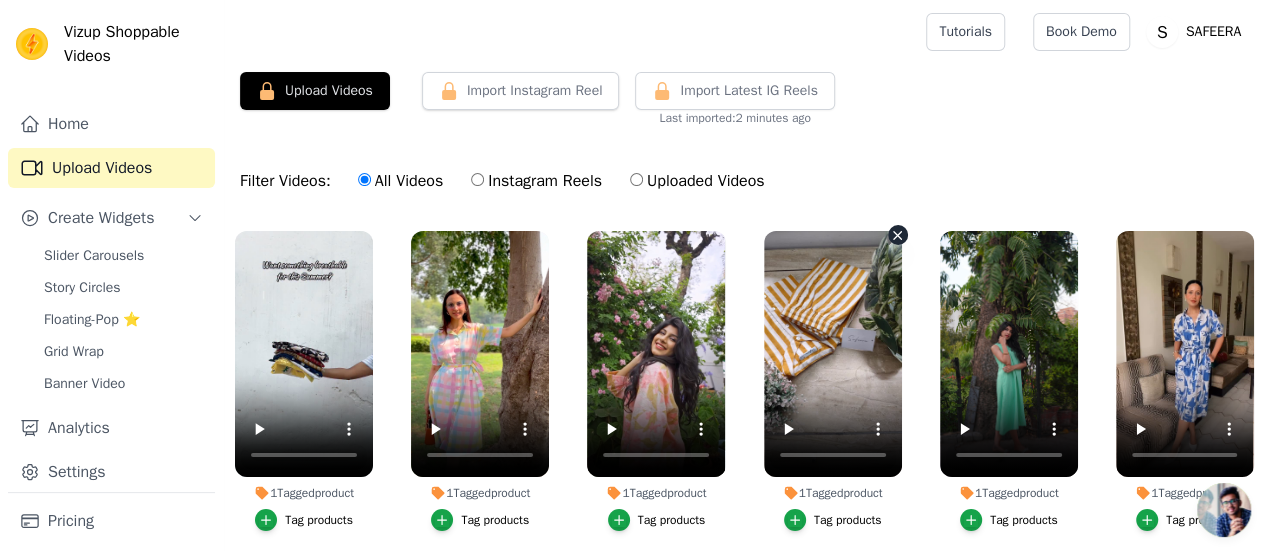 click 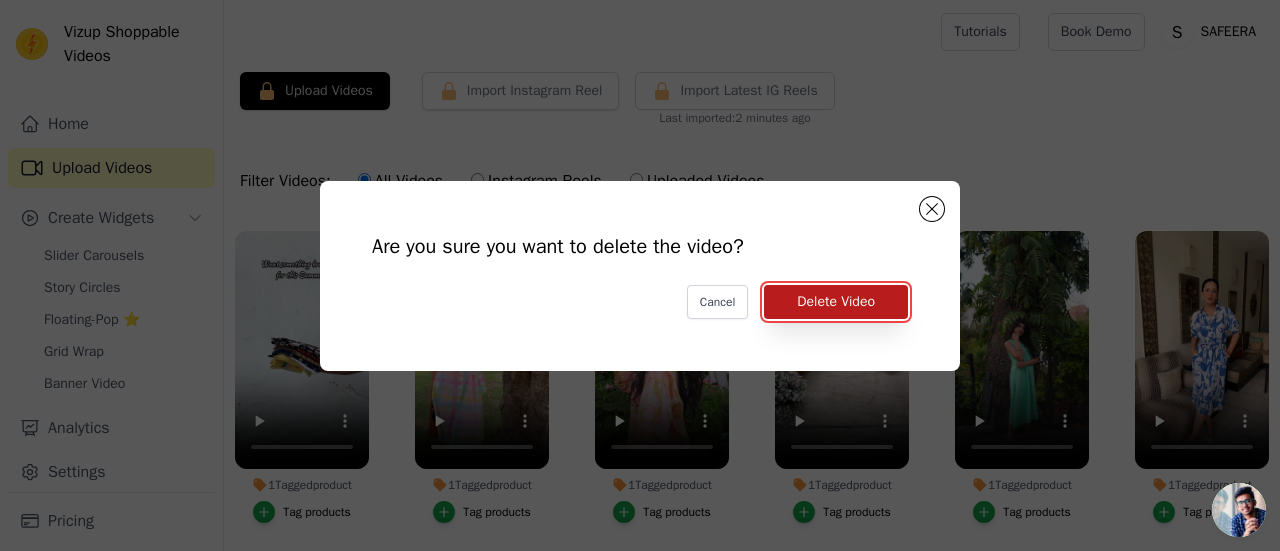 click on "Delete Video" at bounding box center (836, 302) 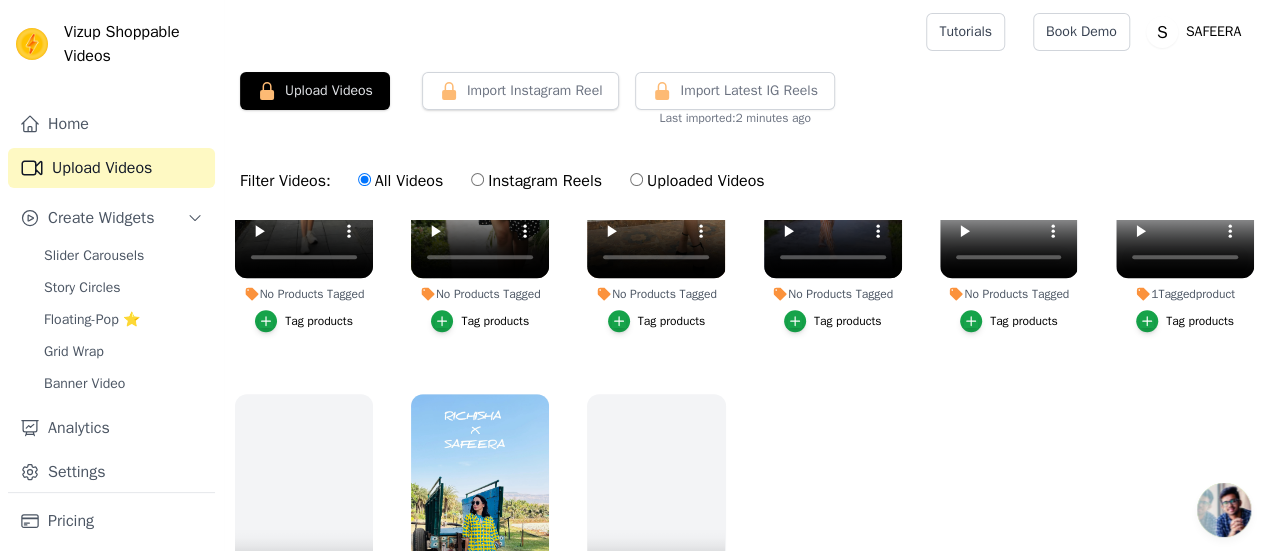 scroll, scrollTop: 564, scrollLeft: 0, axis: vertical 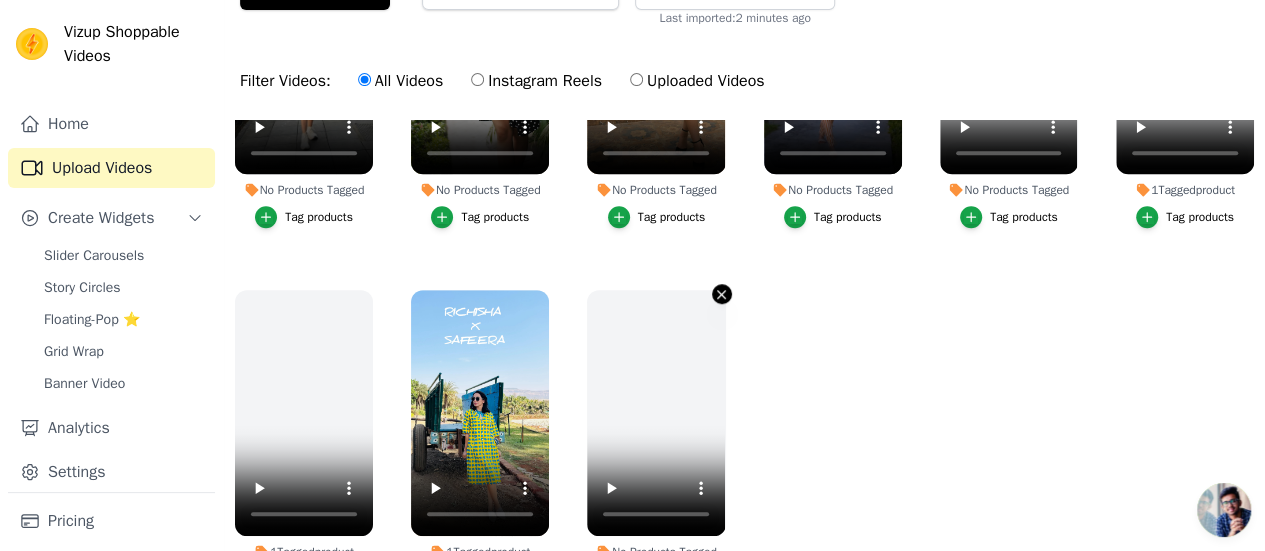 click 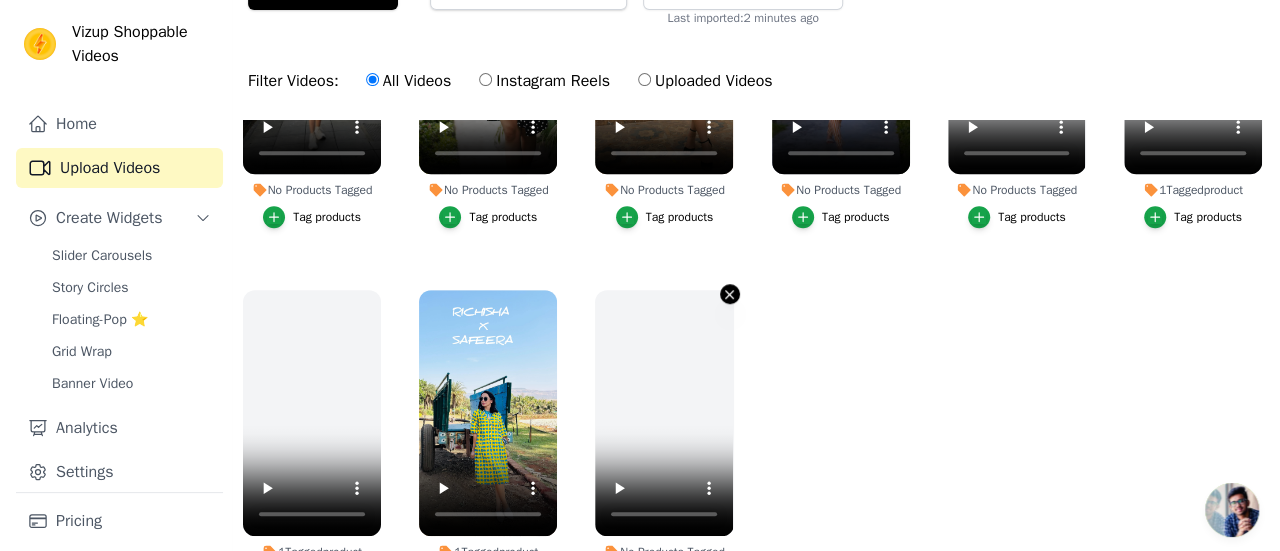 scroll, scrollTop: 0, scrollLeft: 0, axis: both 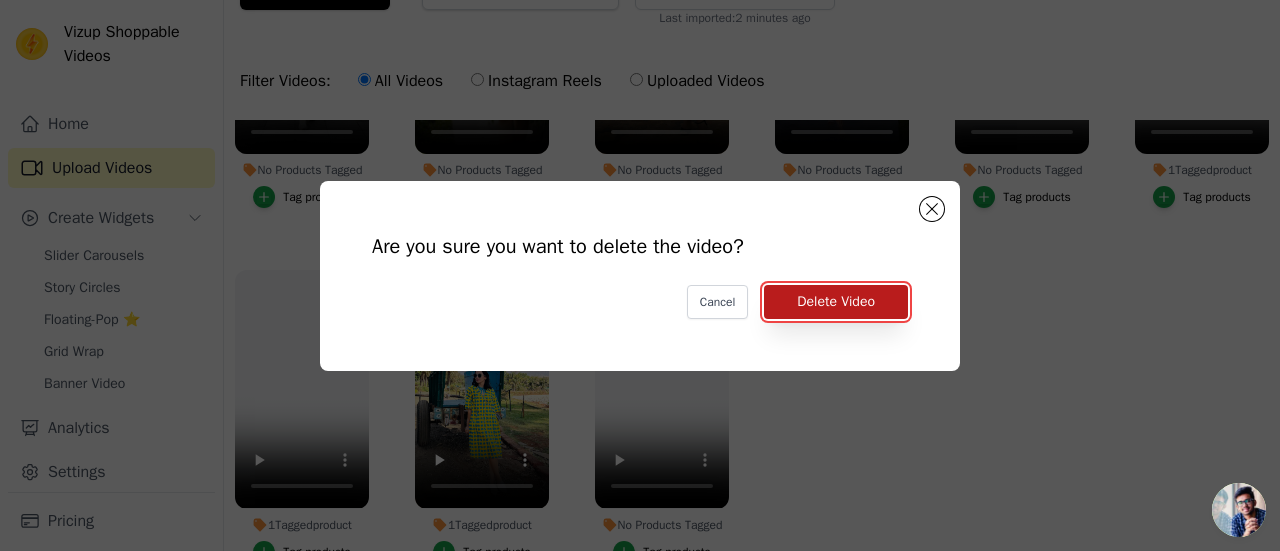 click on "Delete Video" at bounding box center (836, 302) 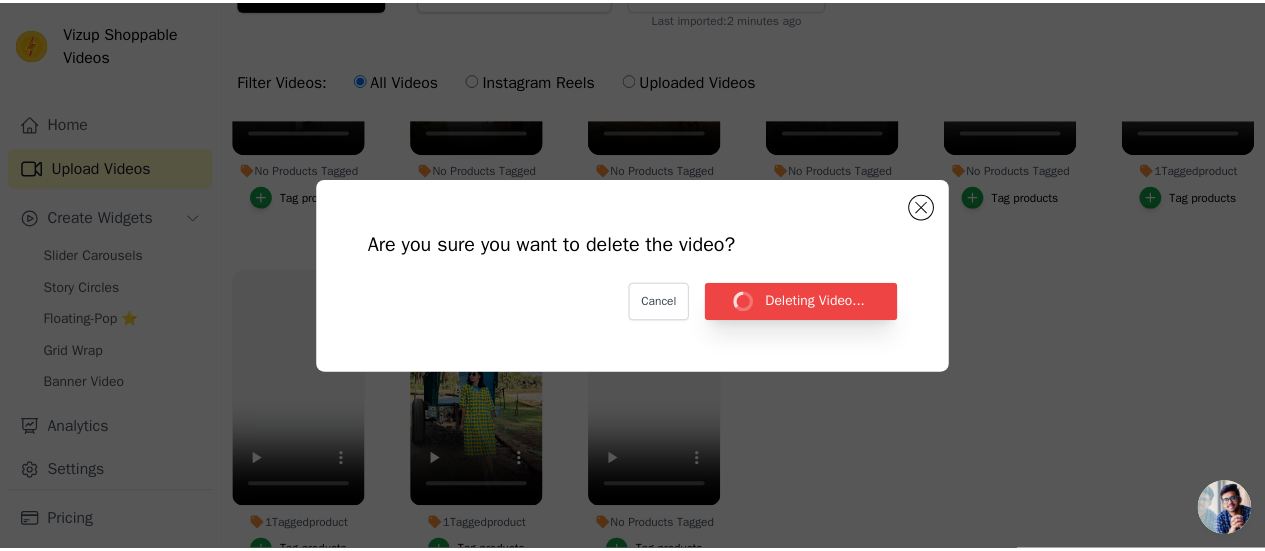 scroll, scrollTop: 100, scrollLeft: 0, axis: vertical 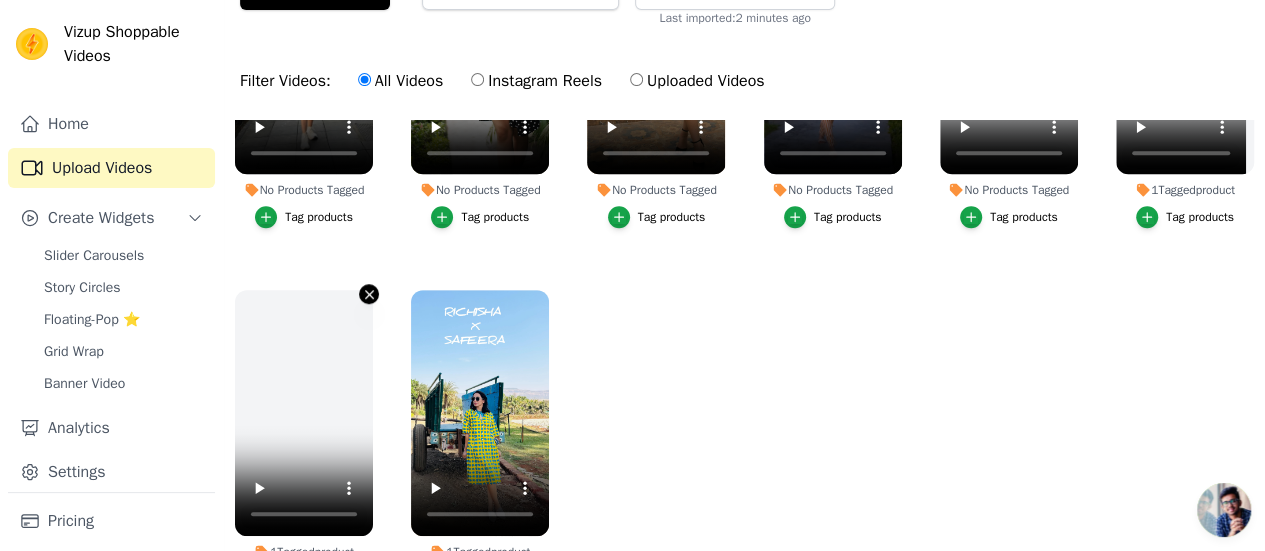 click 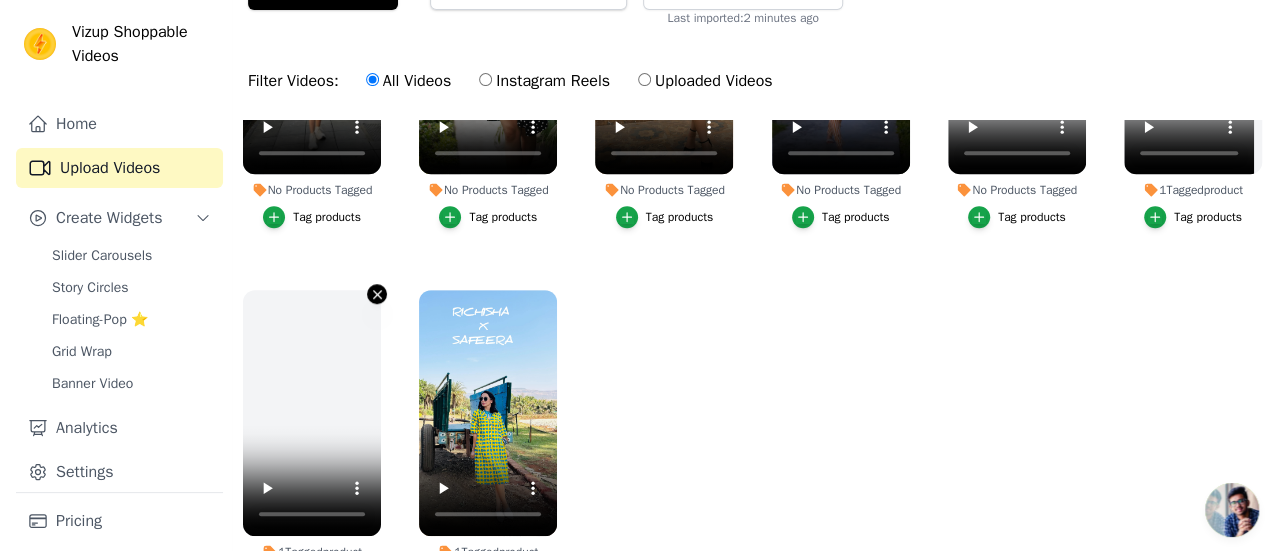 scroll, scrollTop: 0, scrollLeft: 0, axis: both 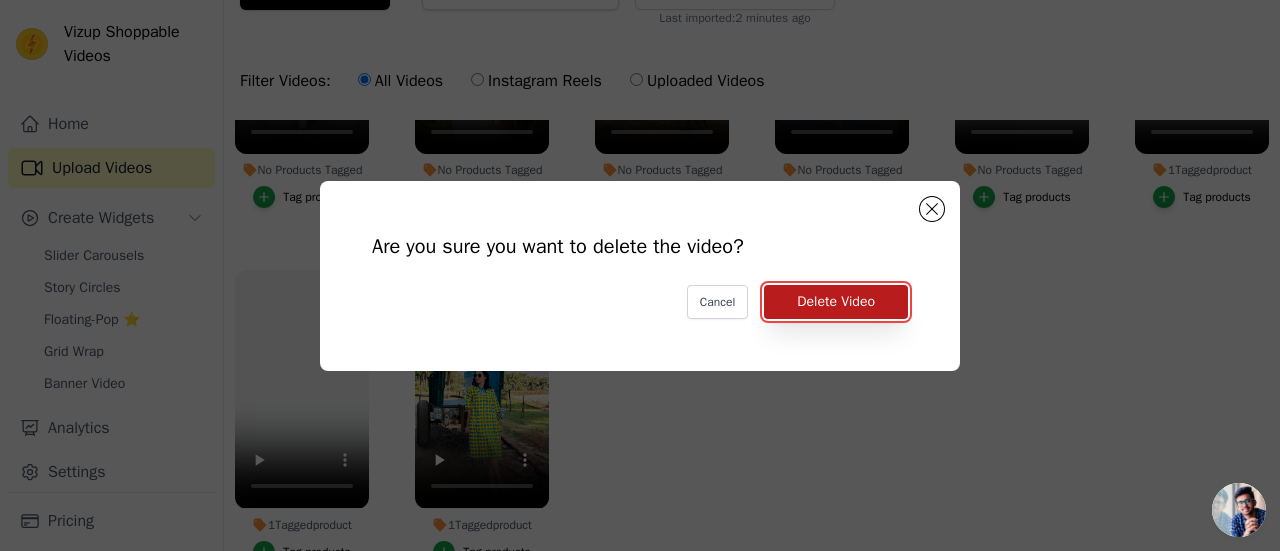 click on "Delete Video" at bounding box center (836, 302) 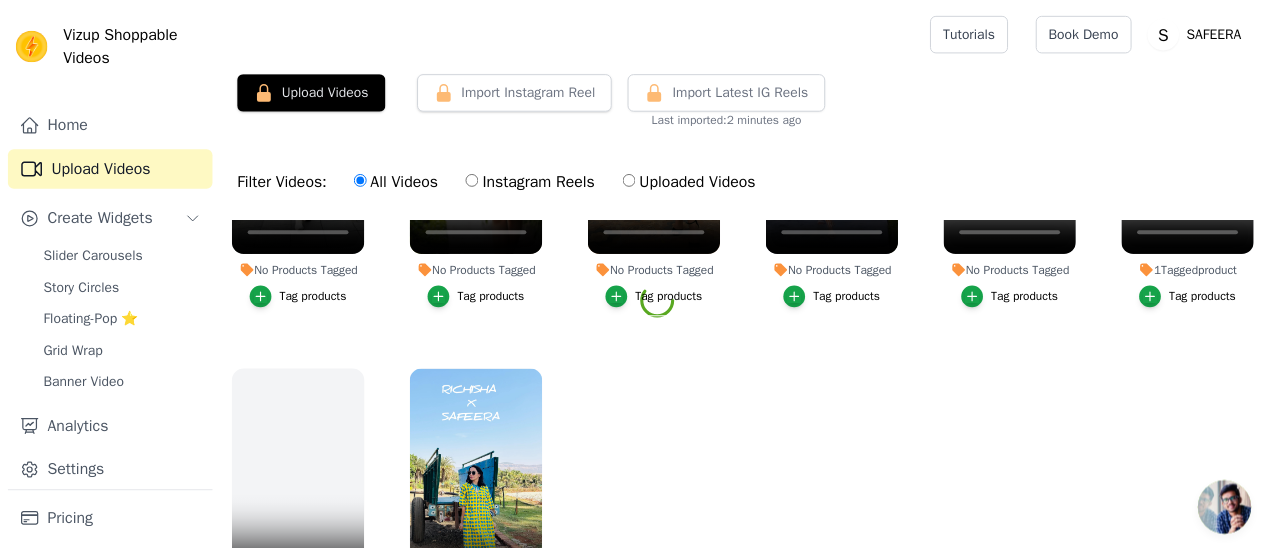 scroll, scrollTop: 100, scrollLeft: 0, axis: vertical 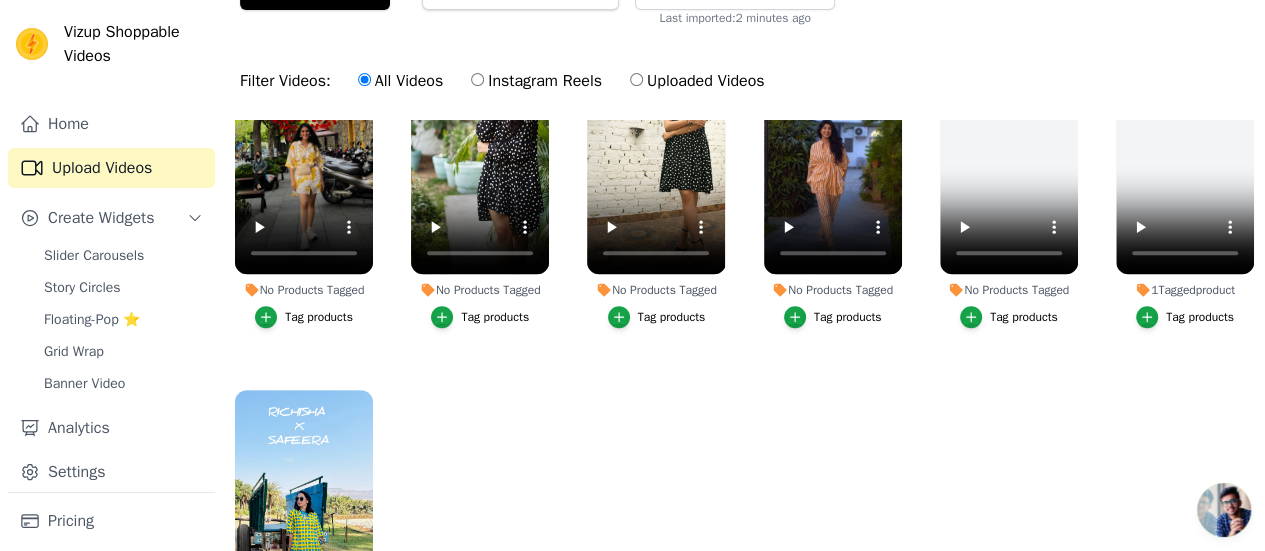 click on "Tag products" at bounding box center [319, 317] 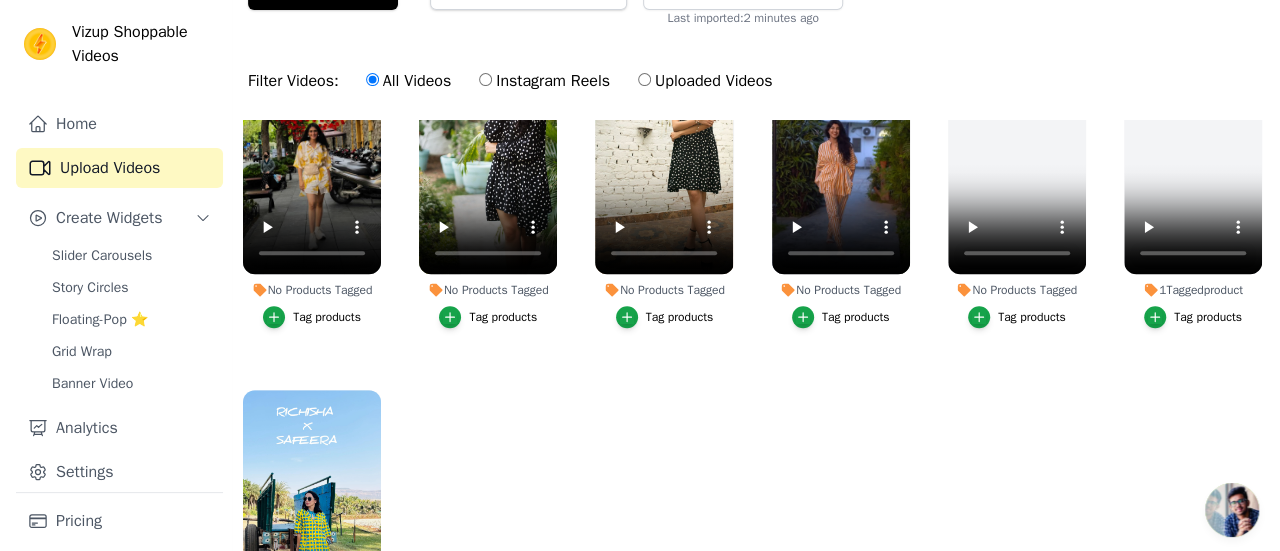 scroll, scrollTop: 0, scrollLeft: 0, axis: both 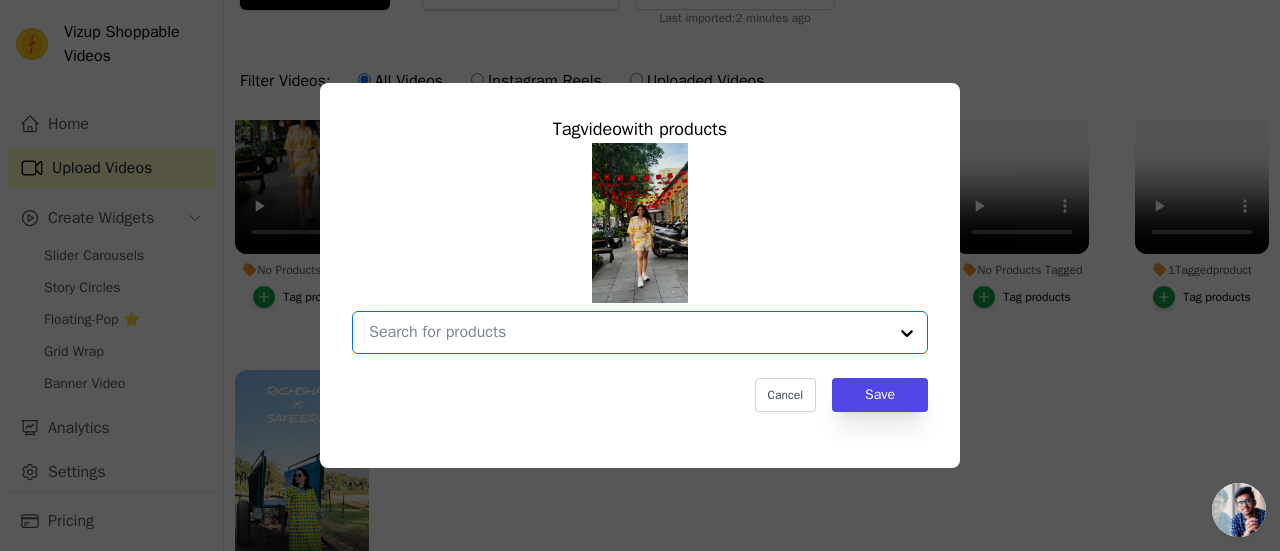 click on "No Products Tagged     Tag  video  with products       Option undefined, selected.   Select is focused, type to refine list, press down to open the menu.                   Cancel   Save     Tag products" at bounding box center [628, 332] 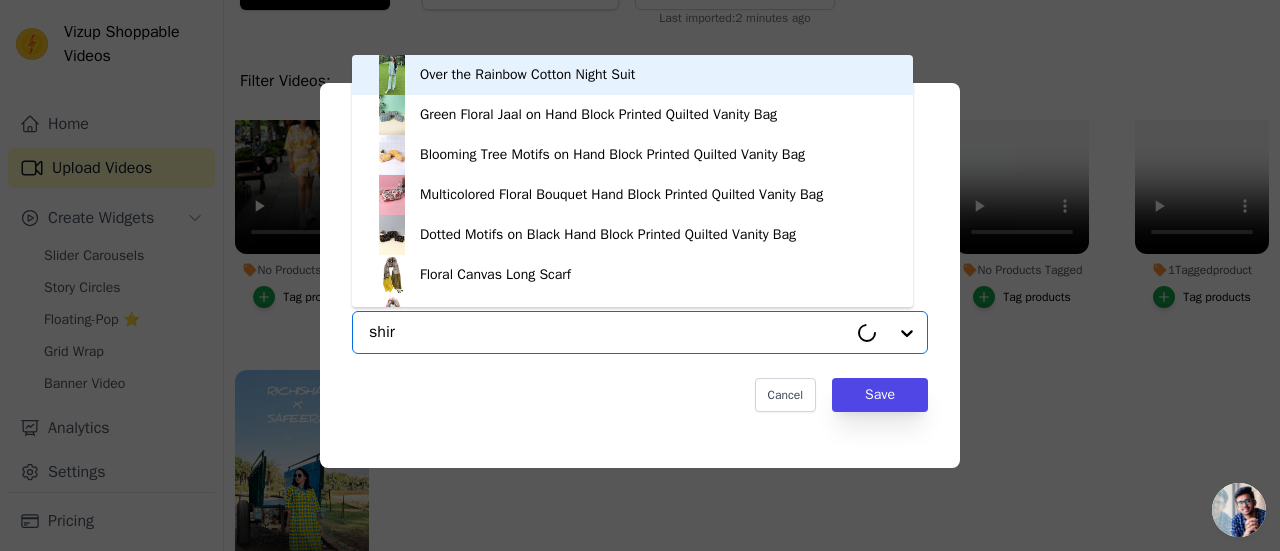 type on "shirt" 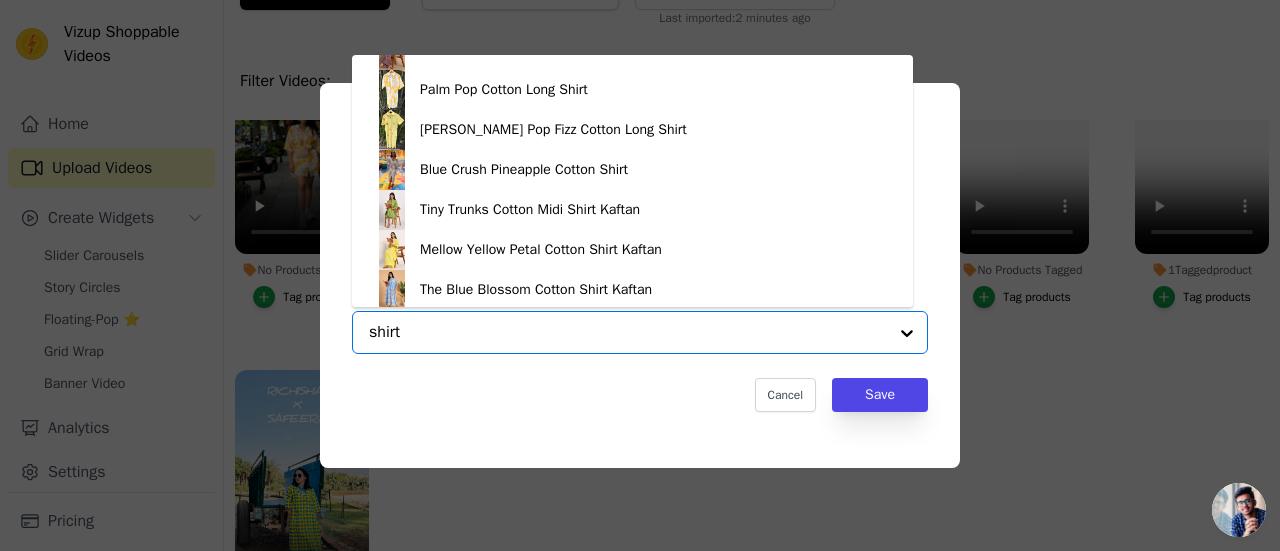 scroll, scrollTop: 1300, scrollLeft: 0, axis: vertical 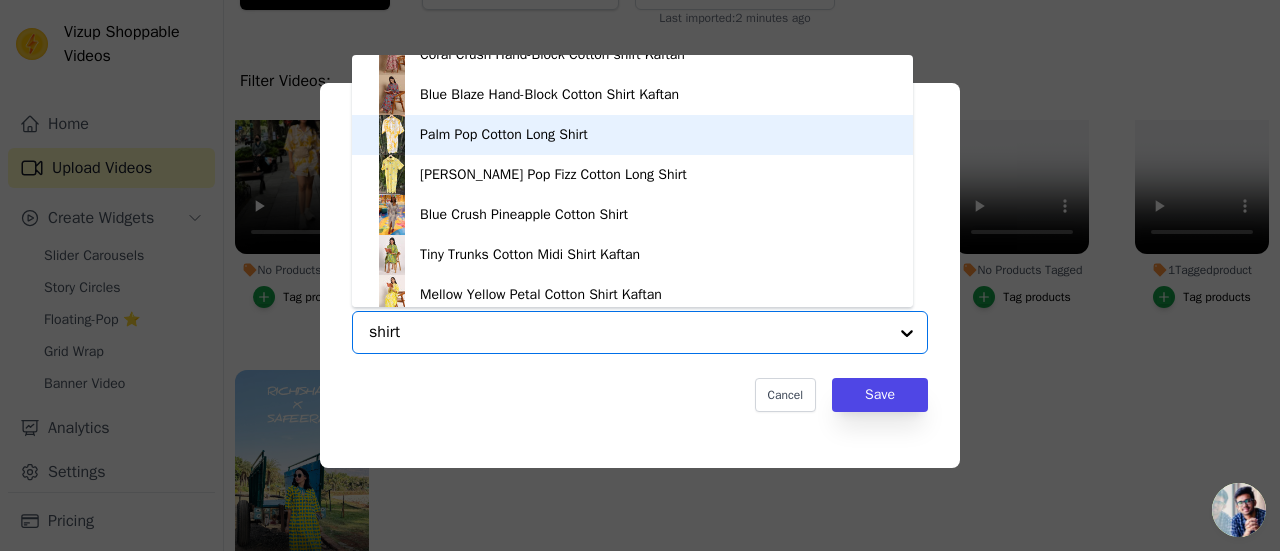 click on "Palm Pop Cotton Long Shirt" at bounding box center [504, 135] 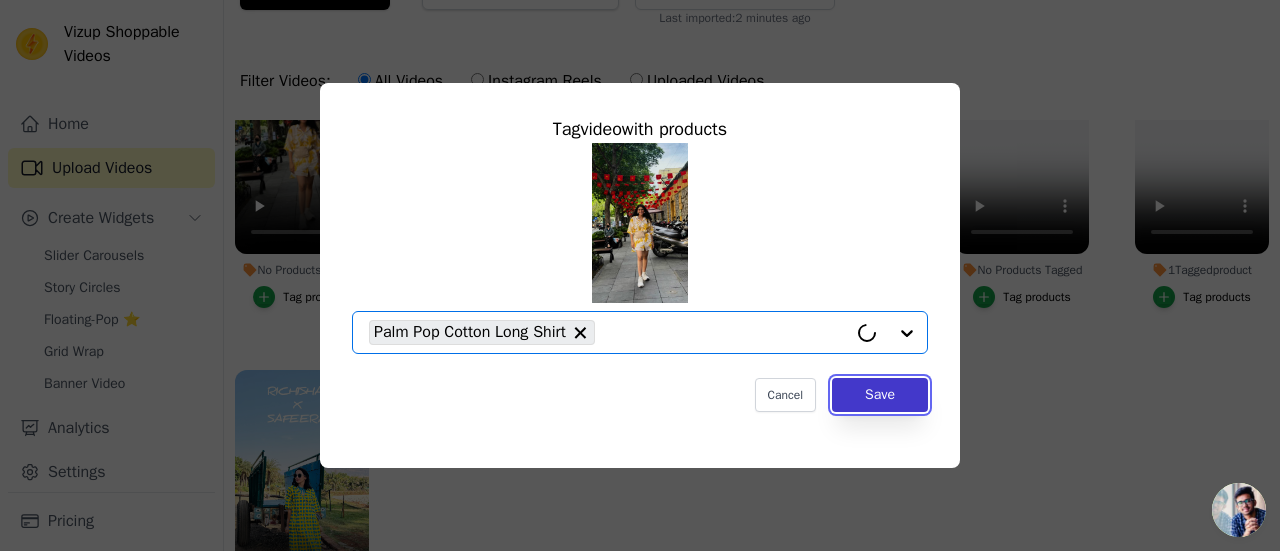 click on "Save" at bounding box center [880, 395] 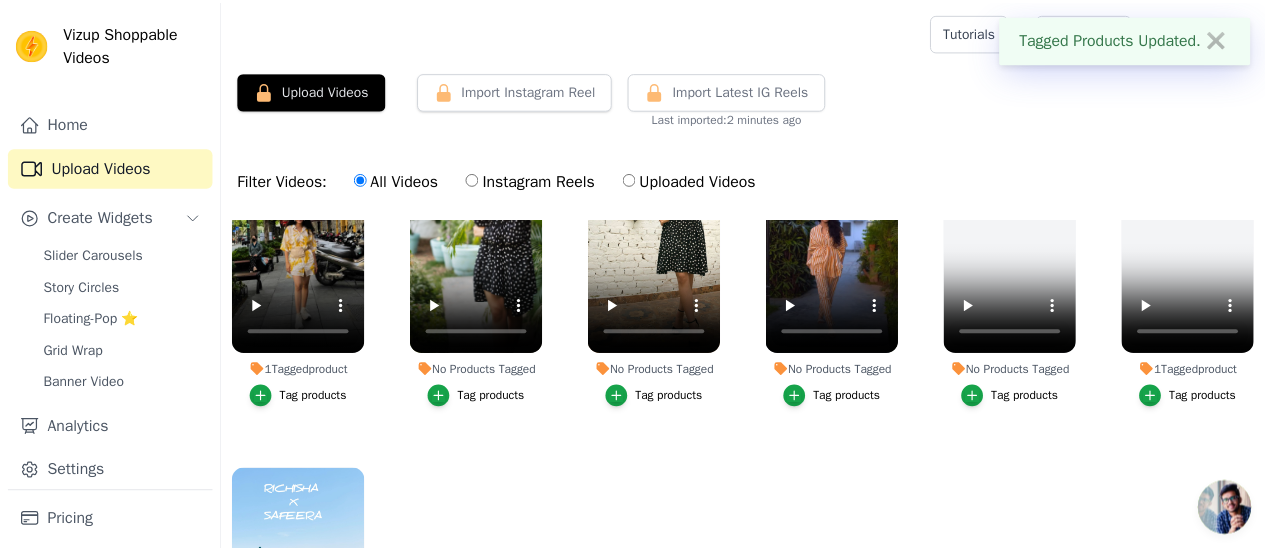 scroll, scrollTop: 100, scrollLeft: 0, axis: vertical 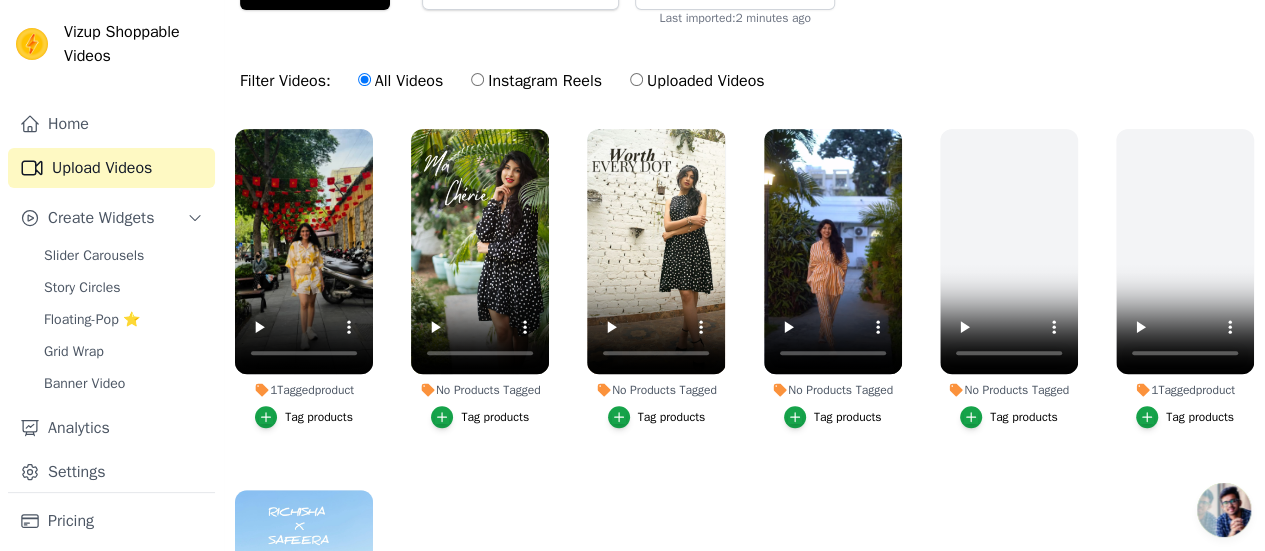 click on "1  Tagged  product       Tag products           1  Tagged  product       Tag products           1  Tagged  product       Tag products           1  Tagged  product       Tag products           1  Tagged  product       Tag products
No Products Tagged       Tag products           1  Tagged  product       Tag products
No Products Tagged       Tag products
No Products Tagged       Tag products
No Products Tagged       Tag products
No Products Tagged       Tag products           1  Tagged  product       Tag products           1  Tagged  product       Tag products" at bounding box center [744, 363] 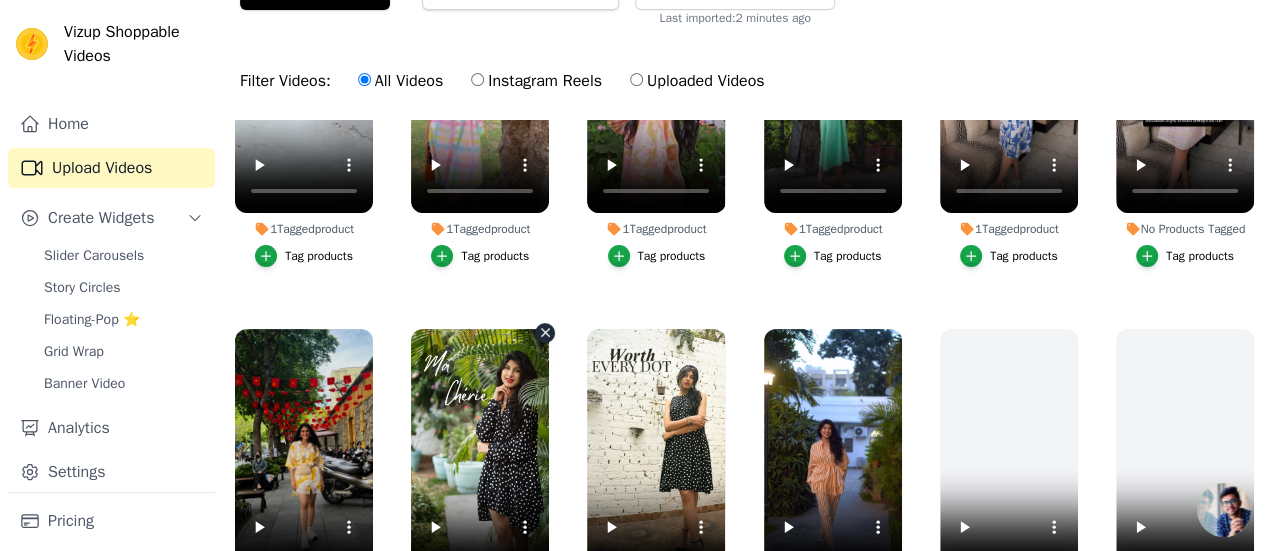 scroll, scrollTop: 264, scrollLeft: 0, axis: vertical 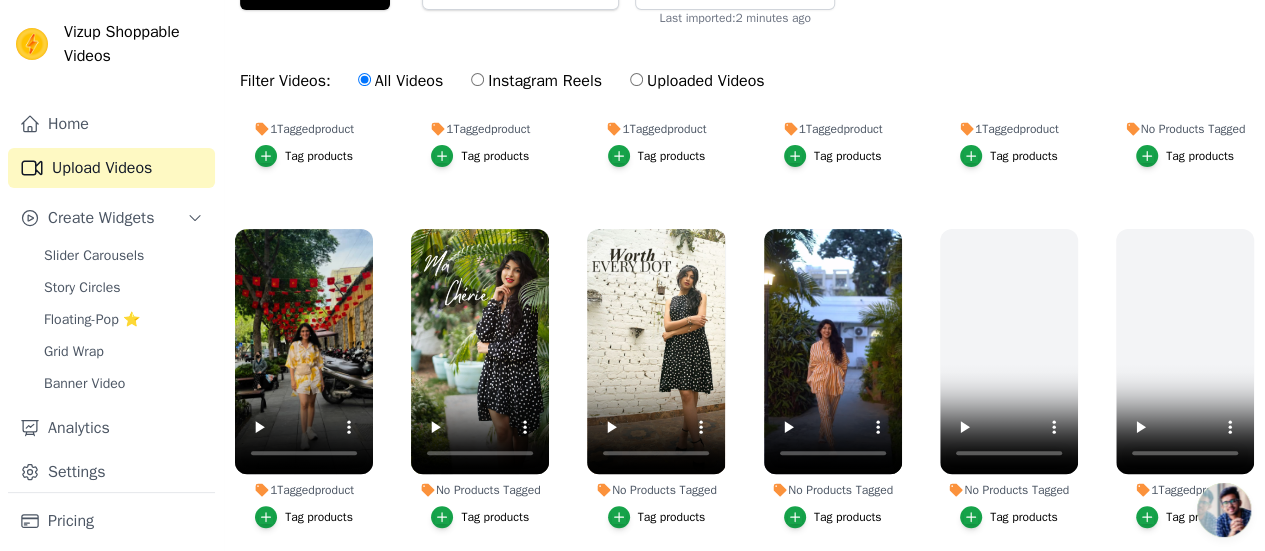 click on "Tag products" at bounding box center [495, 517] 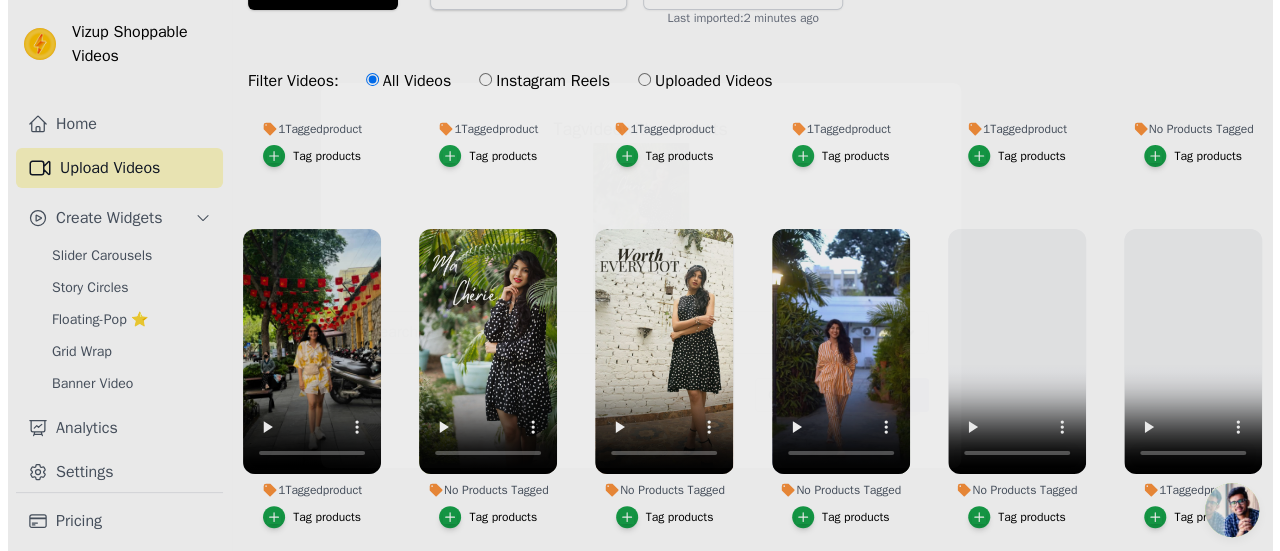 scroll, scrollTop: 0, scrollLeft: 0, axis: both 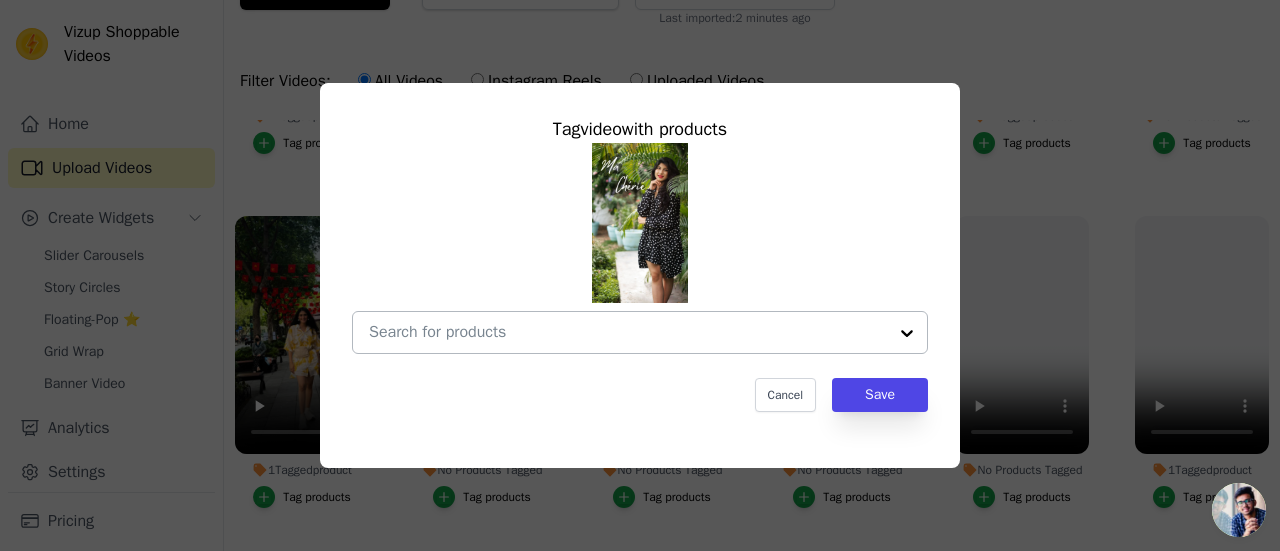 click on "No Products Tagged     Tag  video  with products                         Cancel   Save     Tag products" at bounding box center [628, 332] 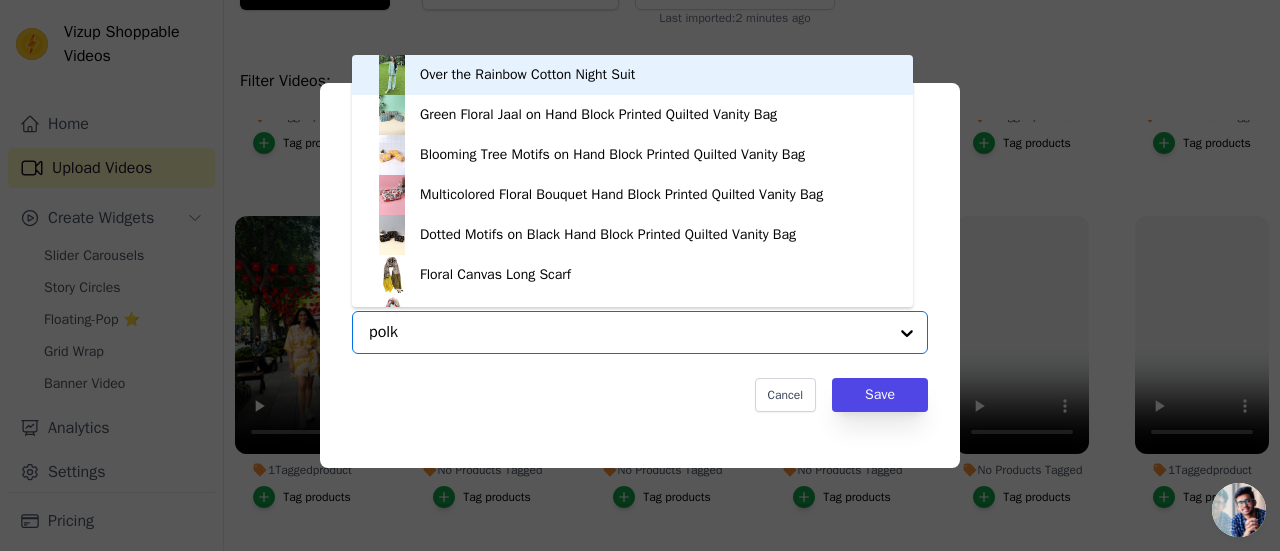 type on "polka" 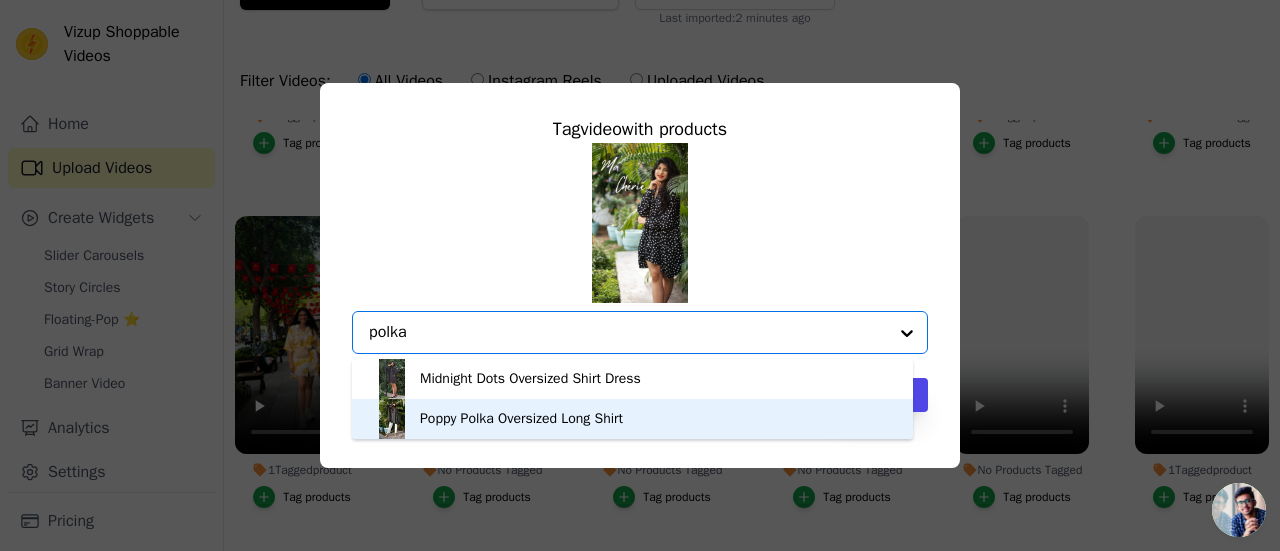 click on "Poppy Polka Oversized Long Shirt" at bounding box center (521, 419) 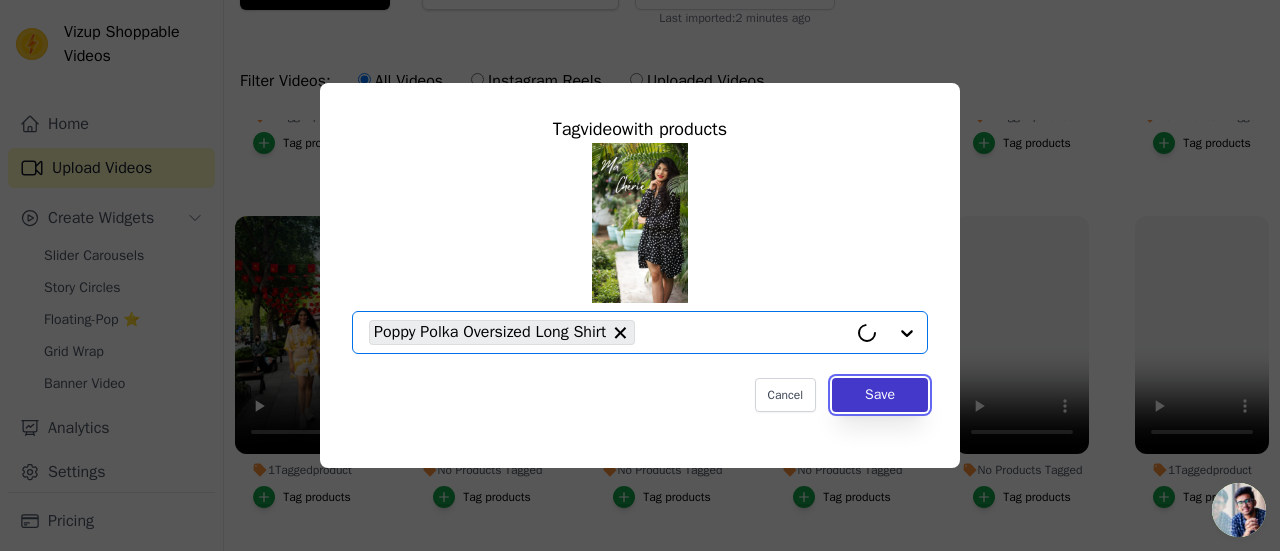 click on "Save" at bounding box center [880, 395] 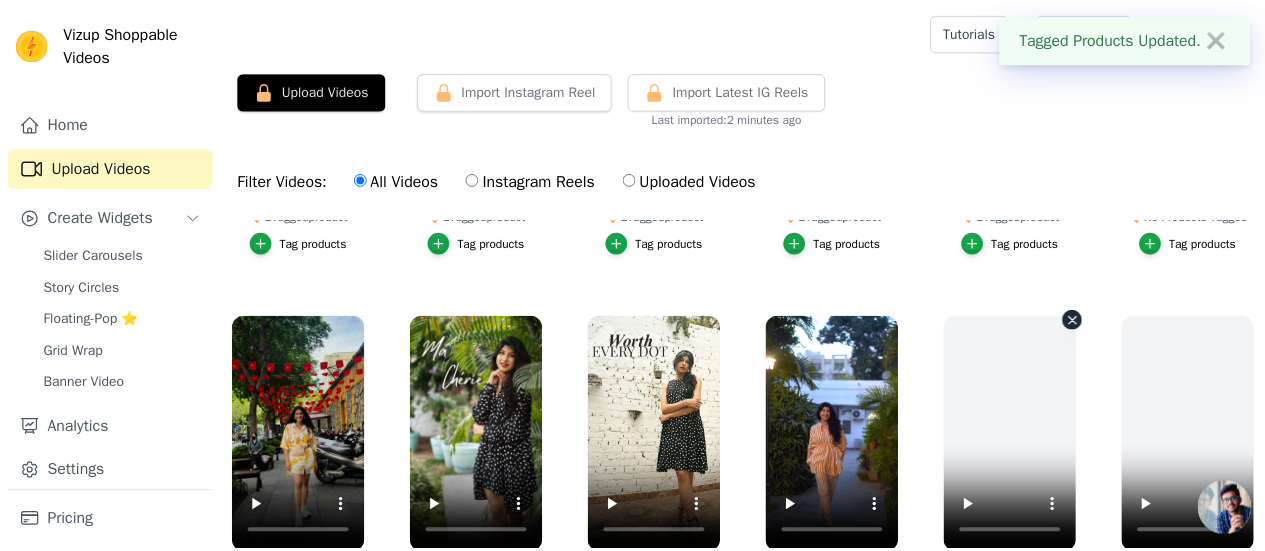 scroll, scrollTop: 100, scrollLeft: 0, axis: vertical 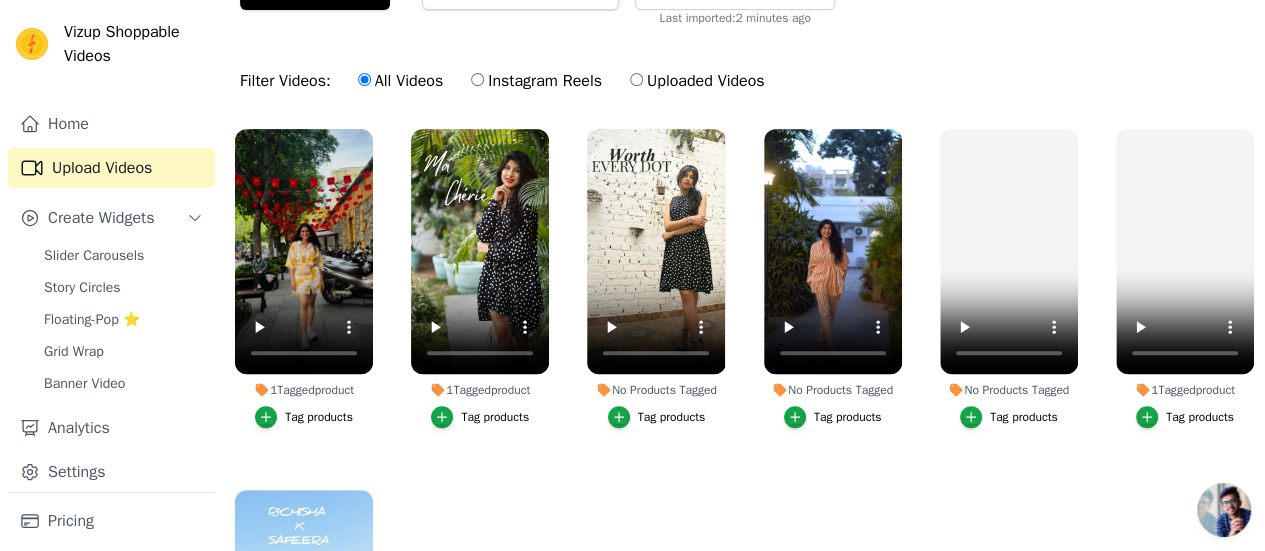 click on "Tag products" at bounding box center [672, 417] 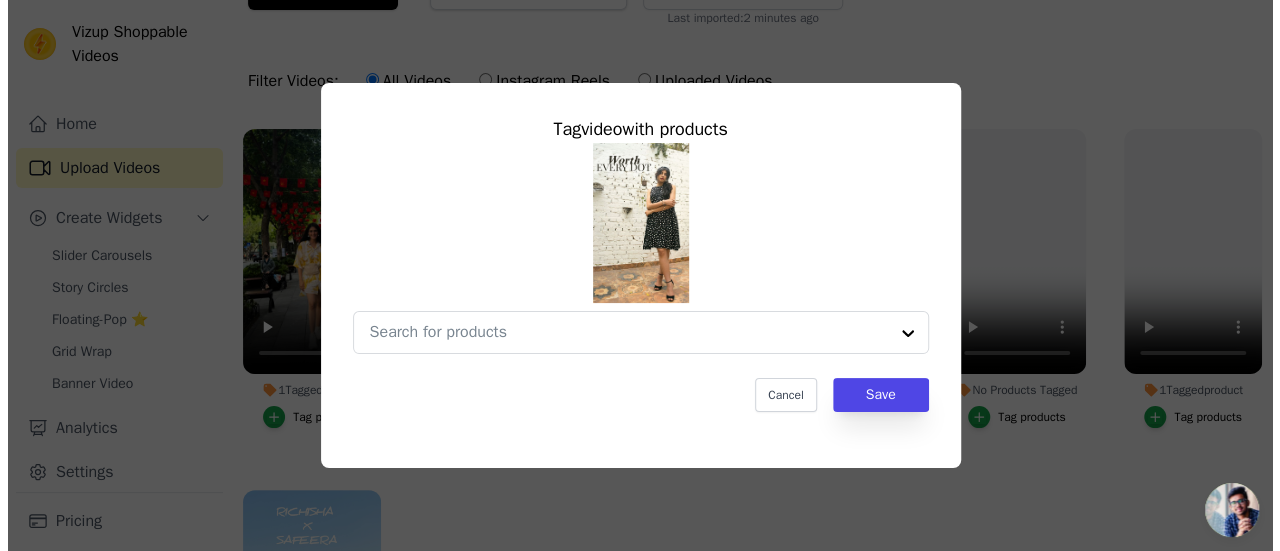 scroll, scrollTop: 0, scrollLeft: 0, axis: both 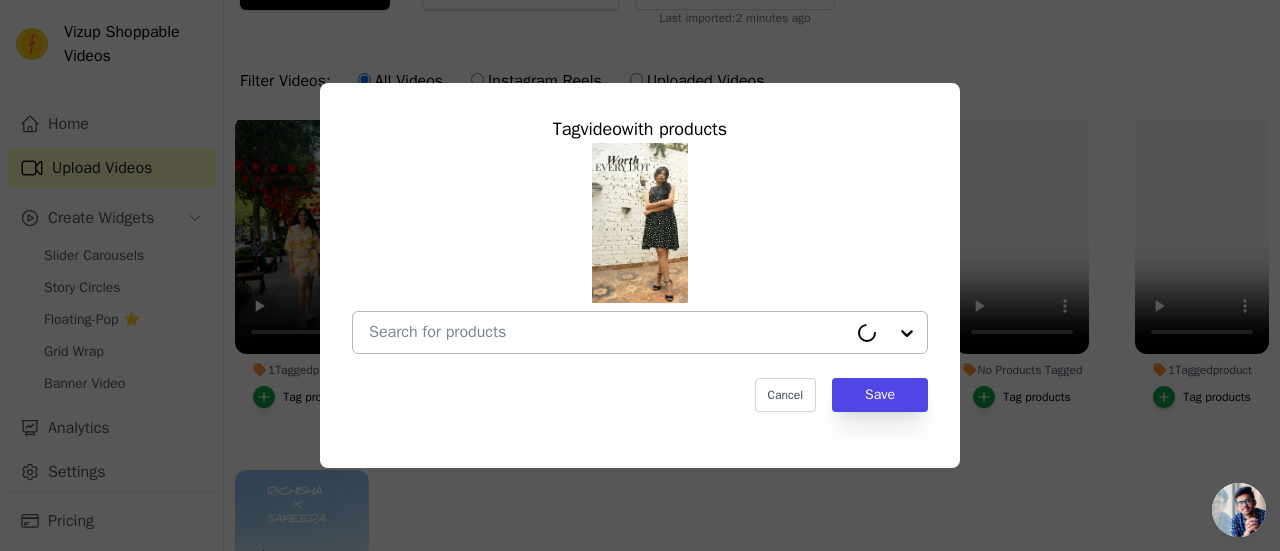 click on "No Products Tagged     Tag  video  with products                         Cancel   Save     Tag products" at bounding box center (608, 332) 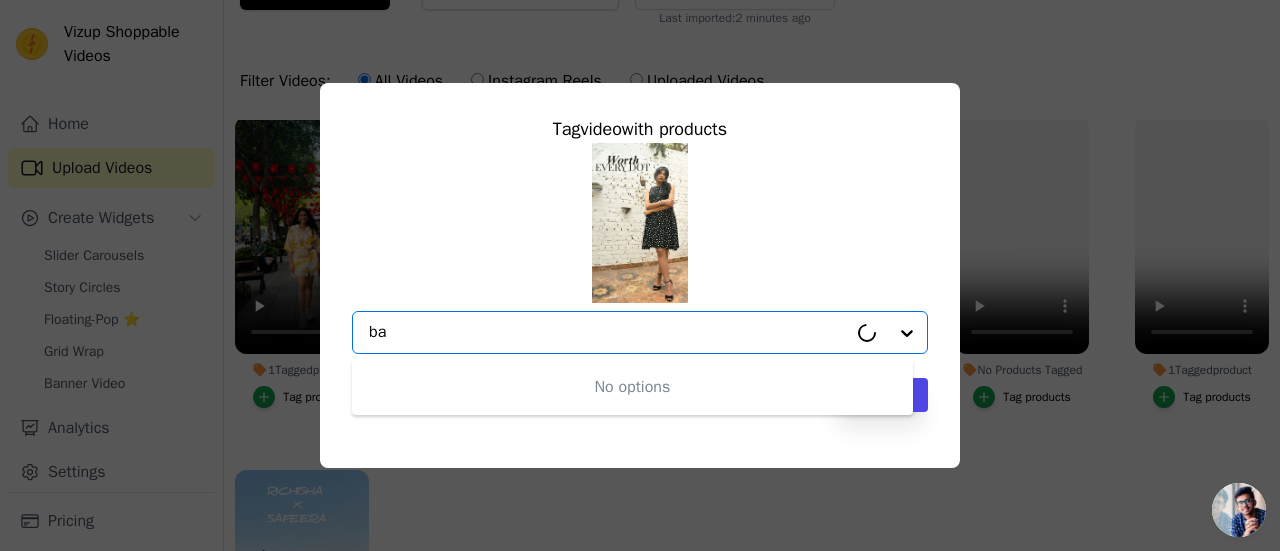 type on "b" 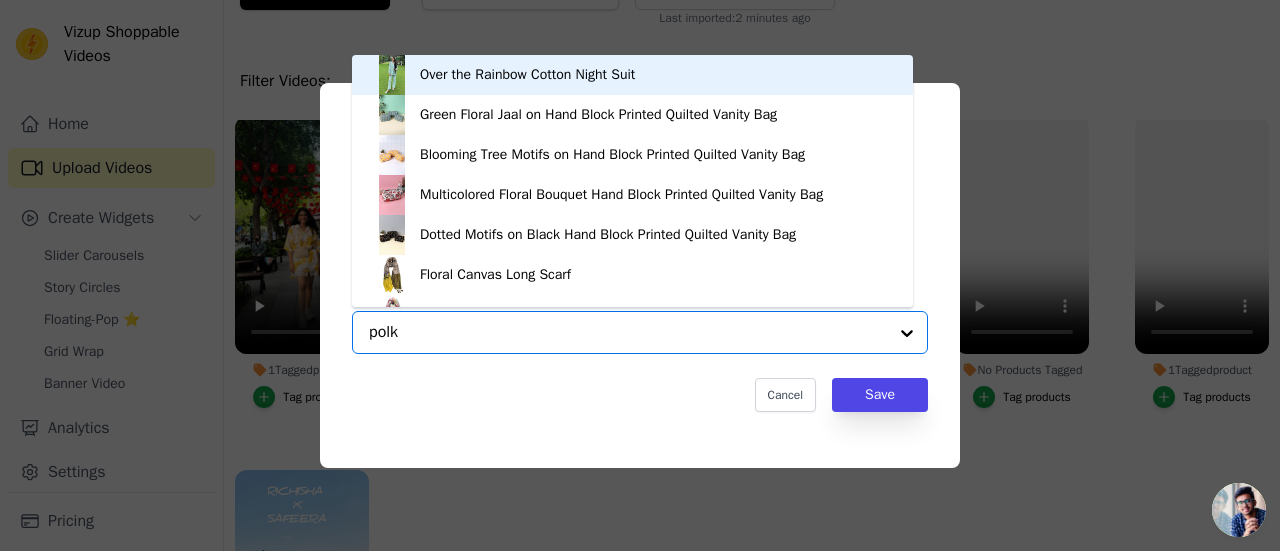 type on "polka" 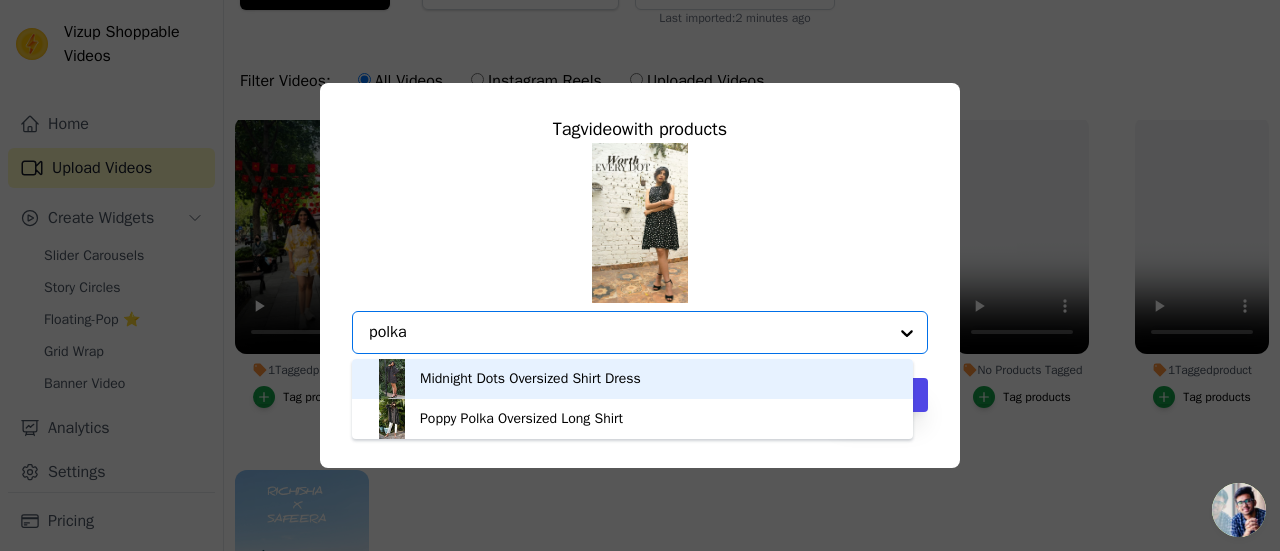 click on "Midnight Dots Oversized Shirt Dress" at bounding box center [530, 379] 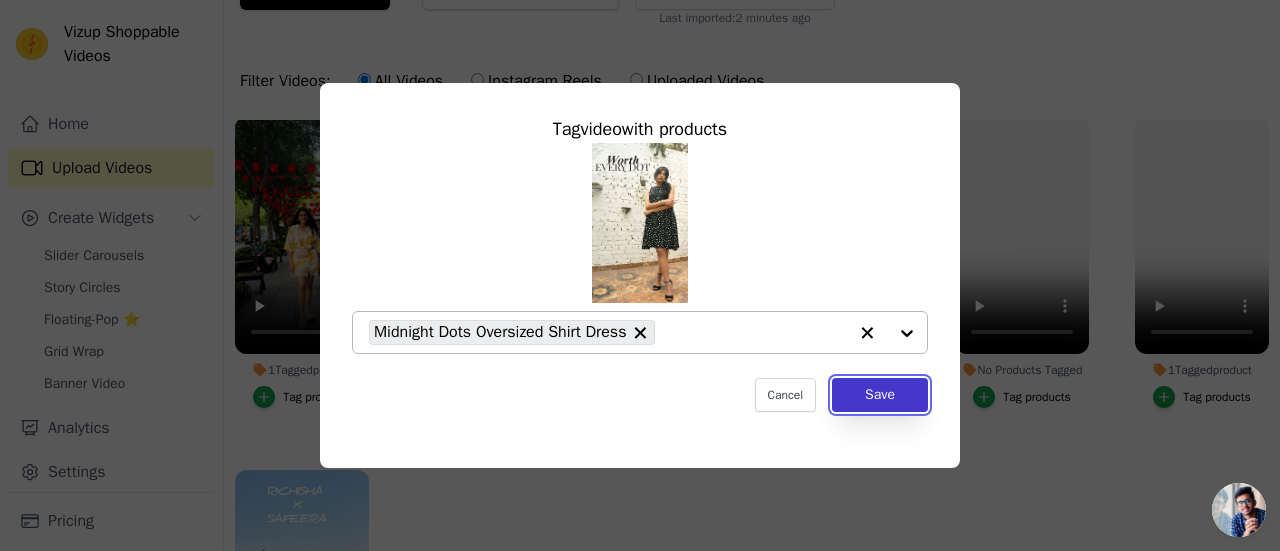 click on "Save" at bounding box center (880, 395) 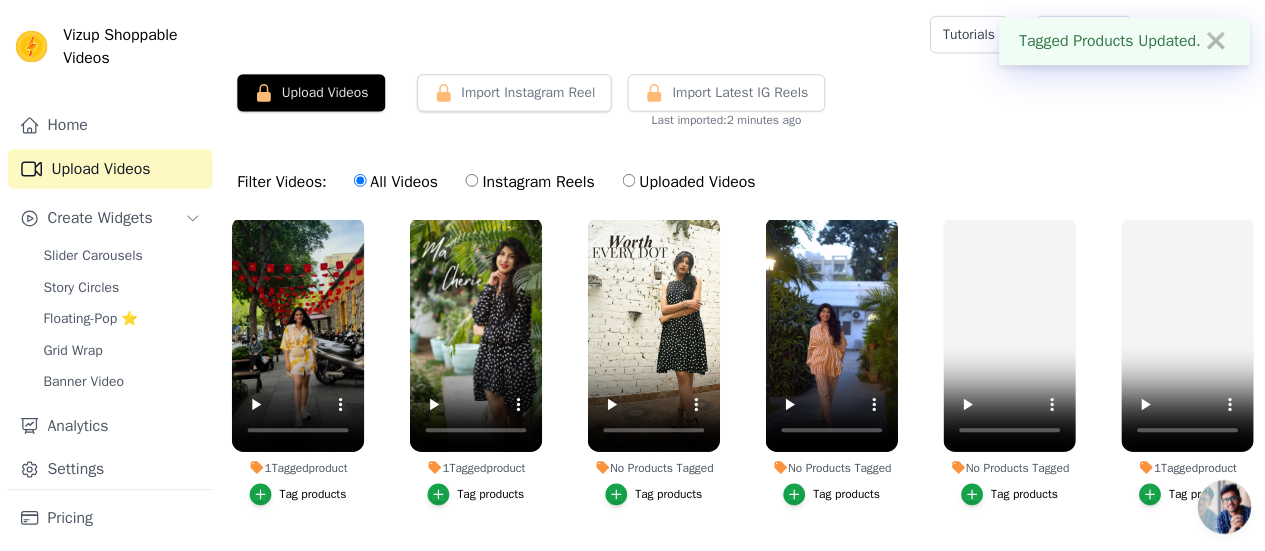 scroll, scrollTop: 100, scrollLeft: 0, axis: vertical 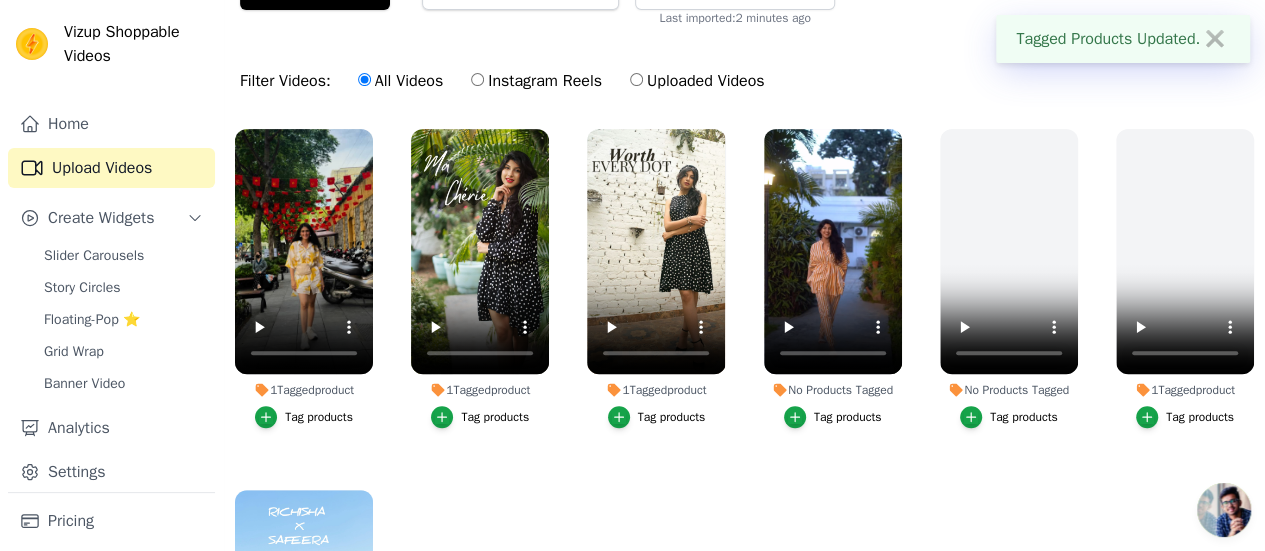 click on "Tag products" at bounding box center [495, 417] 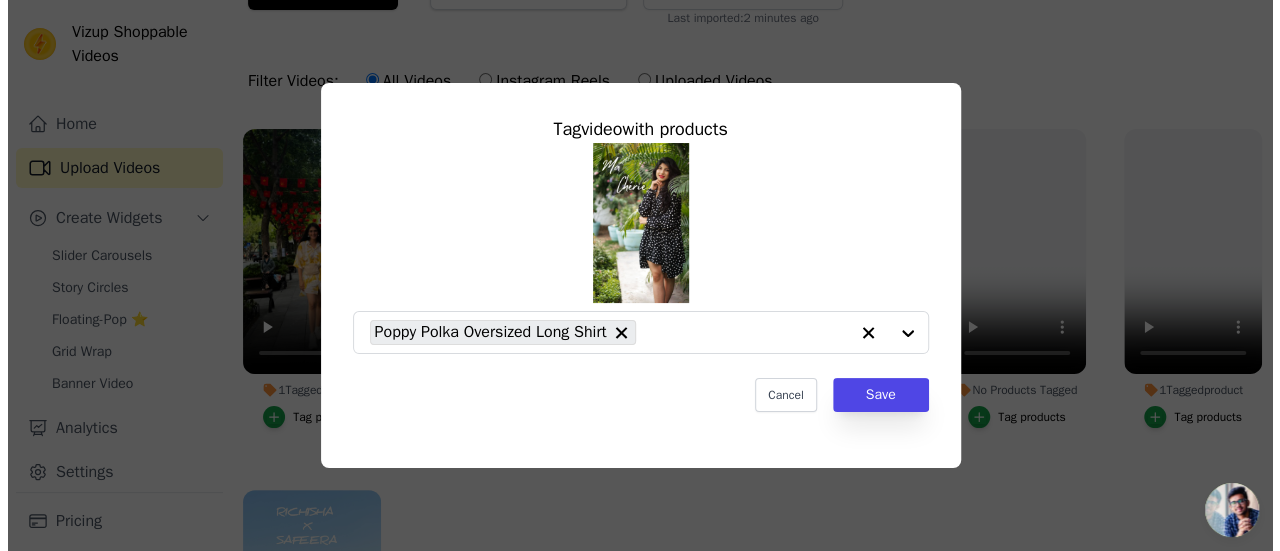 scroll, scrollTop: 0, scrollLeft: 0, axis: both 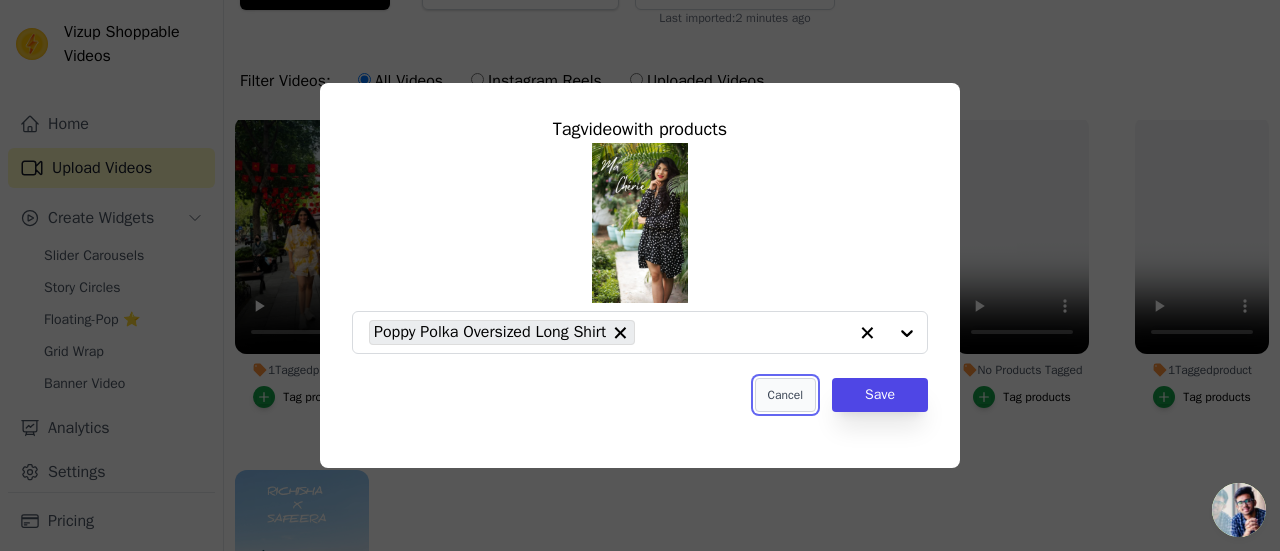 click on "Cancel" at bounding box center (785, 395) 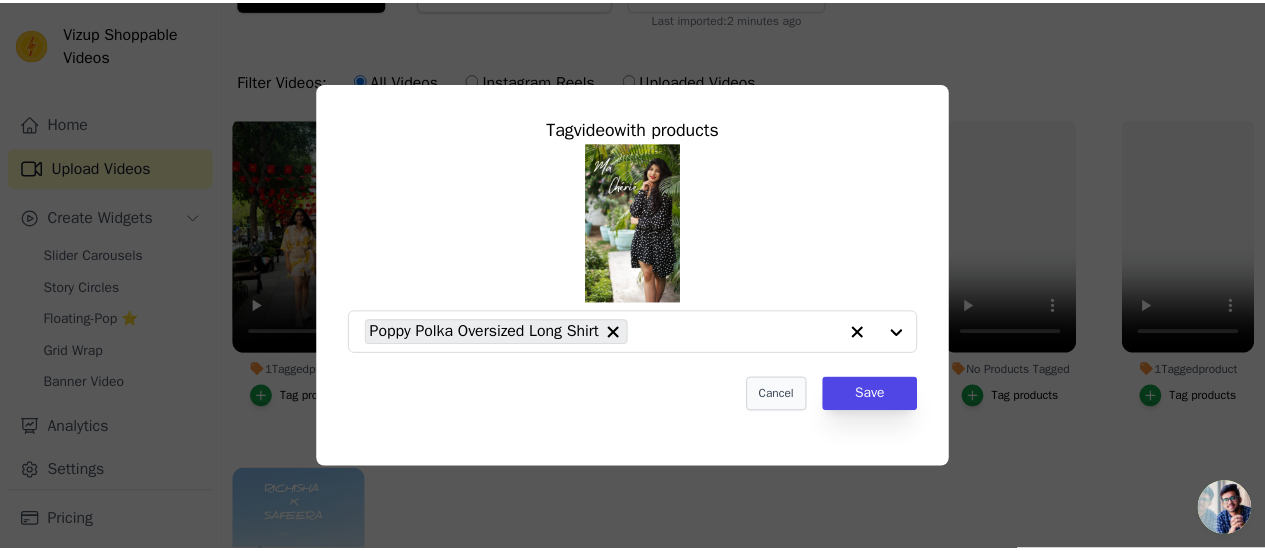 scroll, scrollTop: 100, scrollLeft: 0, axis: vertical 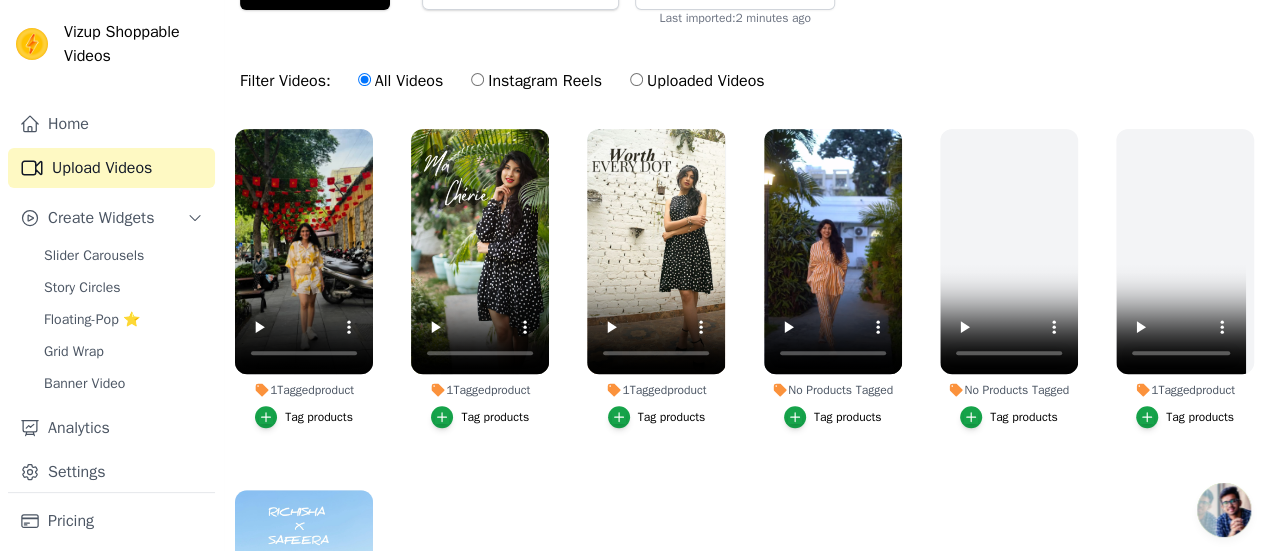 click on "Tag products" at bounding box center [672, 417] 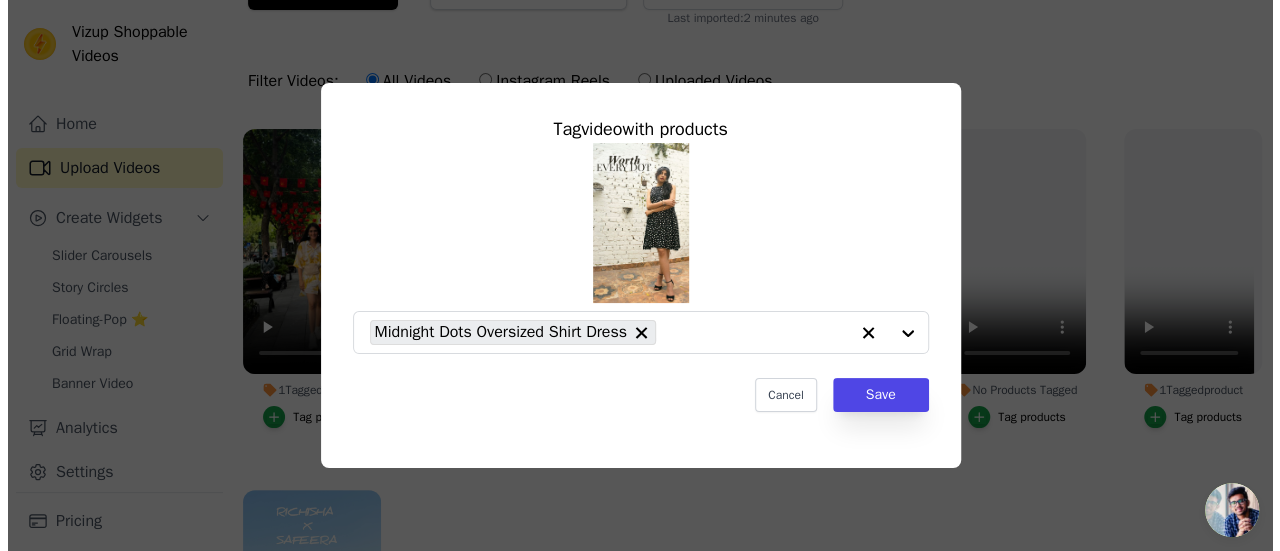 scroll, scrollTop: 0, scrollLeft: 0, axis: both 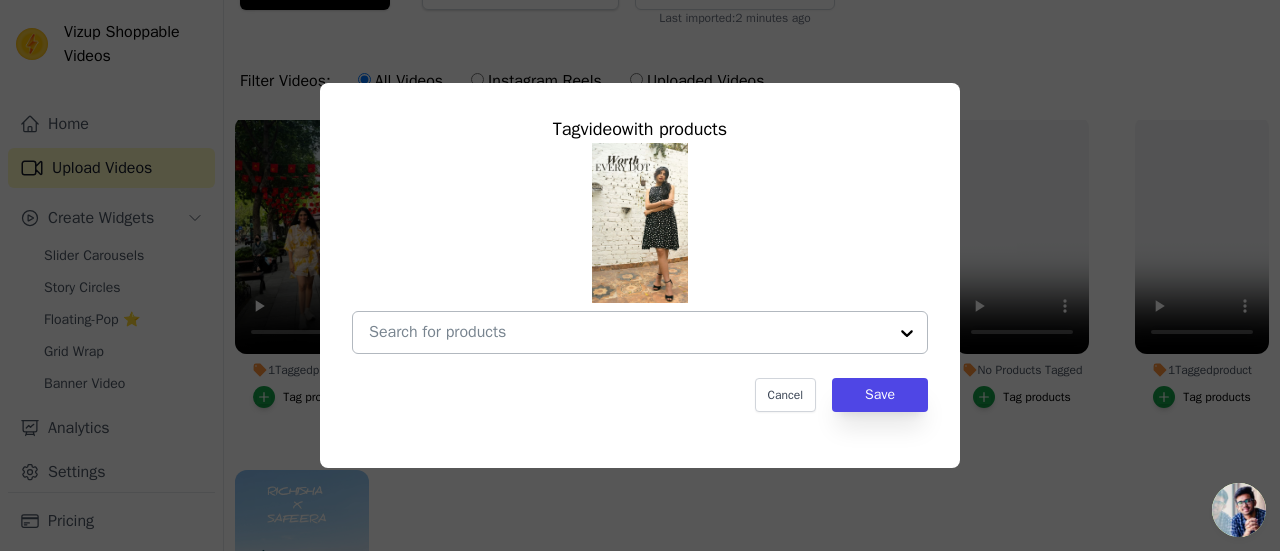 click on "1  Tagged  product     Tag  video  with products                         Cancel   Save     Tag products" at bounding box center (628, 332) 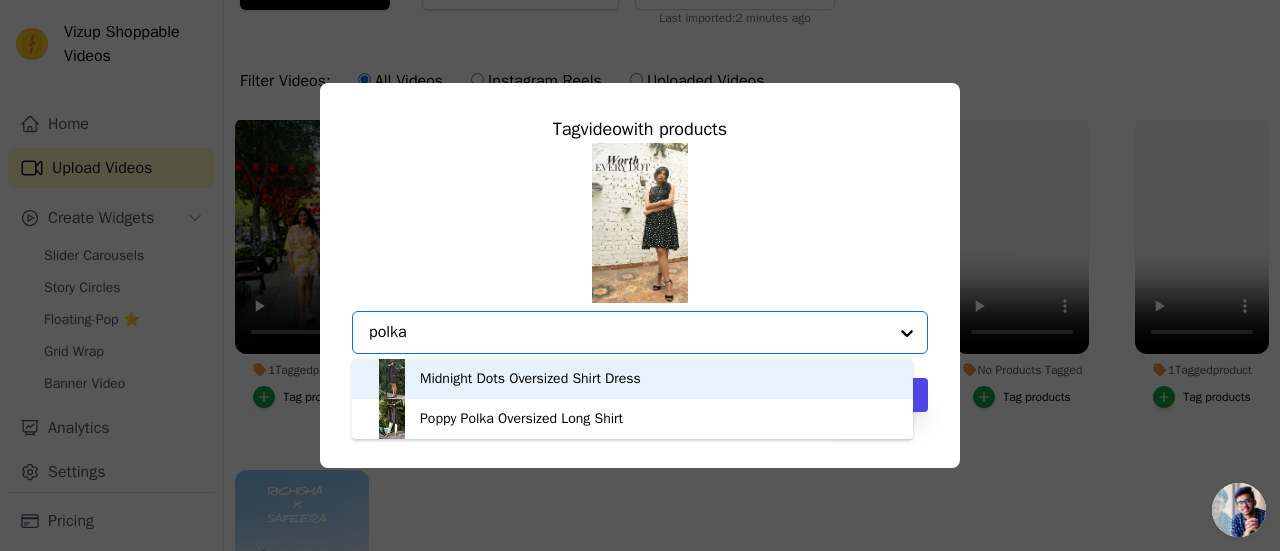 drag, startPoint x: 416, startPoint y: 329, endPoint x: 338, endPoint y: 325, distance: 78.10249 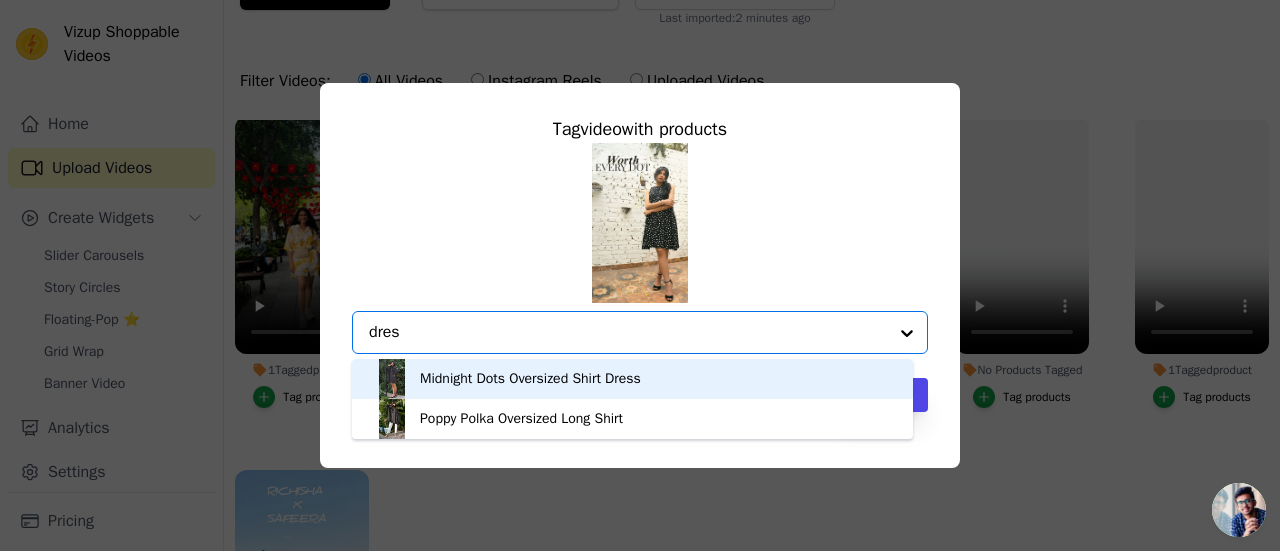 type on "dress" 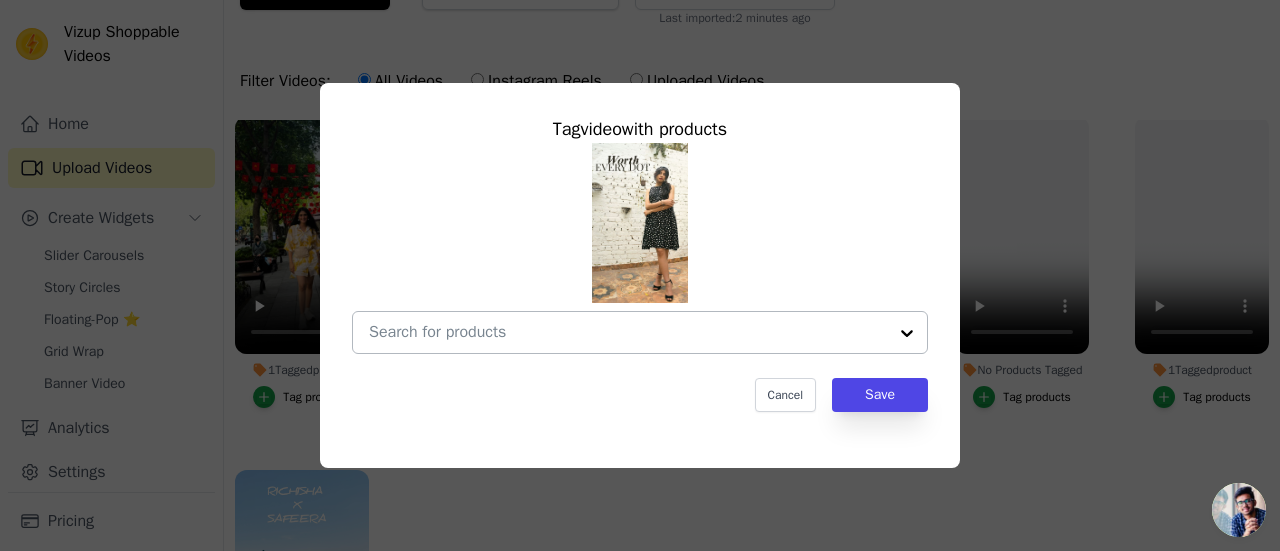 click on "1  Tagged  product     Tag  video  with products                         Cancel   Save     Tag products" at bounding box center [628, 332] 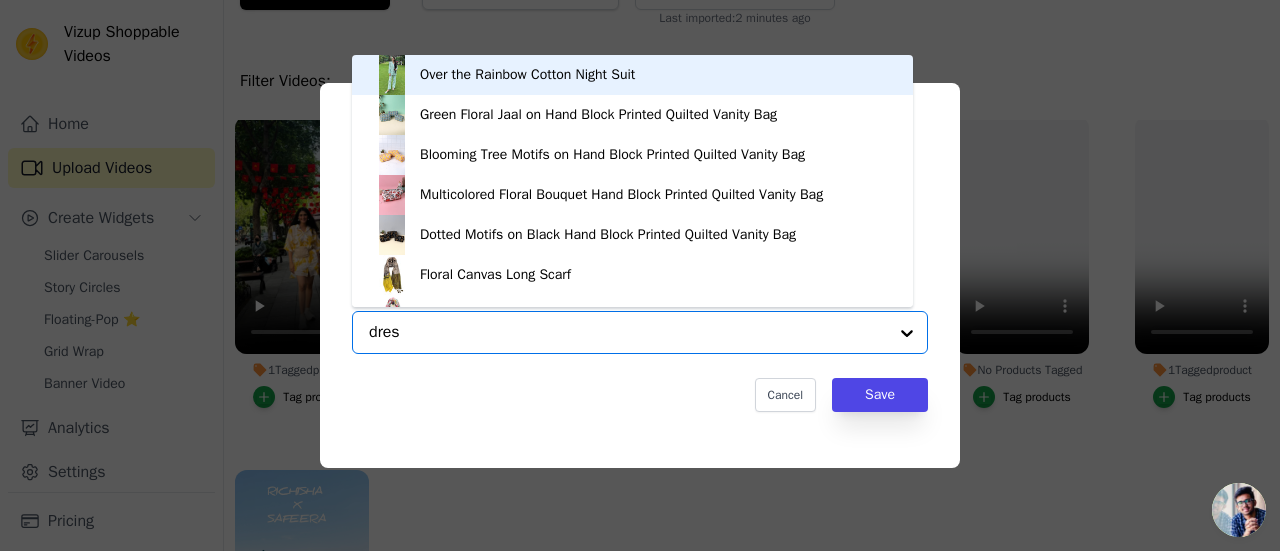 type on "dress" 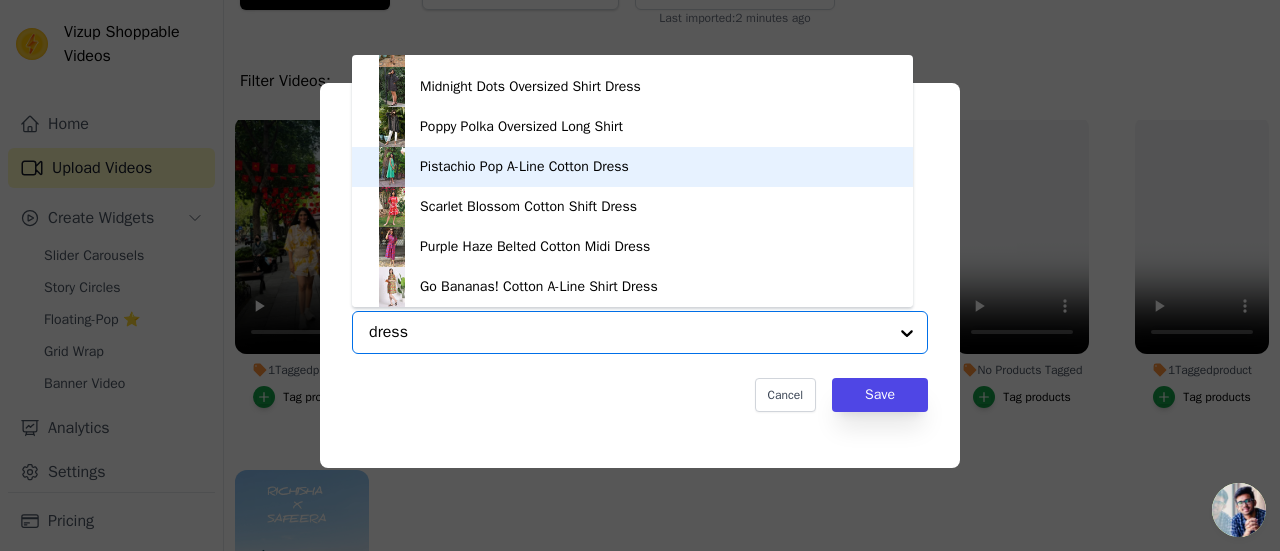 scroll, scrollTop: 648, scrollLeft: 0, axis: vertical 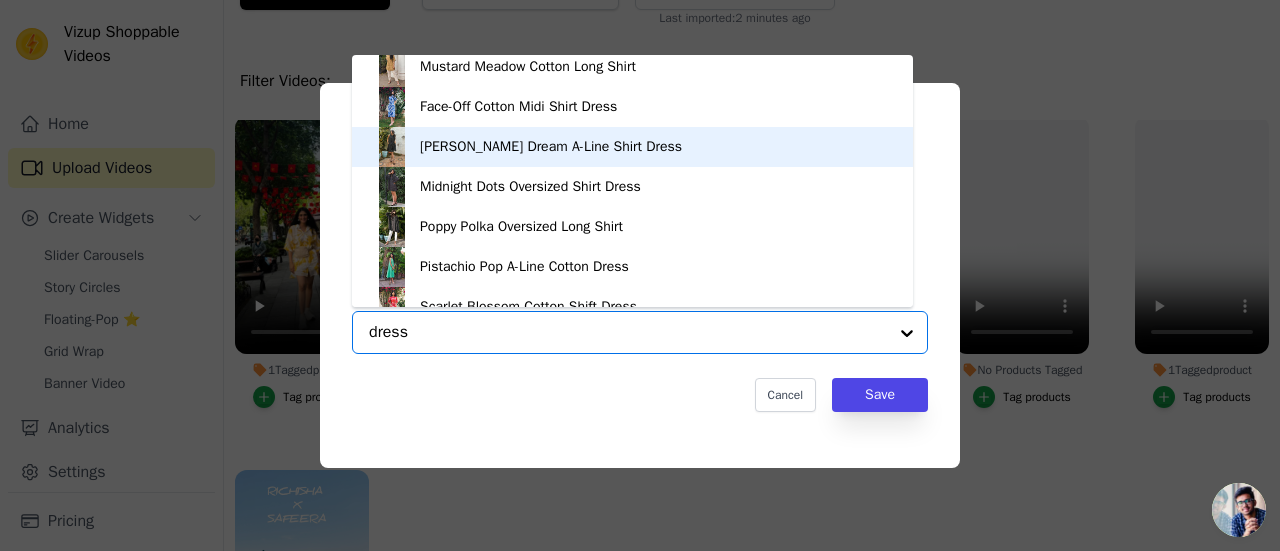 click on "[PERSON_NAME] Dream A-Line Shirt Dress" at bounding box center [551, 147] 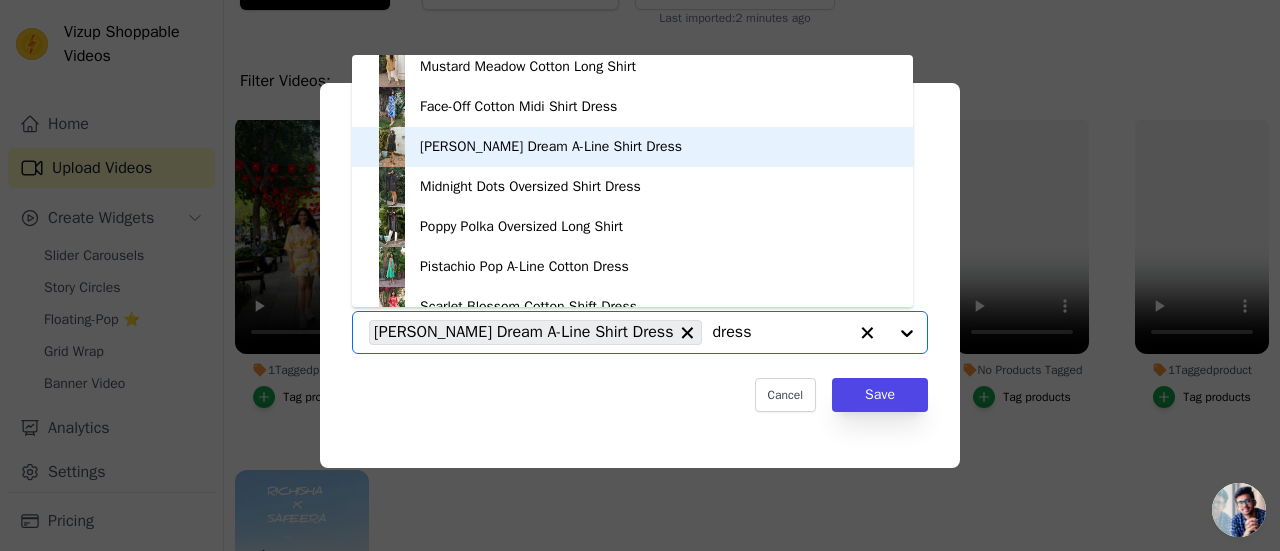 type 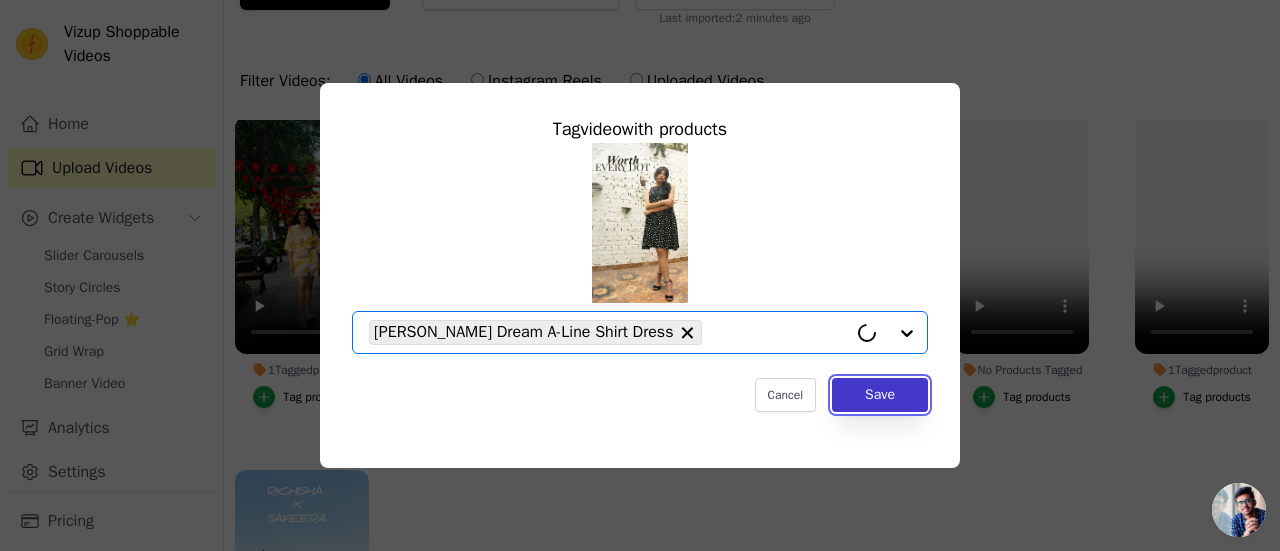 click on "Save" at bounding box center (880, 395) 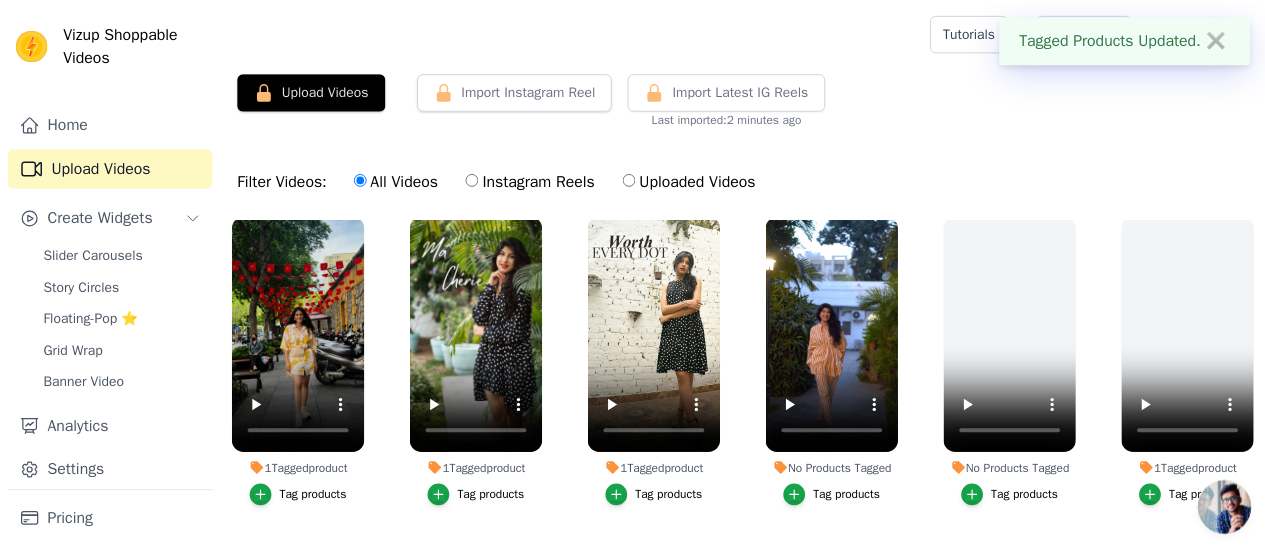 scroll, scrollTop: 100, scrollLeft: 0, axis: vertical 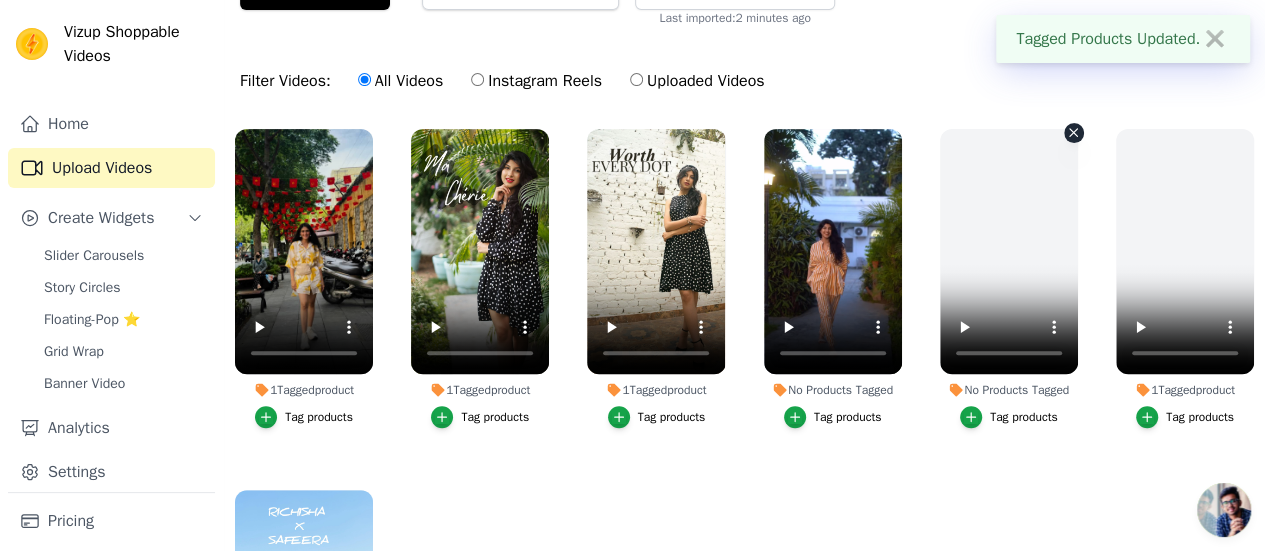 click 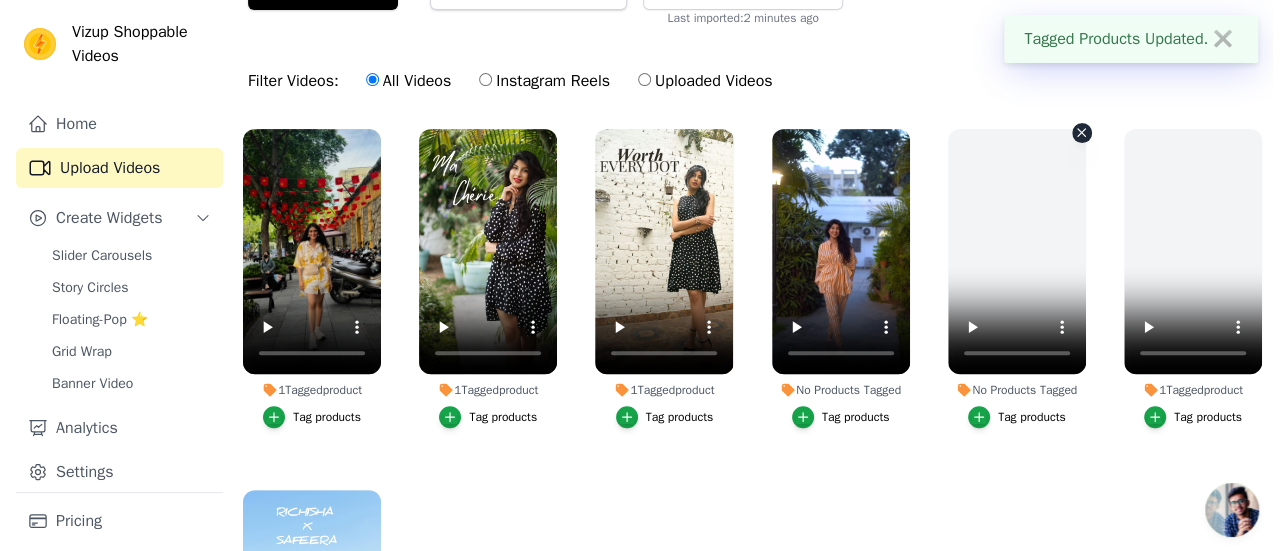 scroll, scrollTop: 0, scrollLeft: 0, axis: both 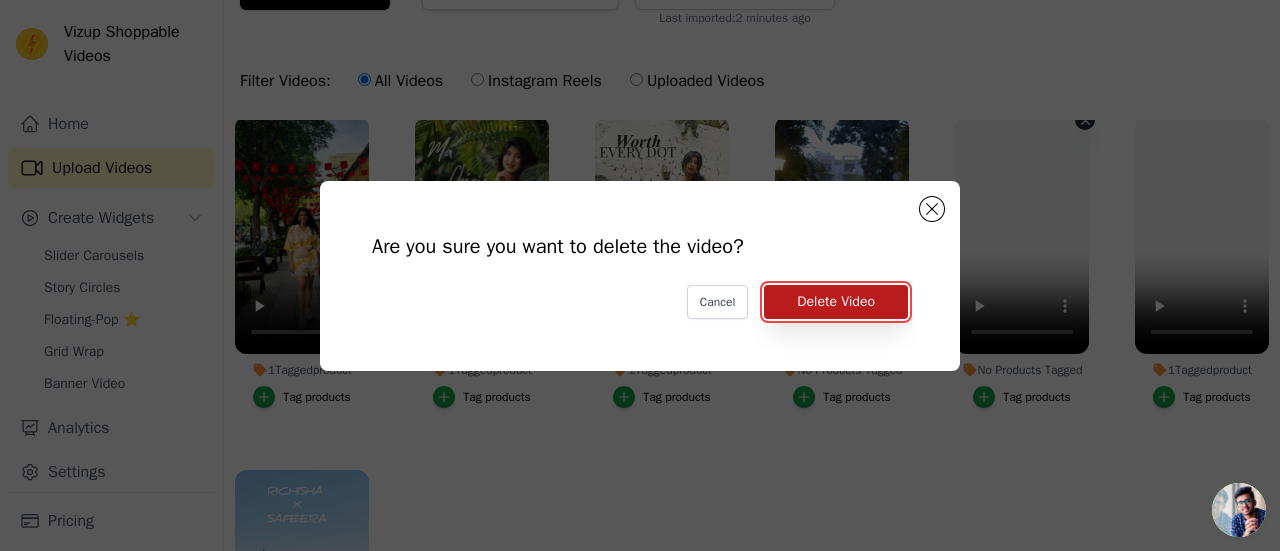 click on "Delete Video" at bounding box center [836, 302] 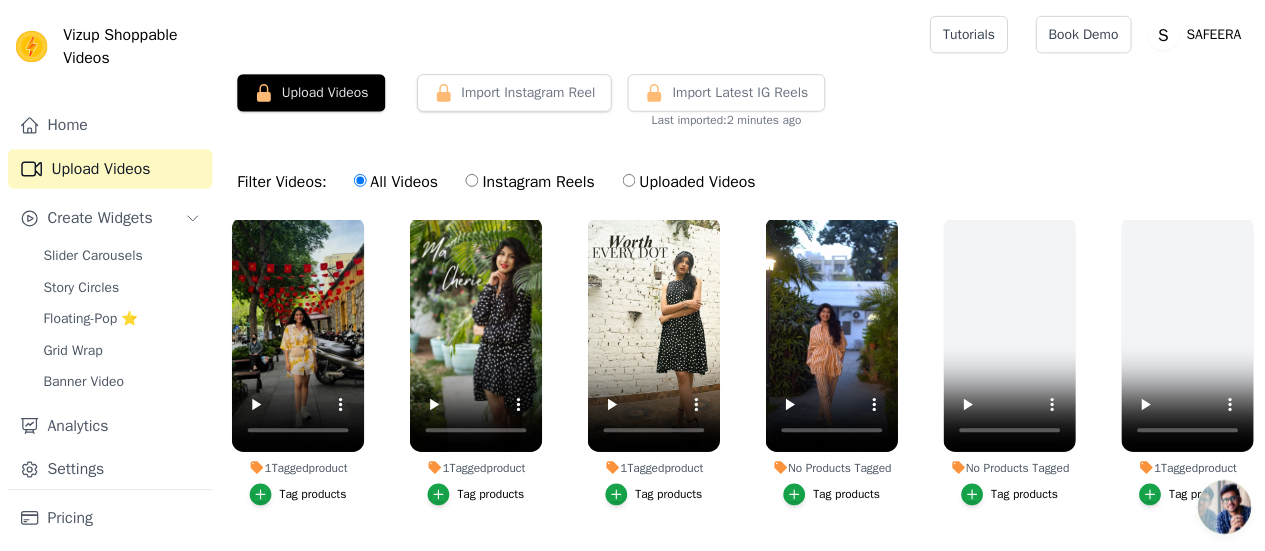scroll, scrollTop: 100, scrollLeft: 0, axis: vertical 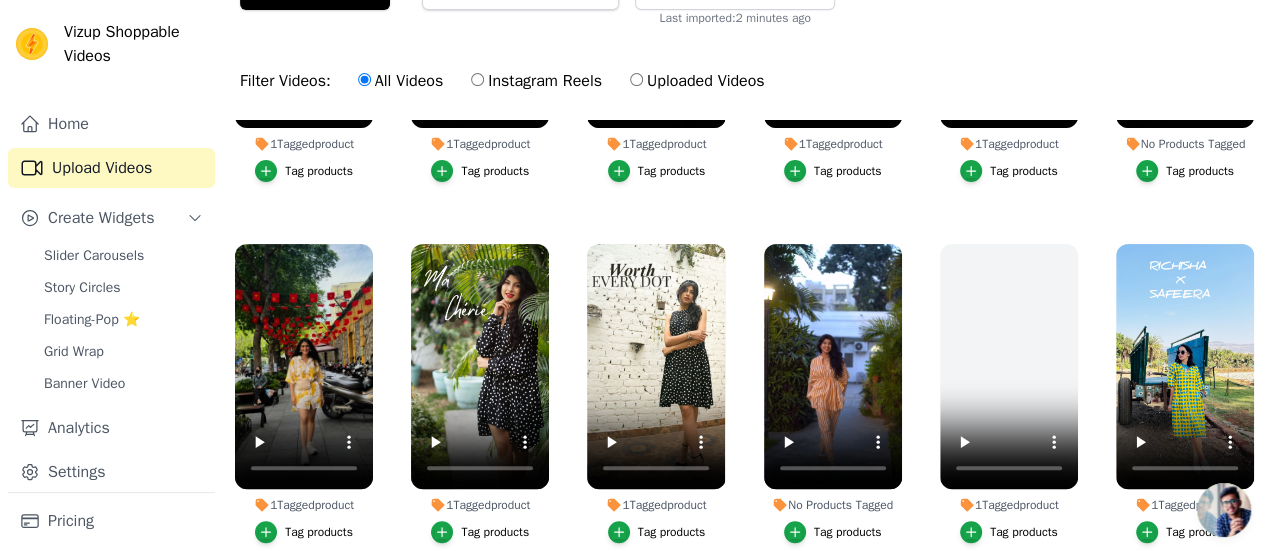 click on "Tag products" at bounding box center [848, 532] 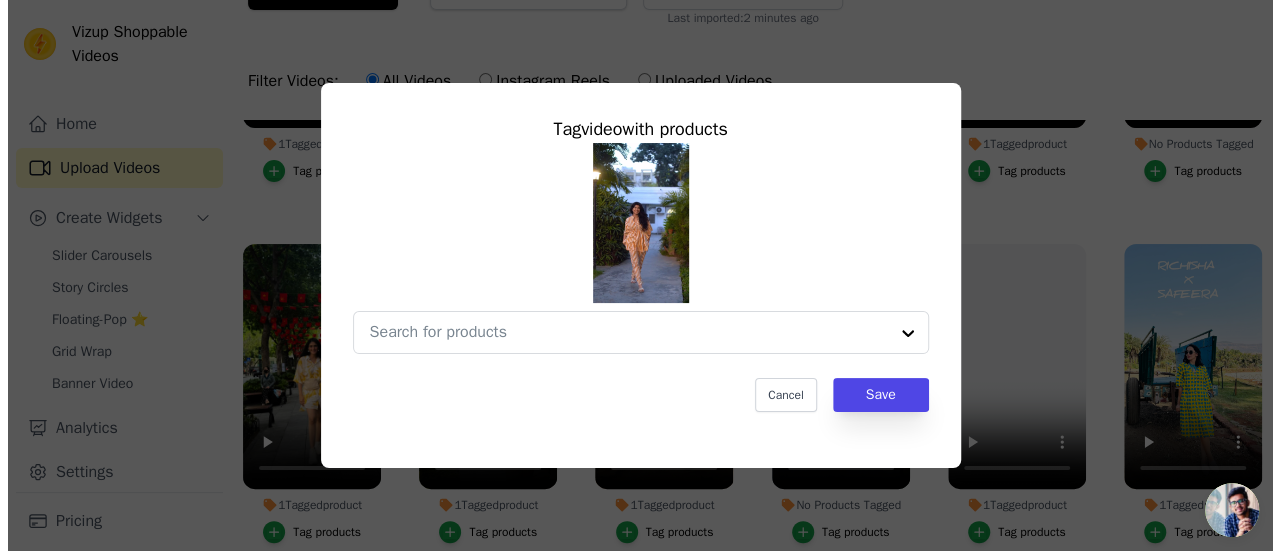 scroll, scrollTop: 0, scrollLeft: 0, axis: both 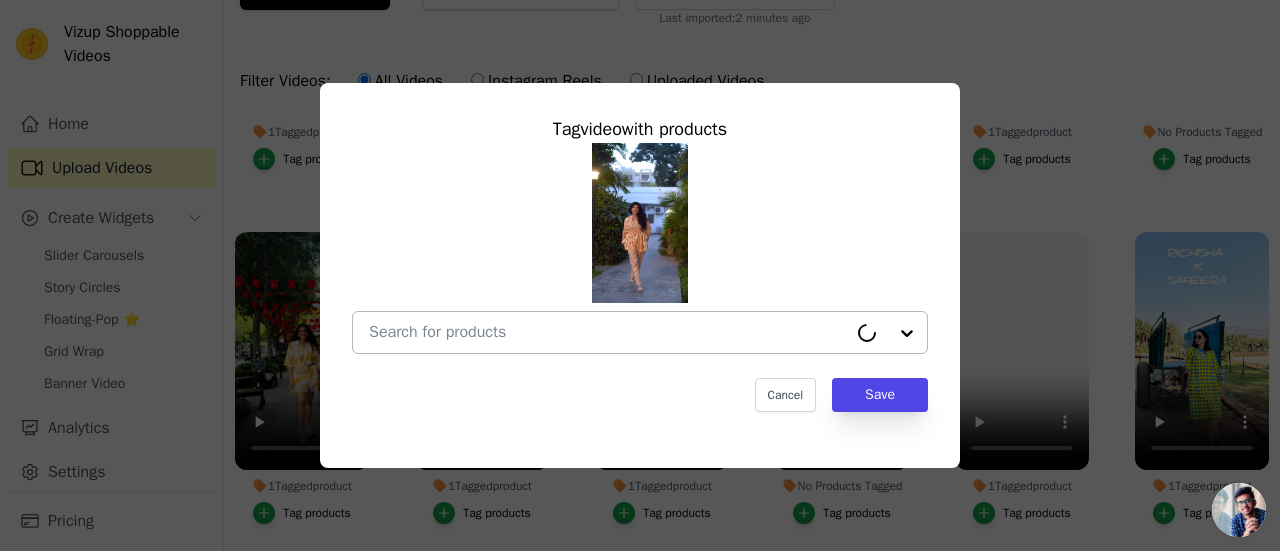 click at bounding box center [608, 332] 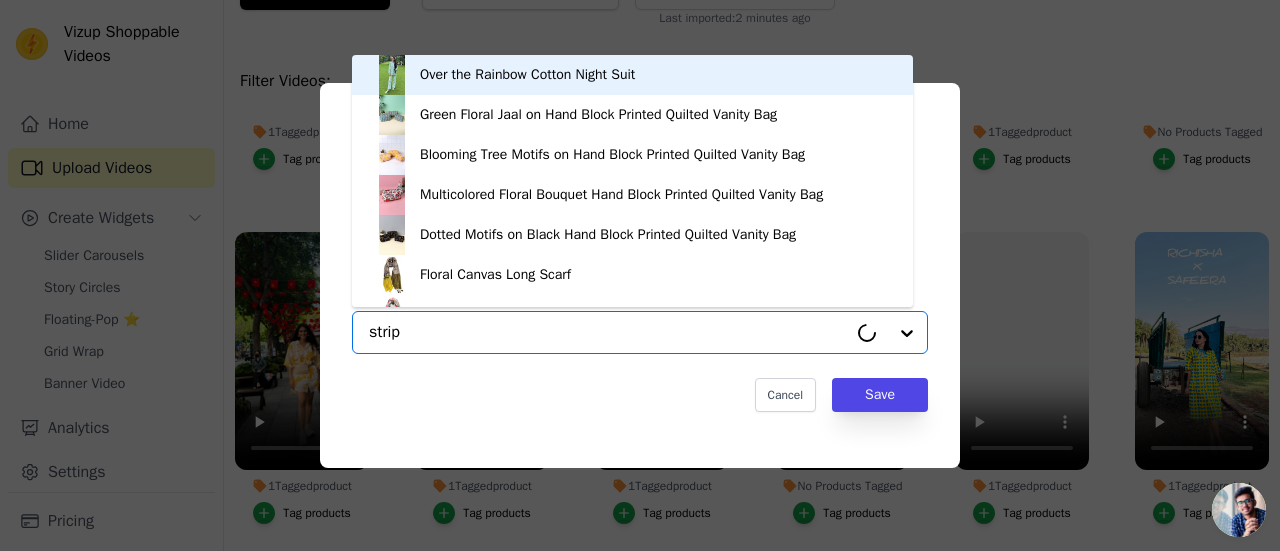 type on "stripe" 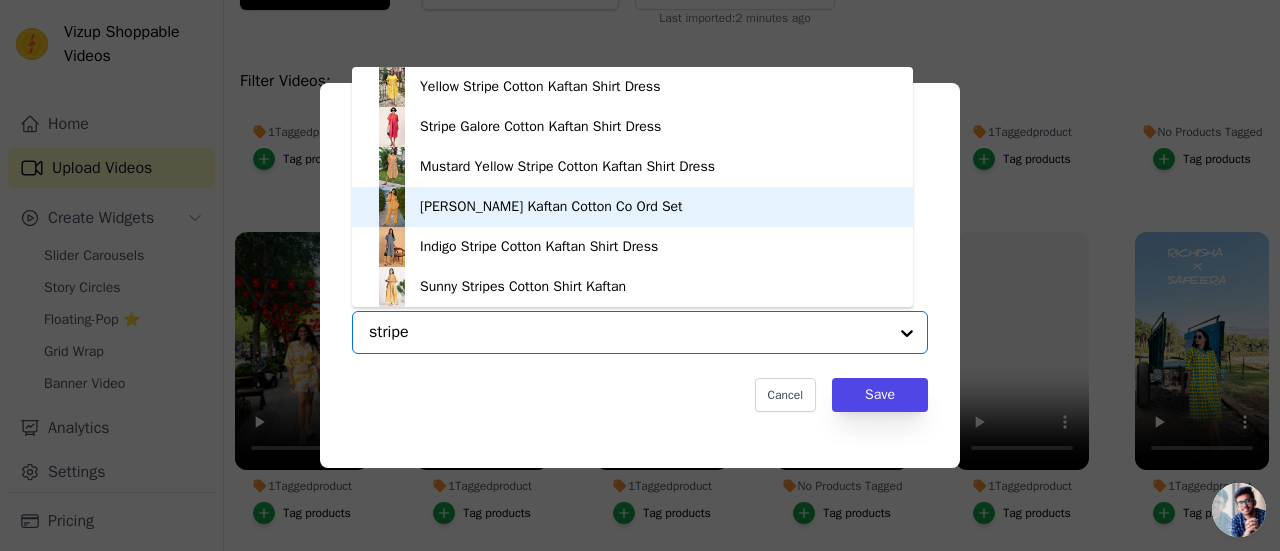 click on "[PERSON_NAME] Kaftan Cotton Co Ord Set" at bounding box center (551, 207) 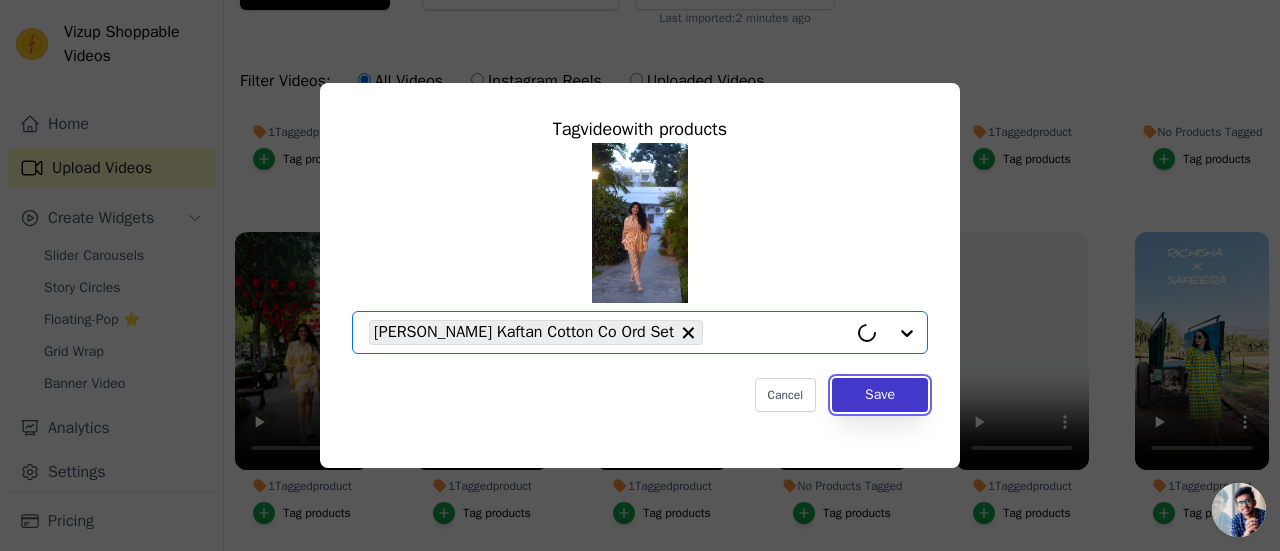 click on "Save" at bounding box center [880, 395] 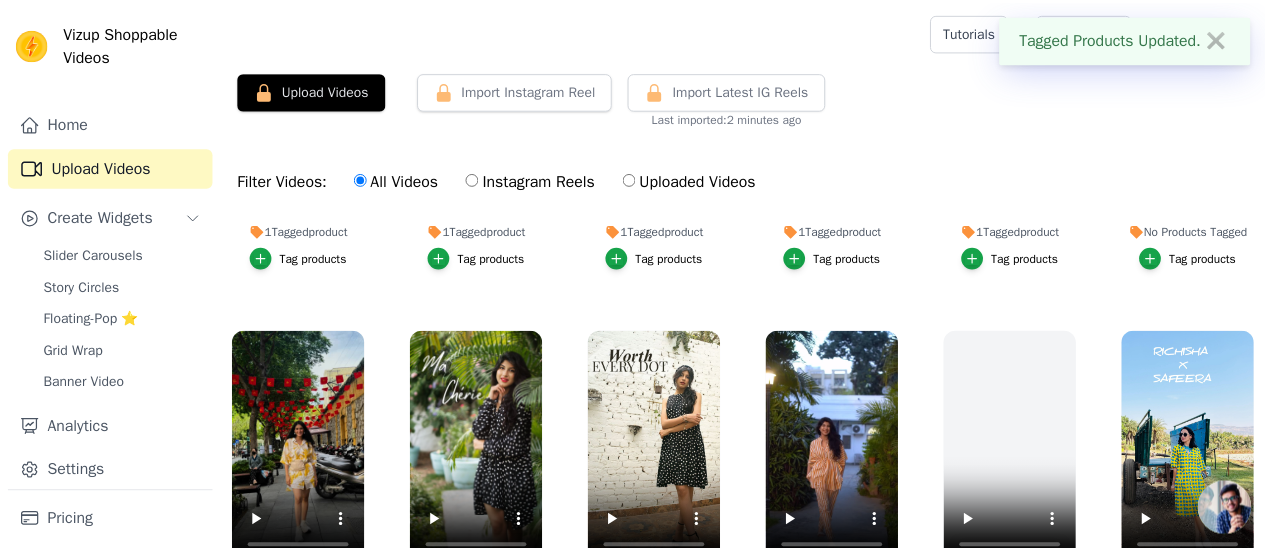 scroll, scrollTop: 100, scrollLeft: 0, axis: vertical 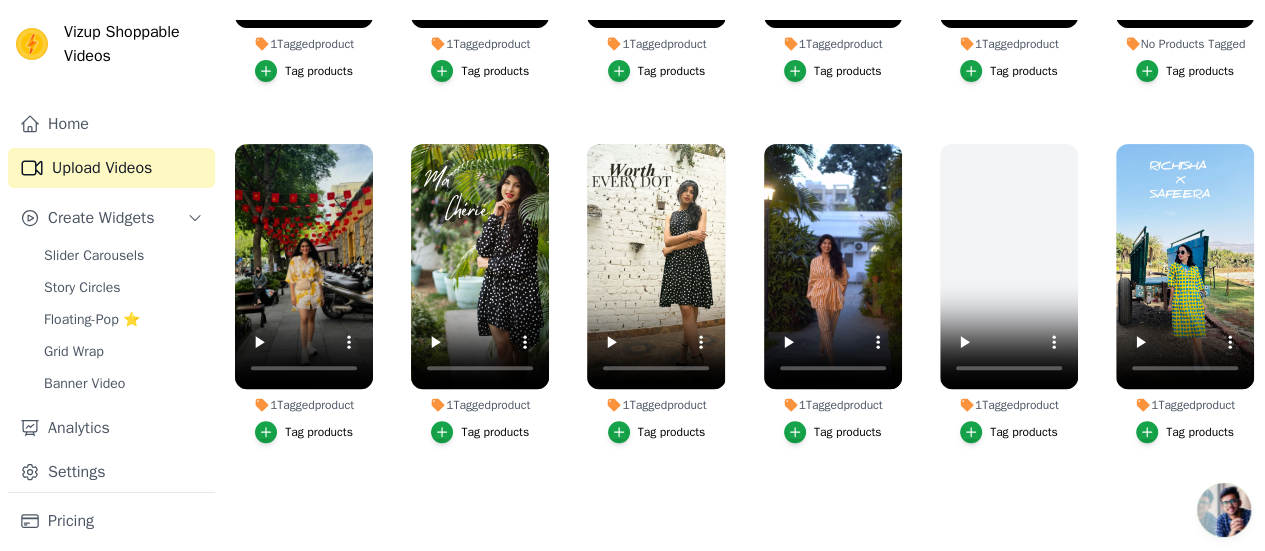 click on "Tag products" at bounding box center (1200, 432) 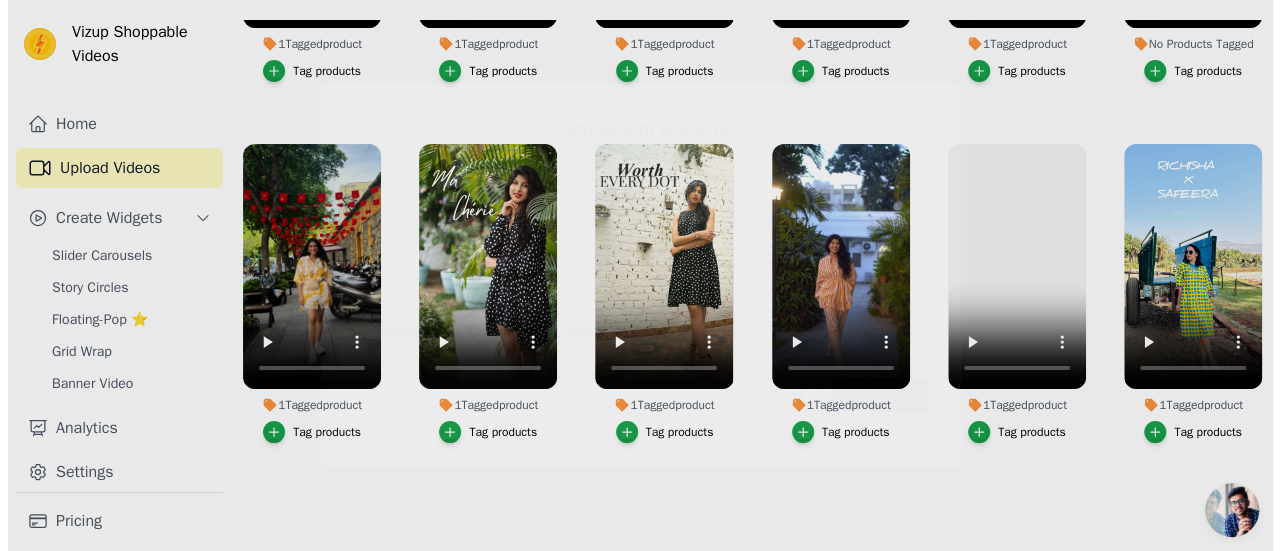 scroll, scrollTop: 0, scrollLeft: 0, axis: both 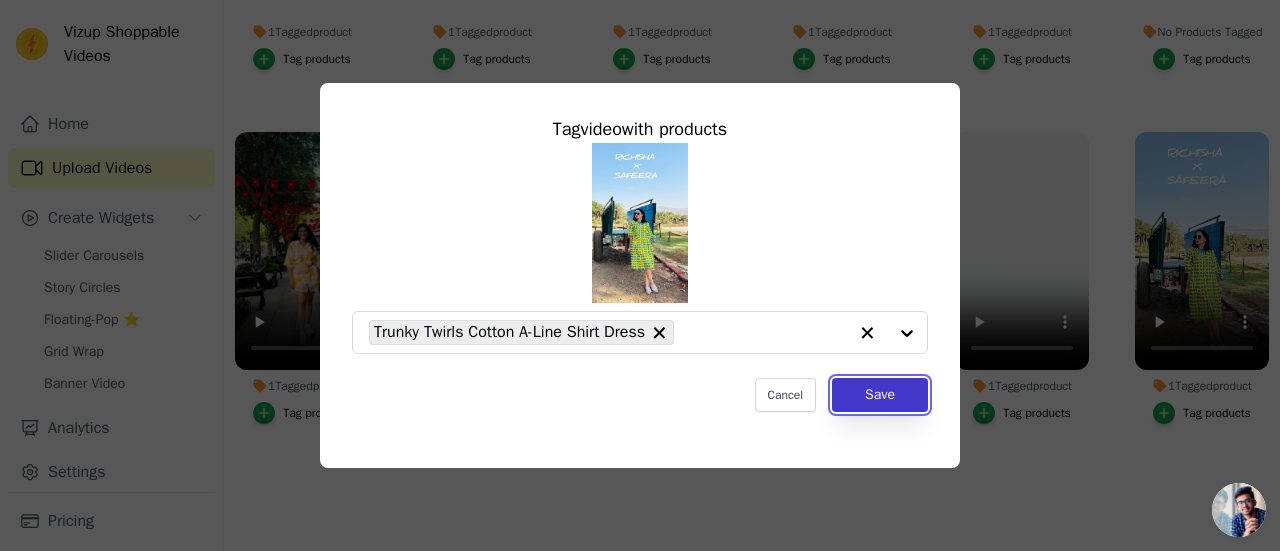 click on "Save" at bounding box center [880, 395] 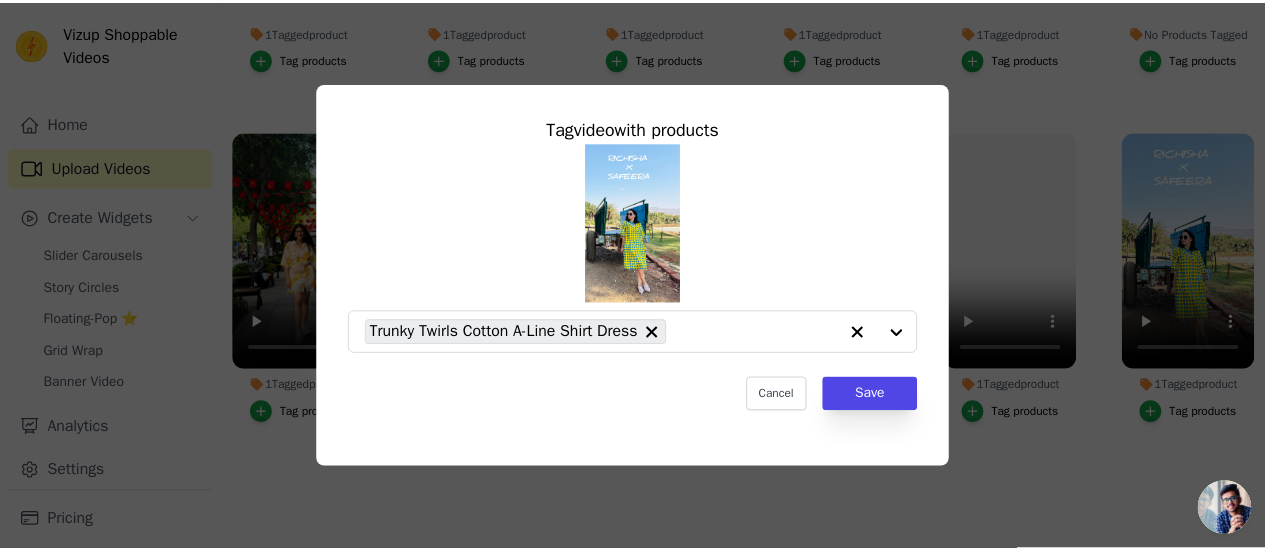 scroll, scrollTop: 200, scrollLeft: 0, axis: vertical 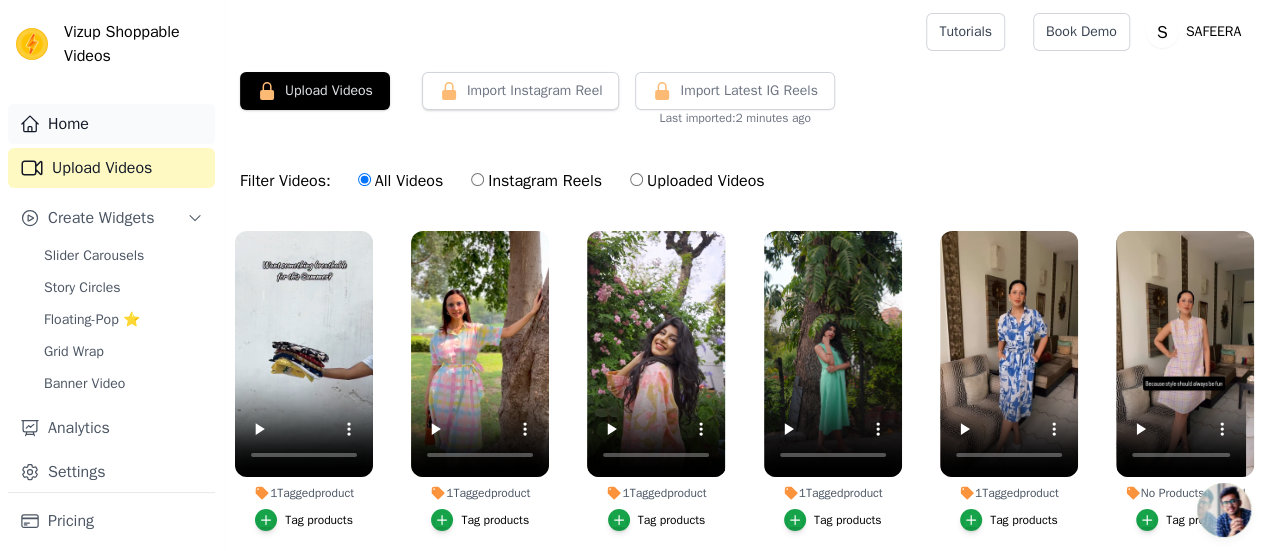 click on "Home" at bounding box center [111, 124] 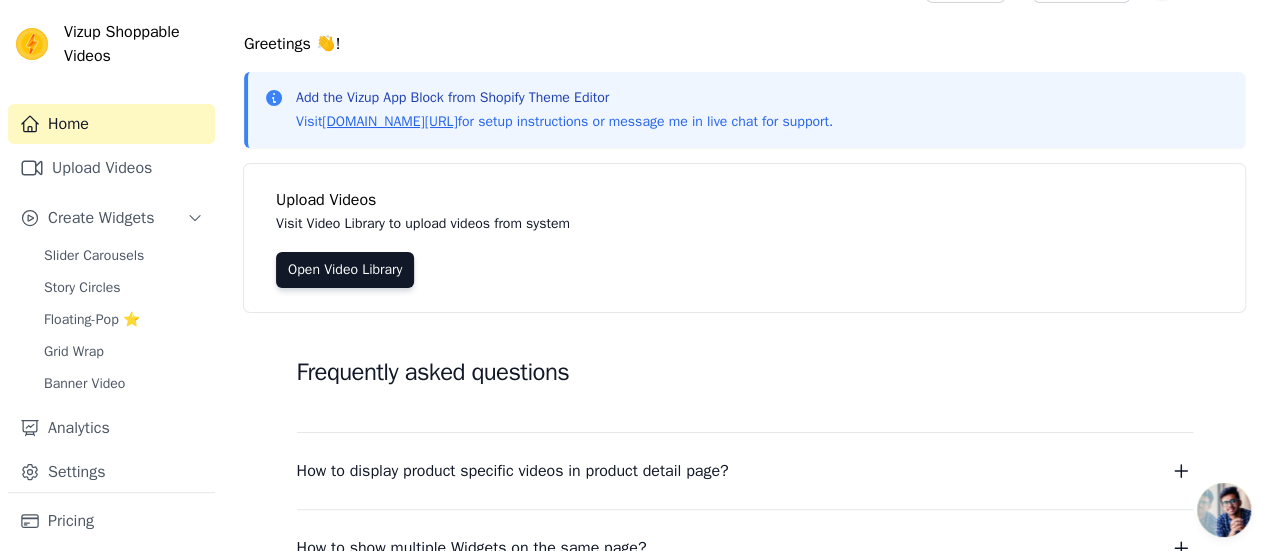 scroll, scrollTop: 0, scrollLeft: 0, axis: both 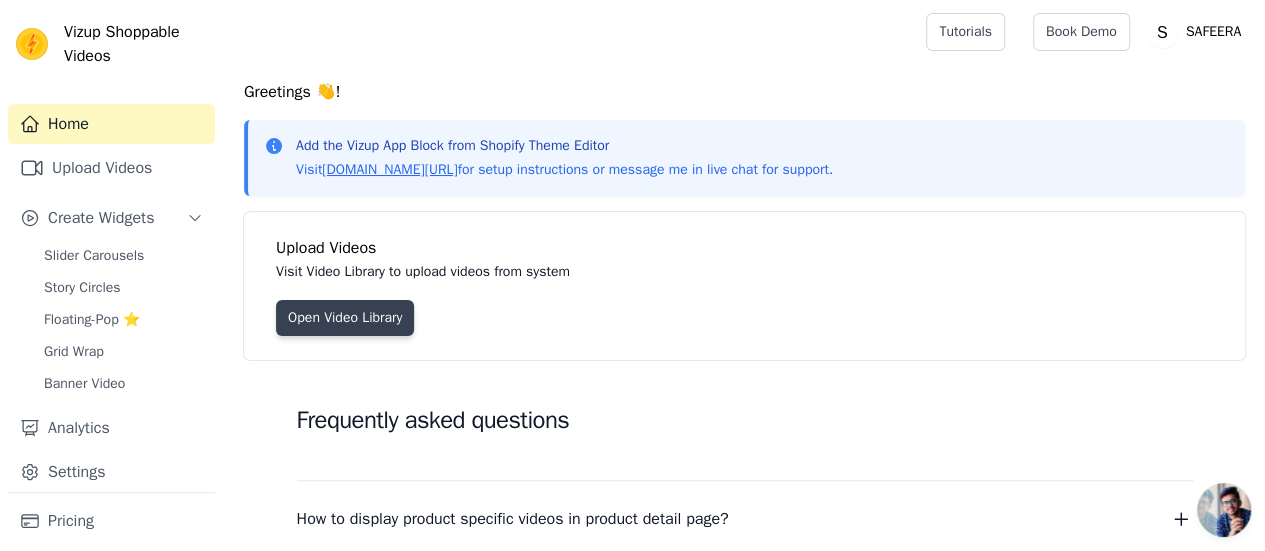 click on "Open Video Library" at bounding box center [345, 318] 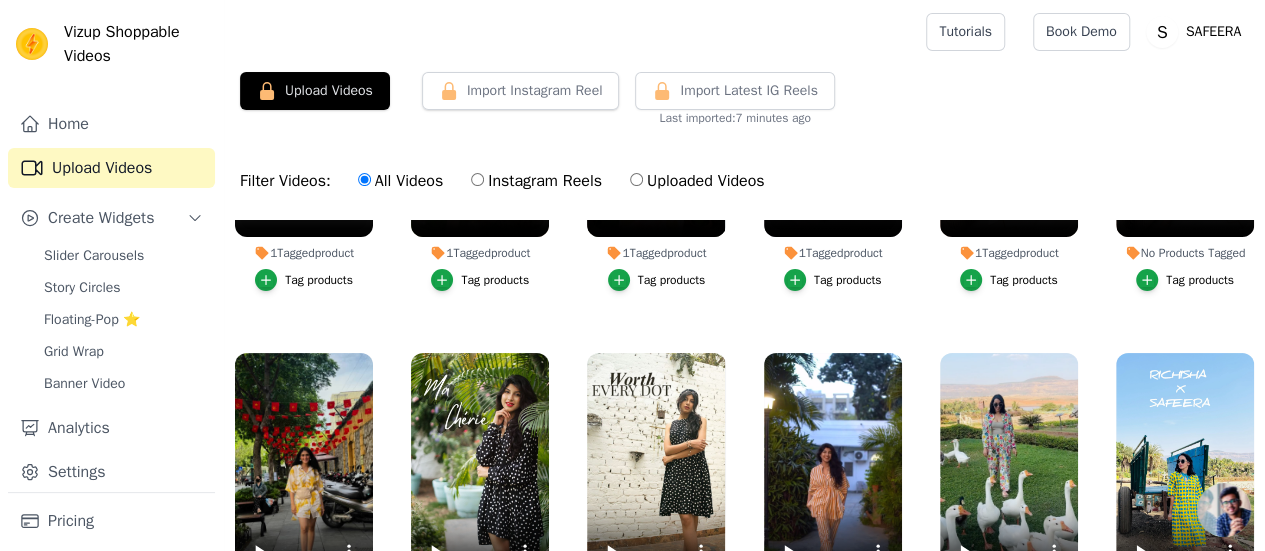 scroll, scrollTop: 249, scrollLeft: 0, axis: vertical 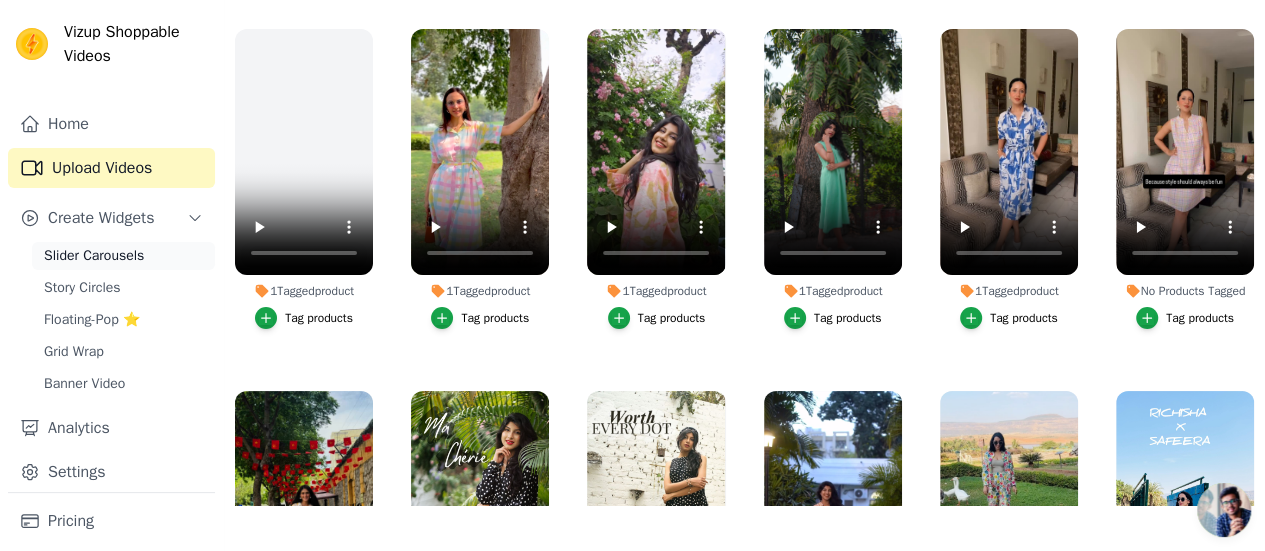 click on "Slider Carousels" at bounding box center [94, 256] 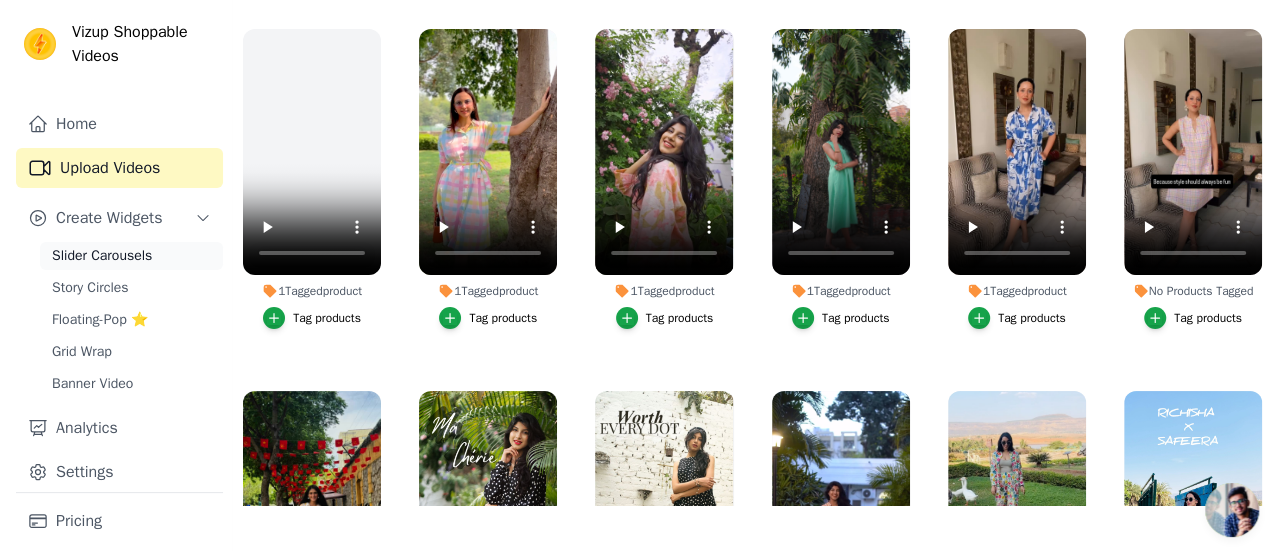 scroll, scrollTop: 0, scrollLeft: 0, axis: both 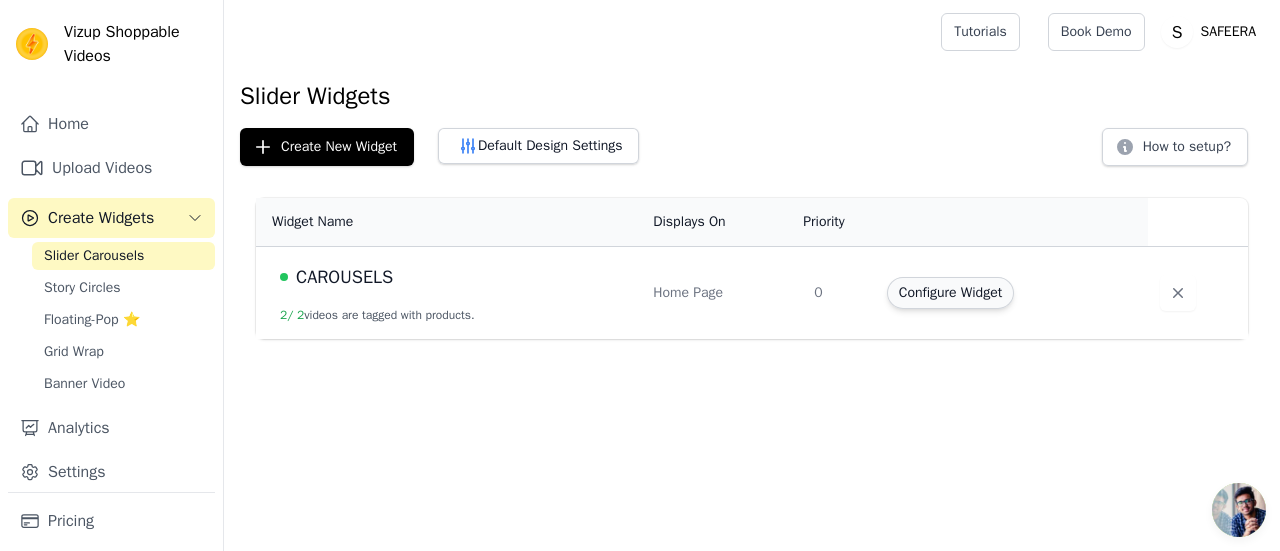 click on "Configure Widget" at bounding box center [950, 293] 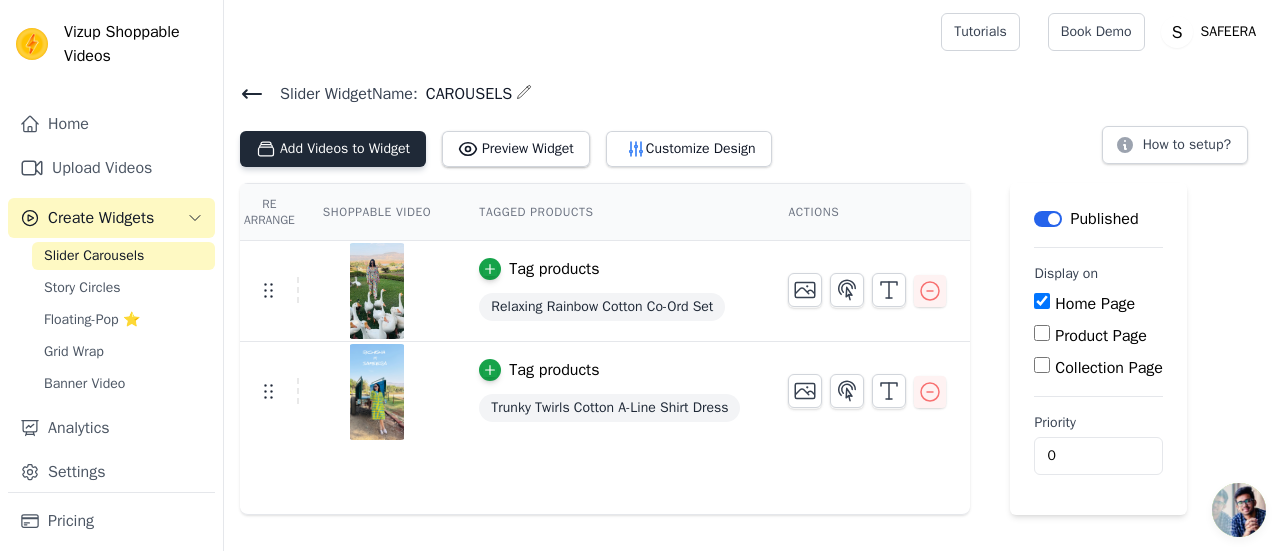 click on "Add Videos to Widget" at bounding box center [333, 149] 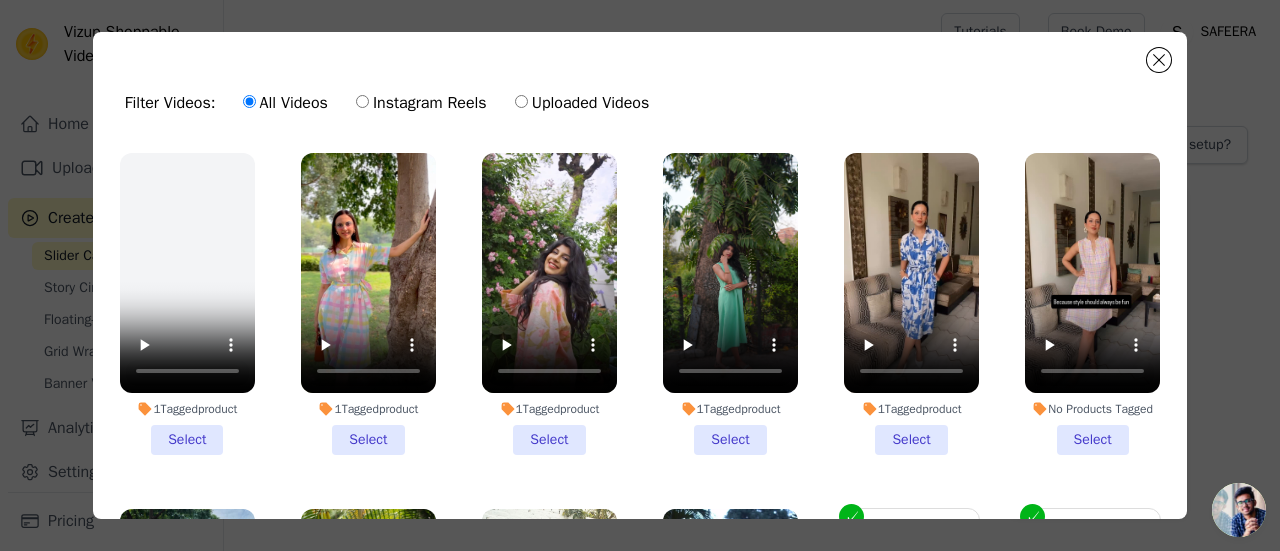 click on "1  Tagged  product     Select" at bounding box center (368, 304) 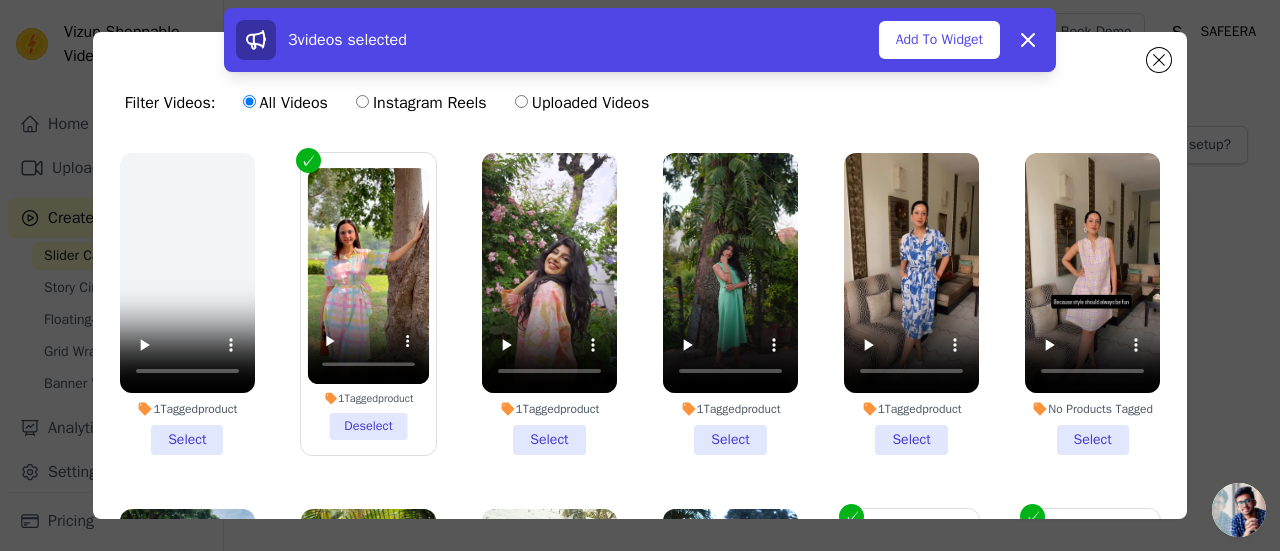 click on "1  Tagged  product     Select" at bounding box center (549, 304) 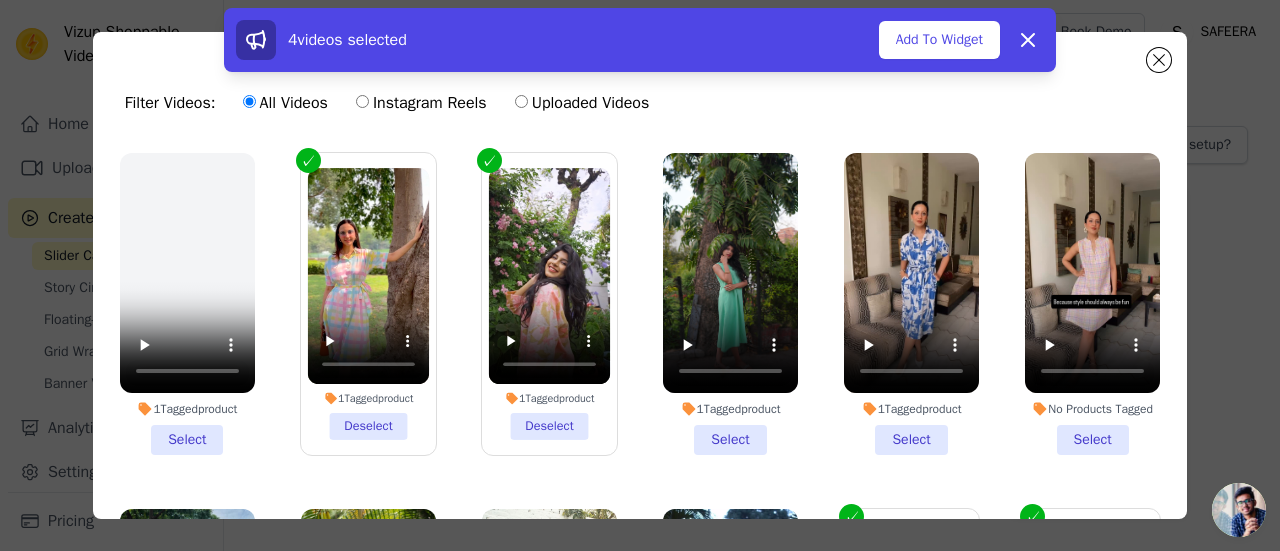 click on "1  Tagged  product     Select" at bounding box center (730, 304) 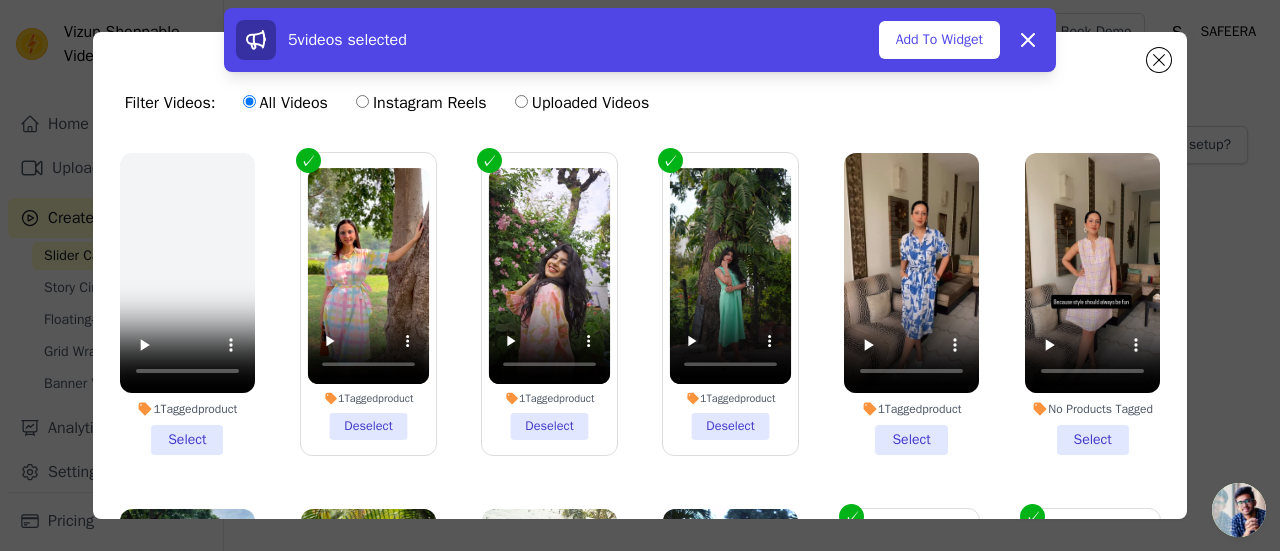 click on "1  Tagged  product     Select" at bounding box center (911, 304) 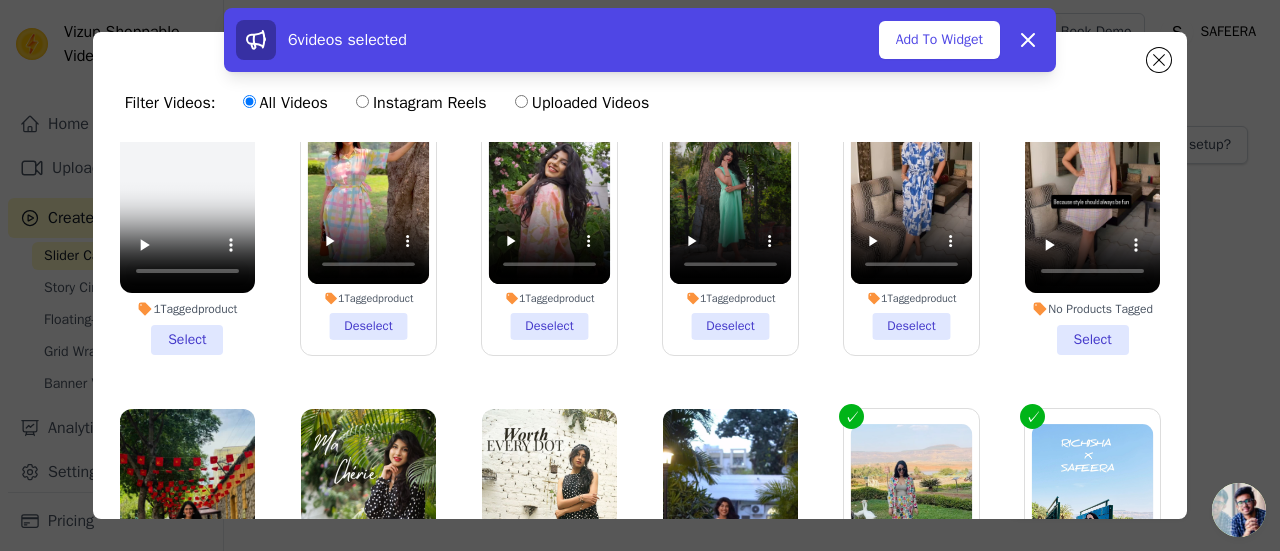 scroll, scrollTop: 251, scrollLeft: 0, axis: vertical 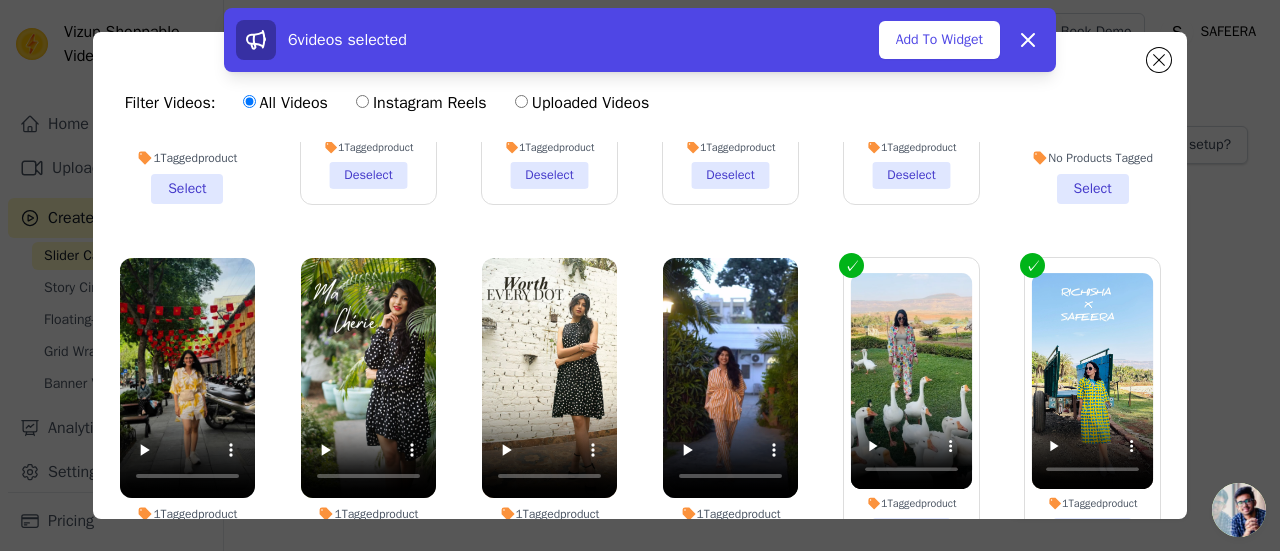 click on "1  Tagged  product     Deselect" at bounding box center [1092, 409] 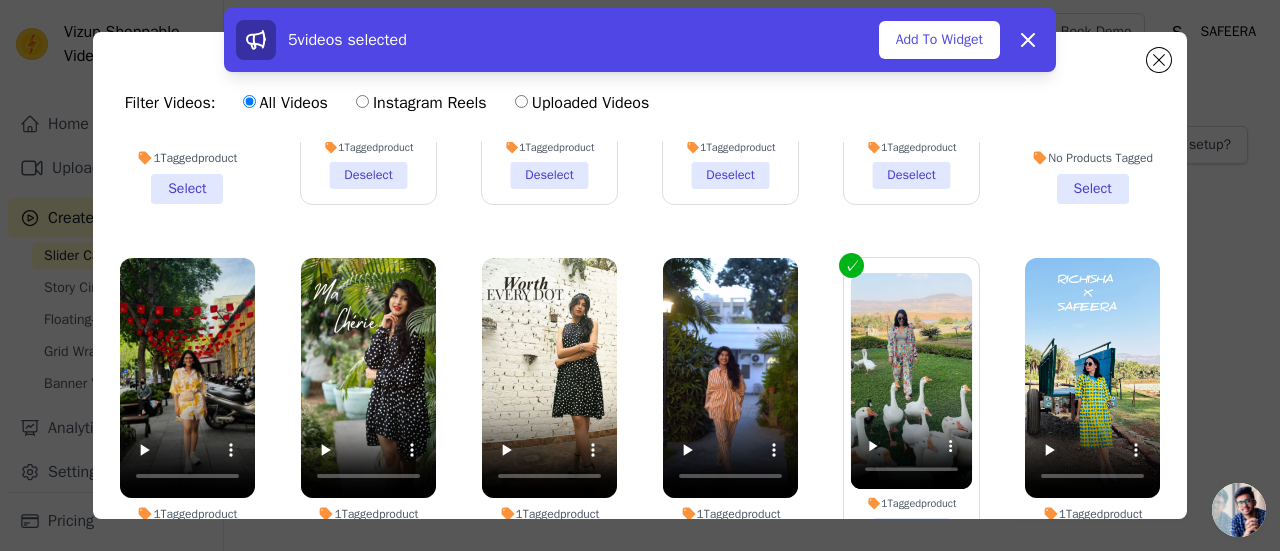 click on "1  Tagged  product     Deselect" at bounding box center [911, 409] 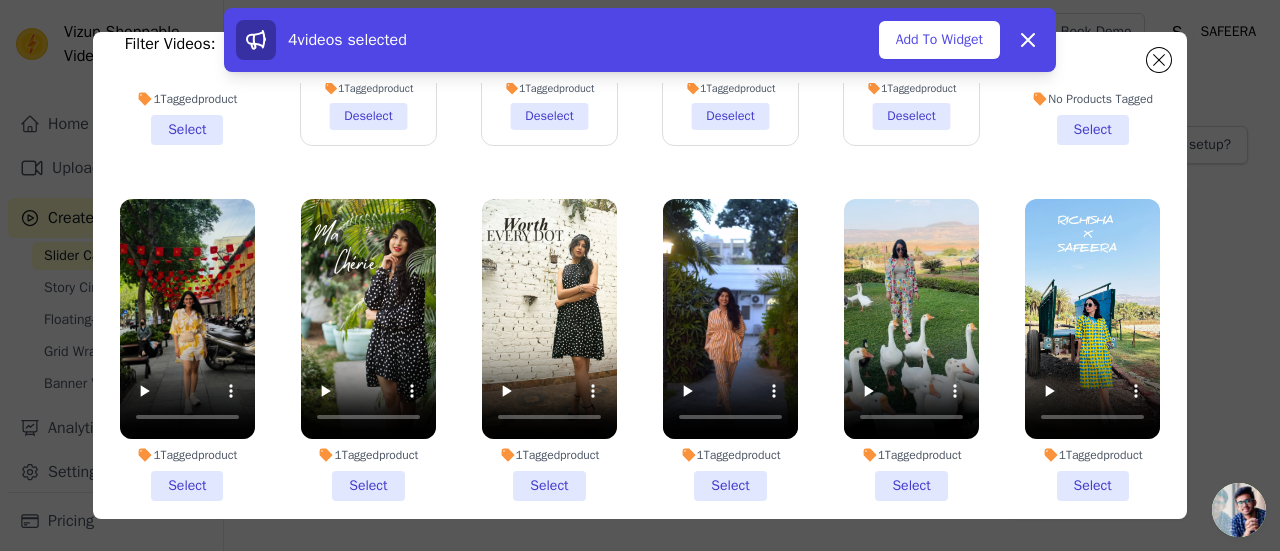 scroll, scrollTop: 100, scrollLeft: 0, axis: vertical 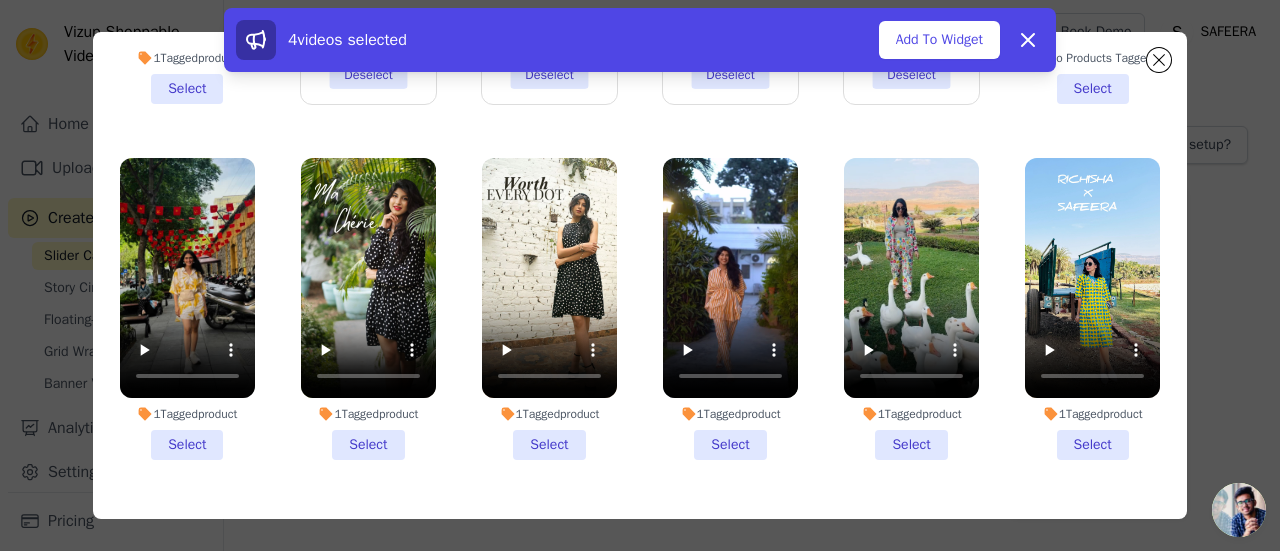 click on "1  Tagged  product     Select" at bounding box center (730, 309) 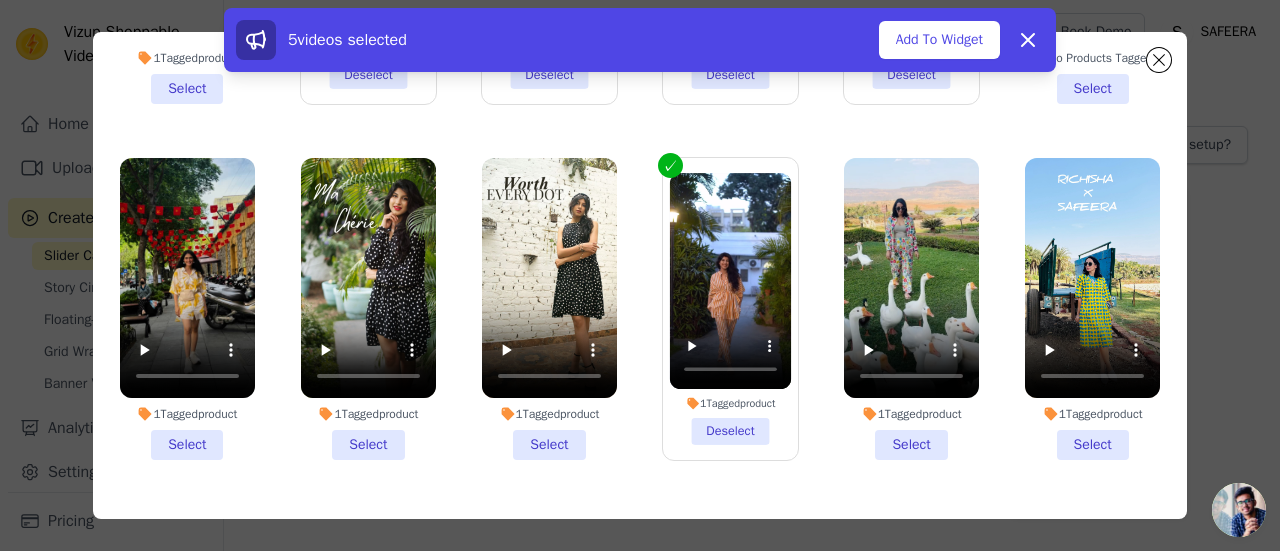 click on "1  Tagged  product     Select" at bounding box center [368, 309] 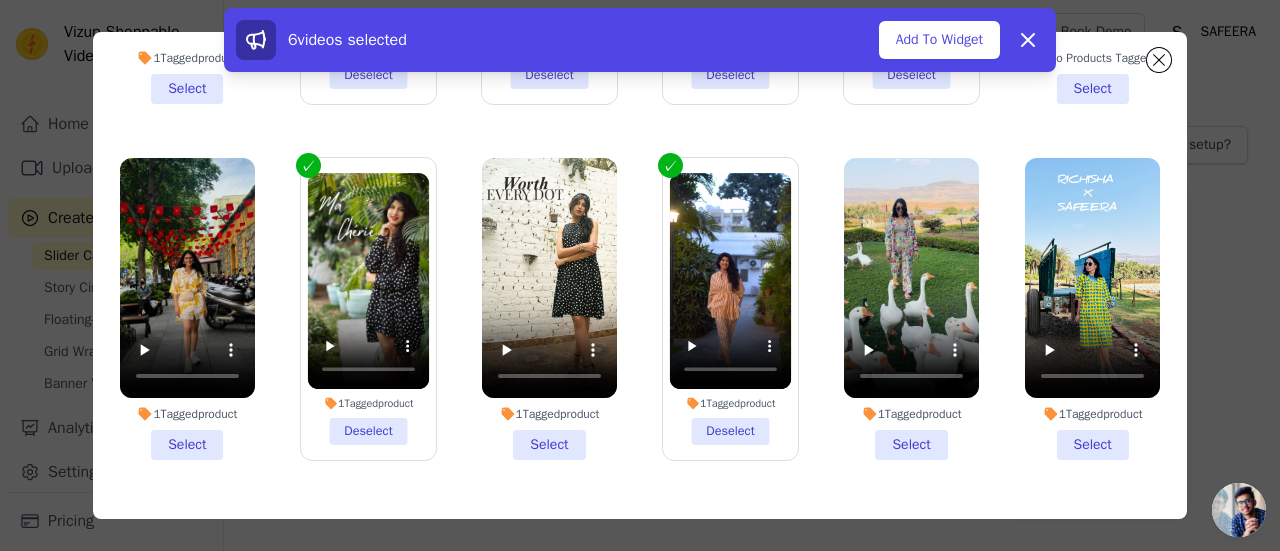 click on "1  Tagged  product     Select" at bounding box center (187, 309) 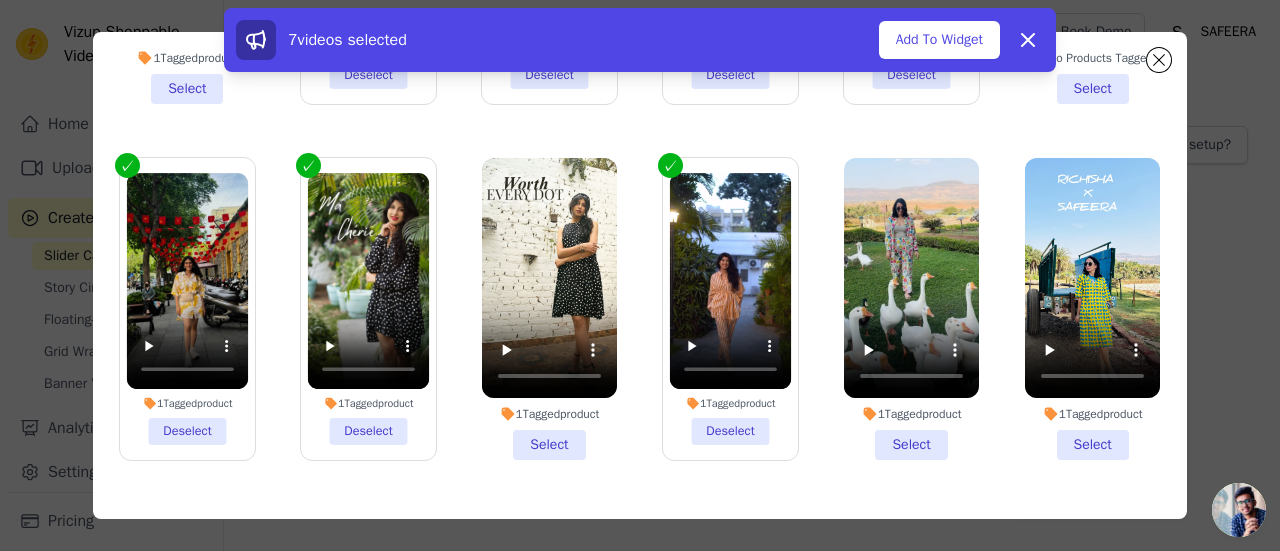click on "1  Tagged  product     Select" at bounding box center (549, 309) 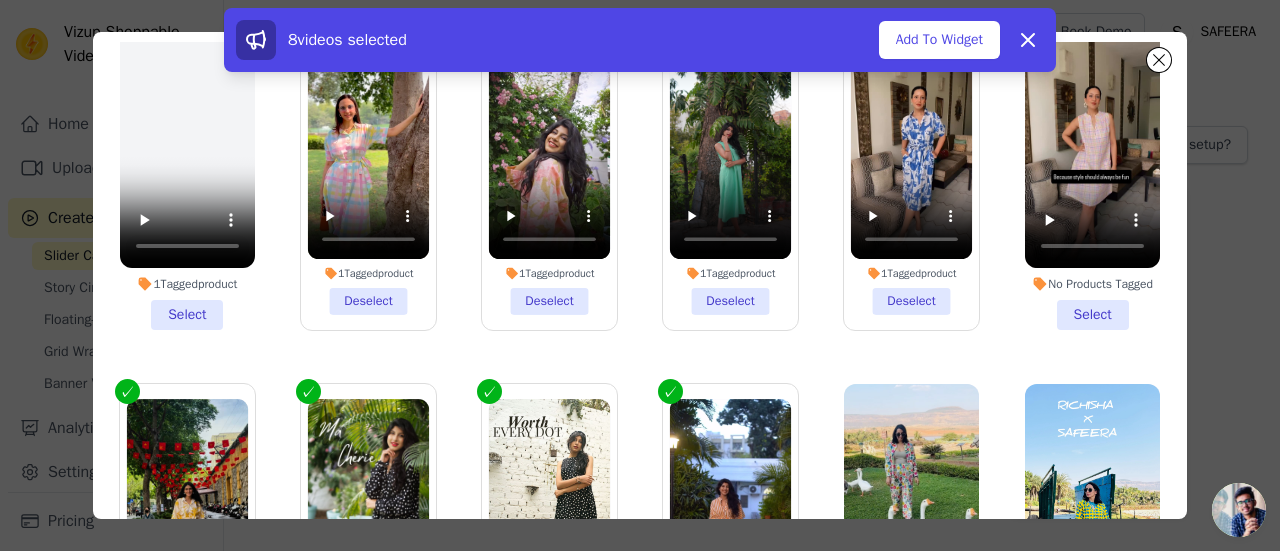 scroll, scrollTop: 0, scrollLeft: 0, axis: both 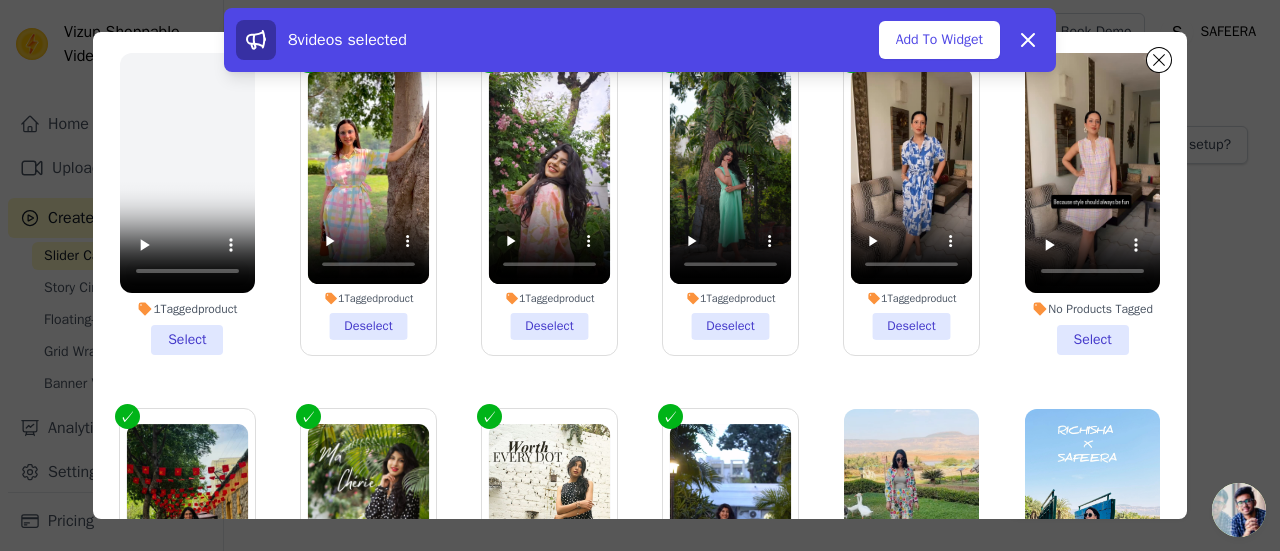 click on "No Products Tagged     Select" at bounding box center (1092, 204) 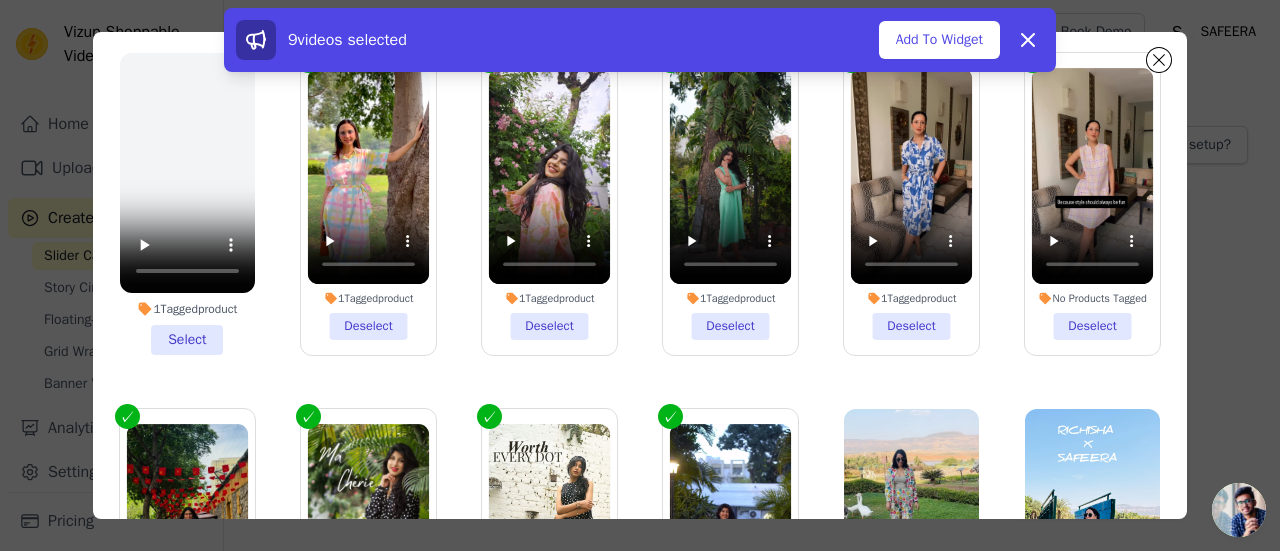 scroll, scrollTop: 251, scrollLeft: 0, axis: vertical 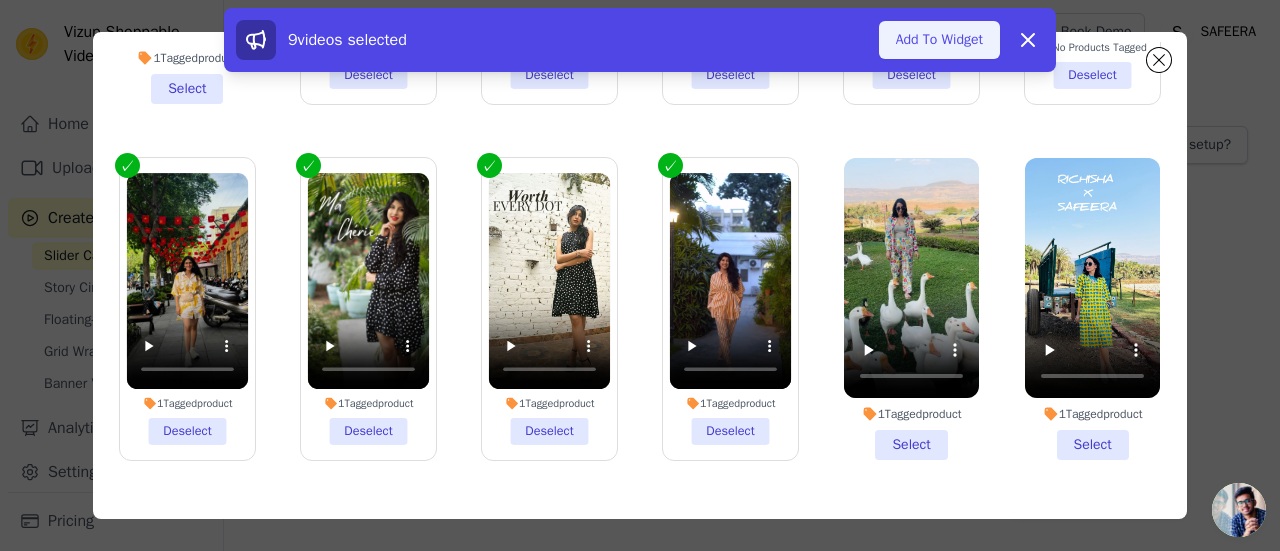 click on "Add To Widget" at bounding box center [939, 40] 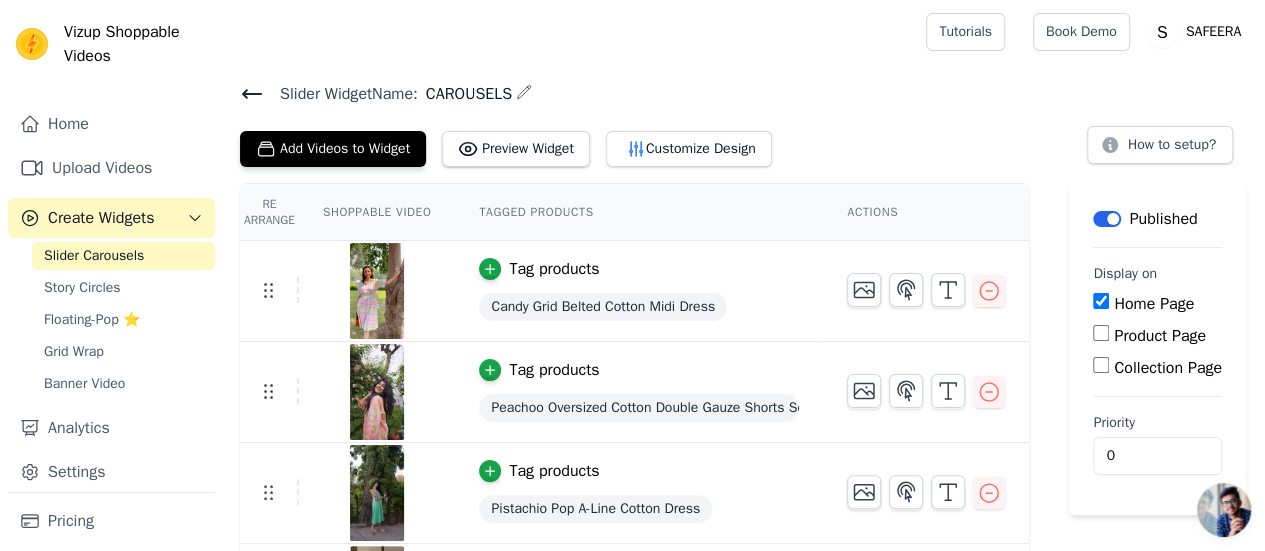 click on "Product Page" at bounding box center [1101, 333] 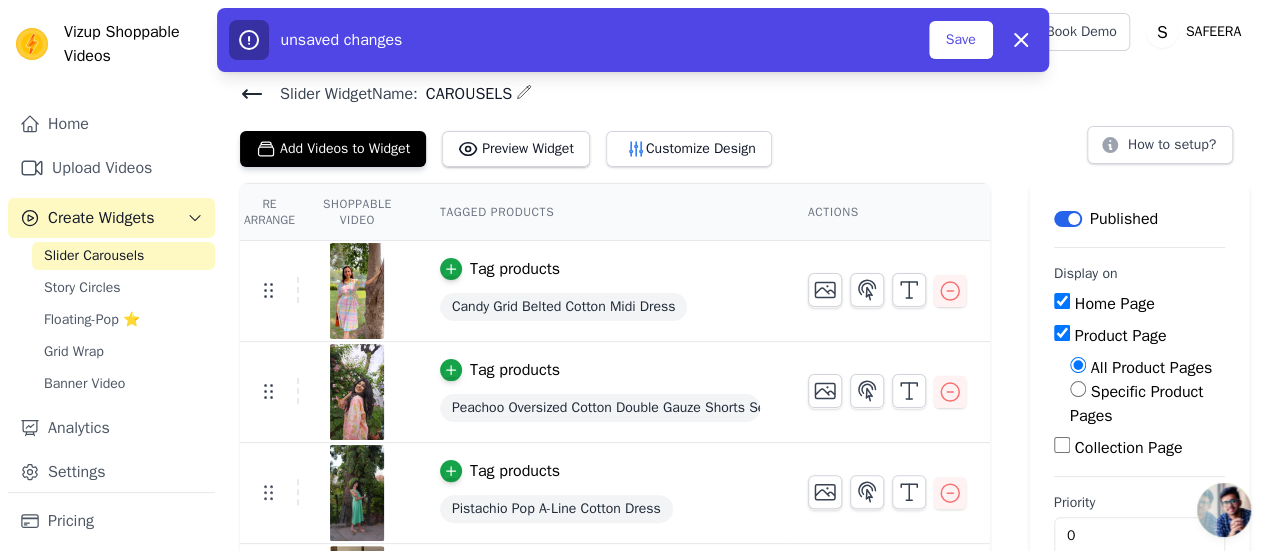 click on "Specific Product Pages" at bounding box center [1078, 389] 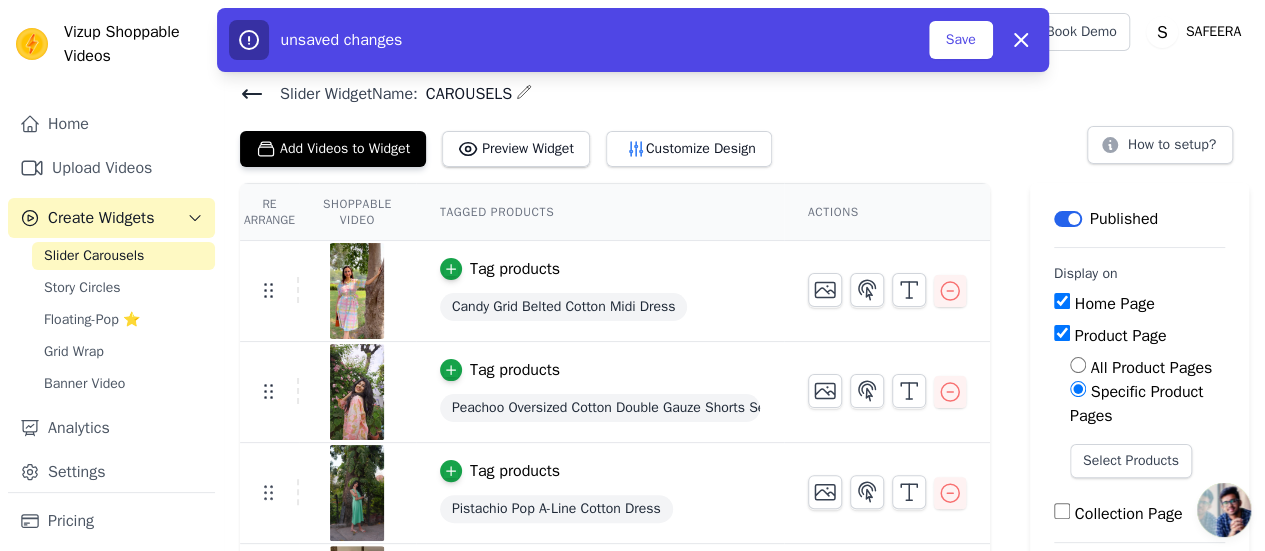 click on "All Product Pages" at bounding box center (1078, 365) 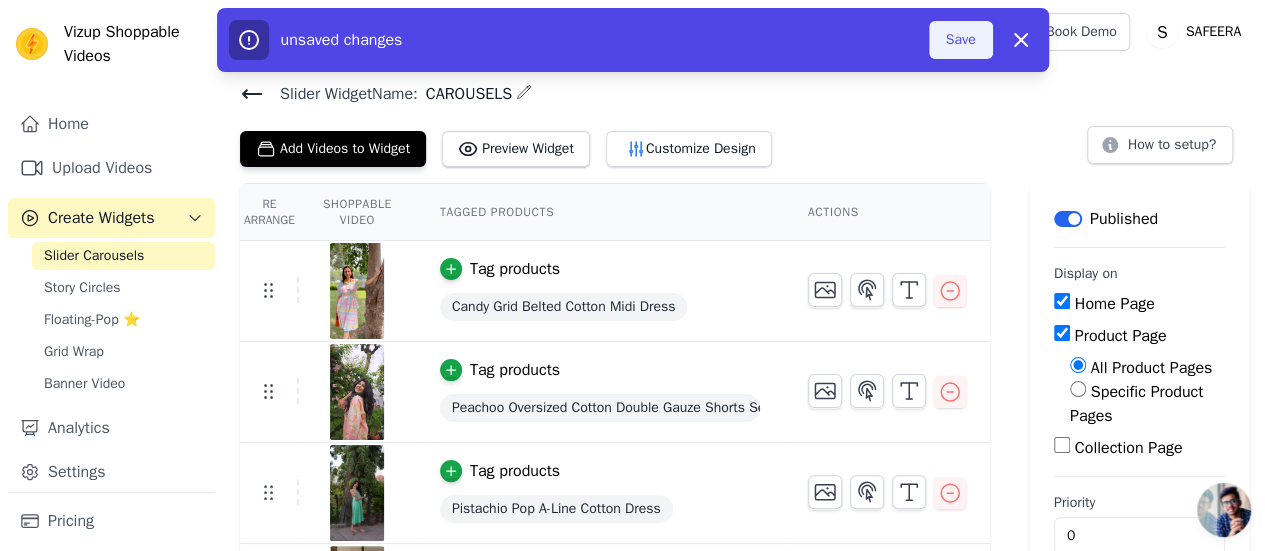 click on "Save" at bounding box center [961, 40] 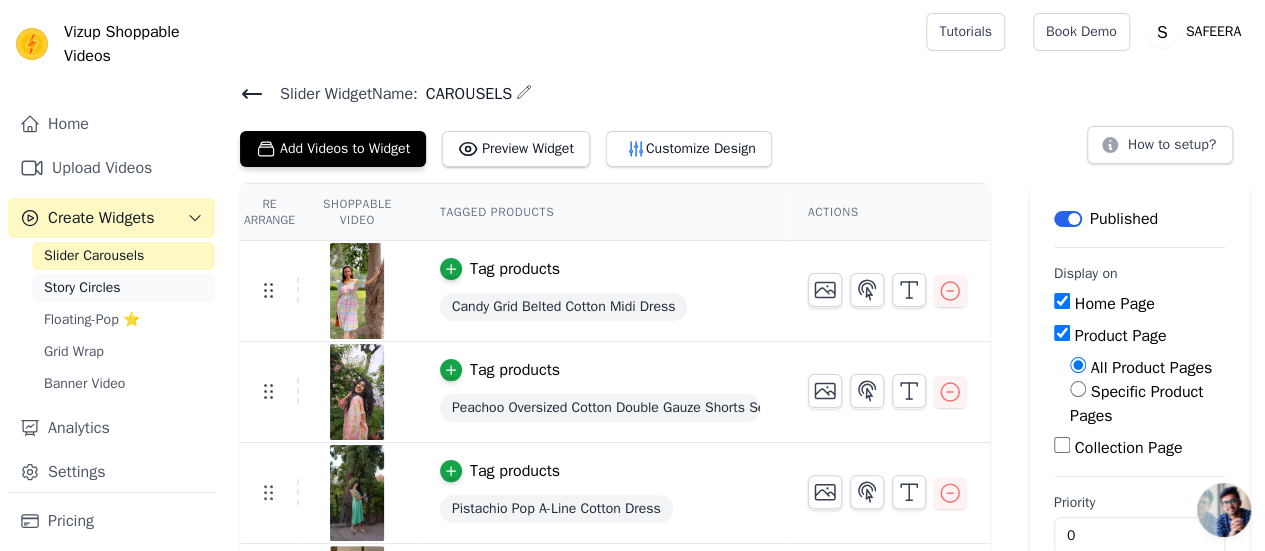 click on "Story Circles" at bounding box center [82, 288] 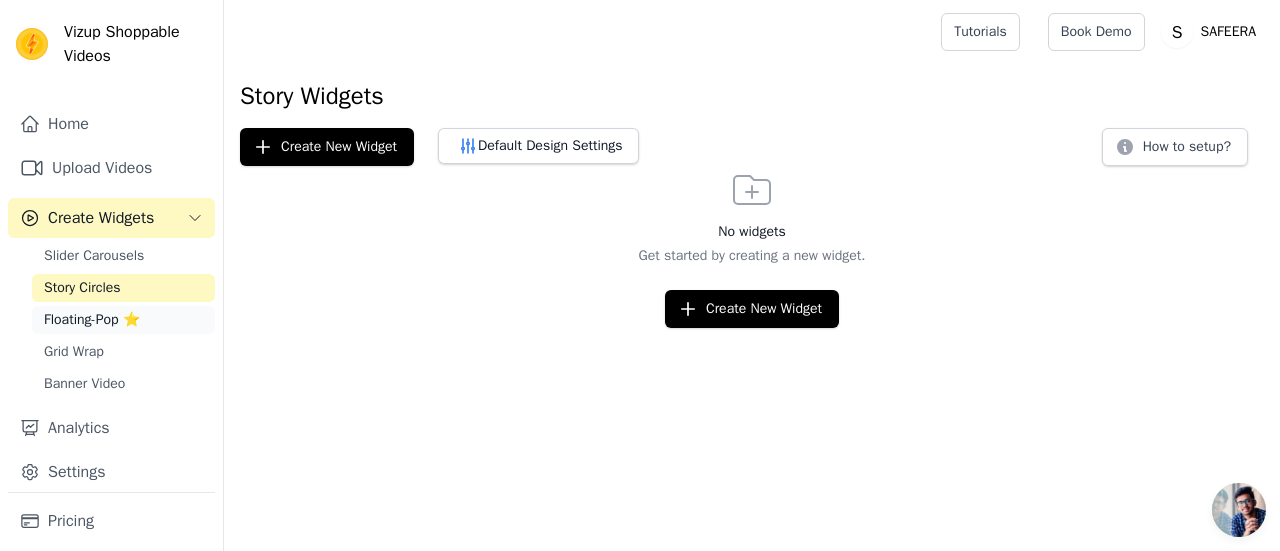 click on "Floating-Pop ⭐" at bounding box center [92, 320] 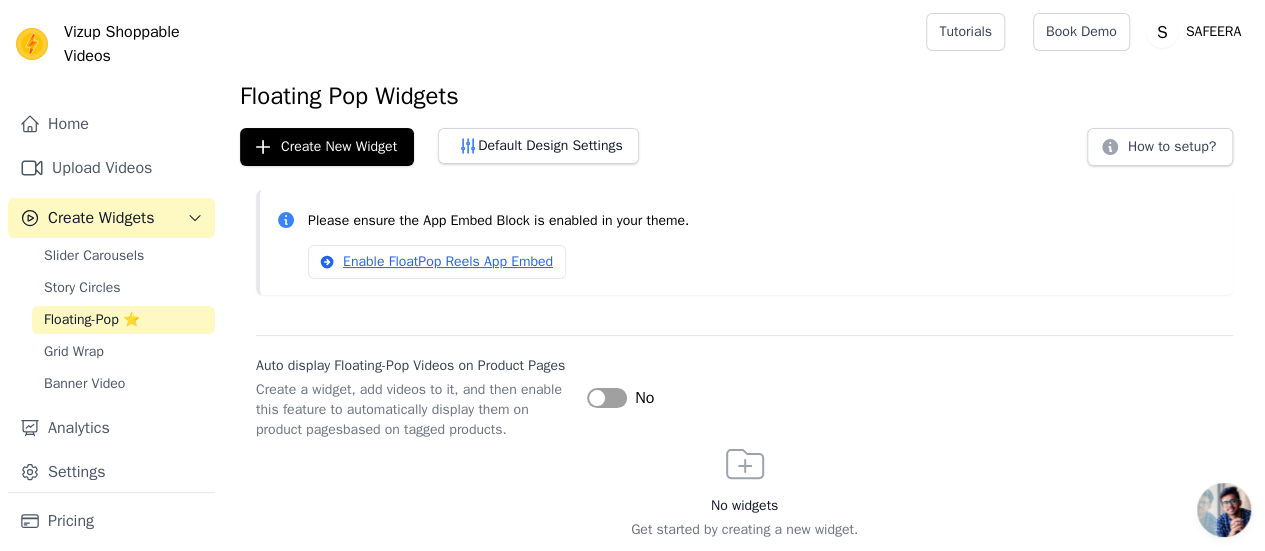 click on "Label" at bounding box center [607, 398] 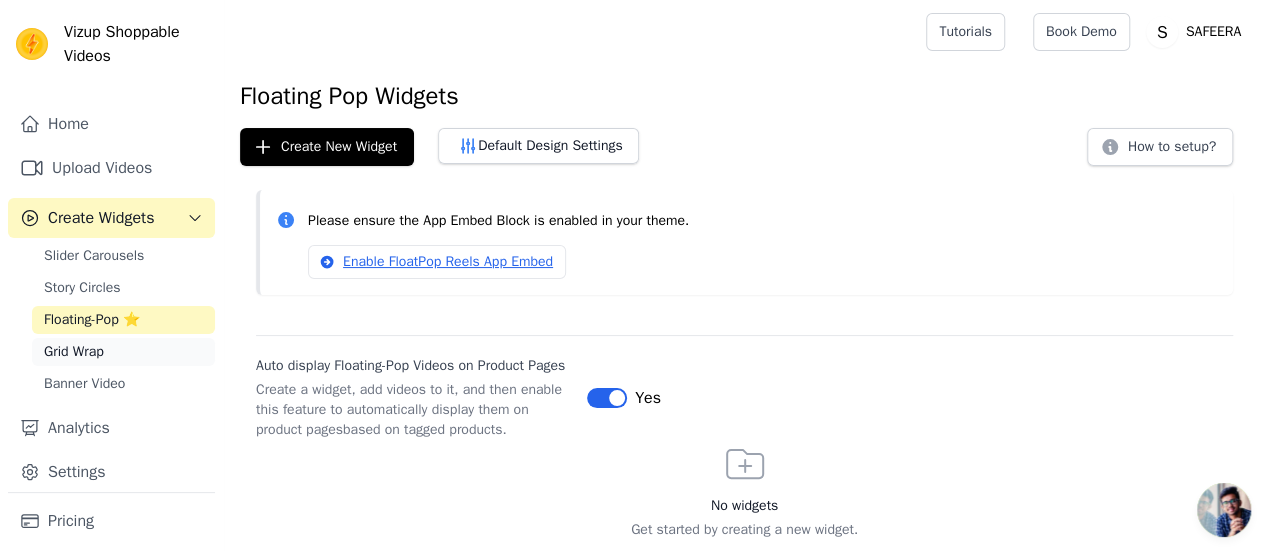 click on "Grid Wrap" at bounding box center [74, 352] 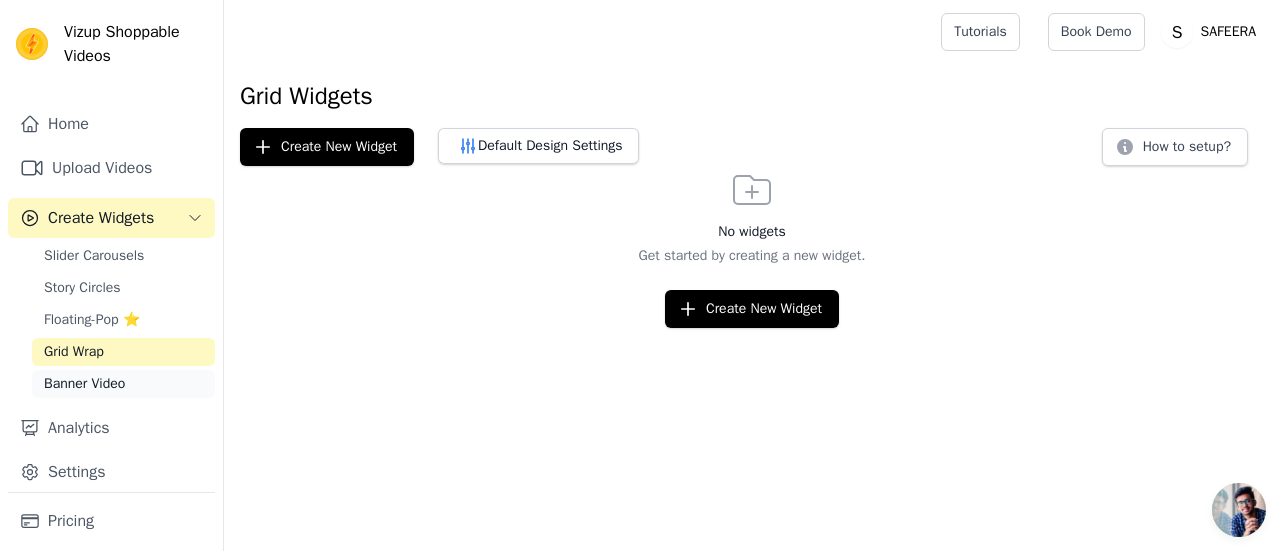 click on "Banner Video" at bounding box center [84, 384] 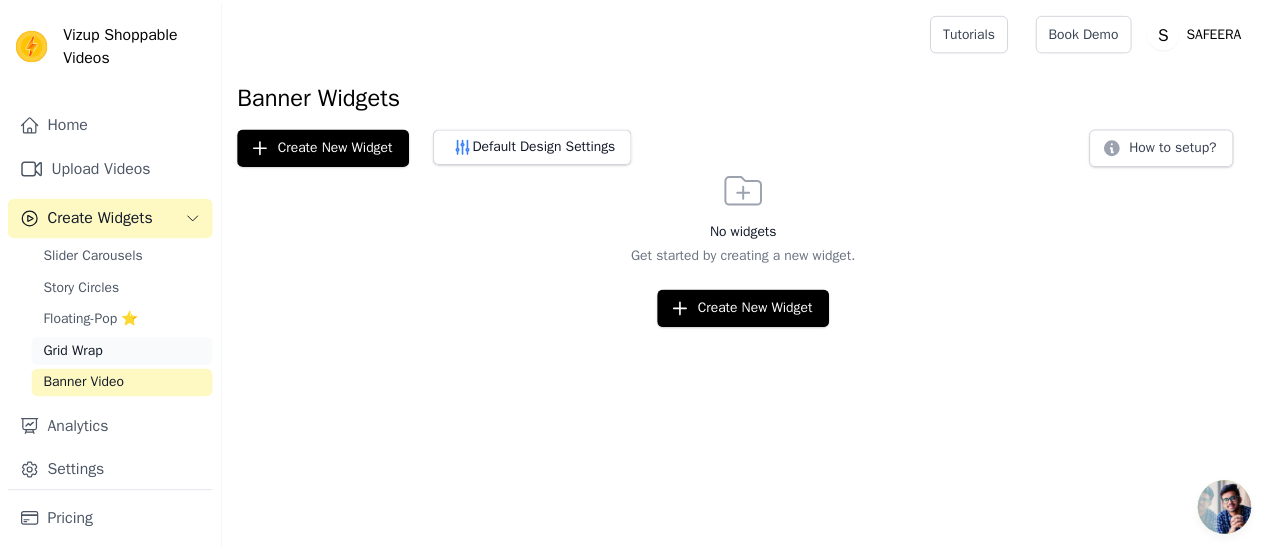 scroll, scrollTop: 85, scrollLeft: 0, axis: vertical 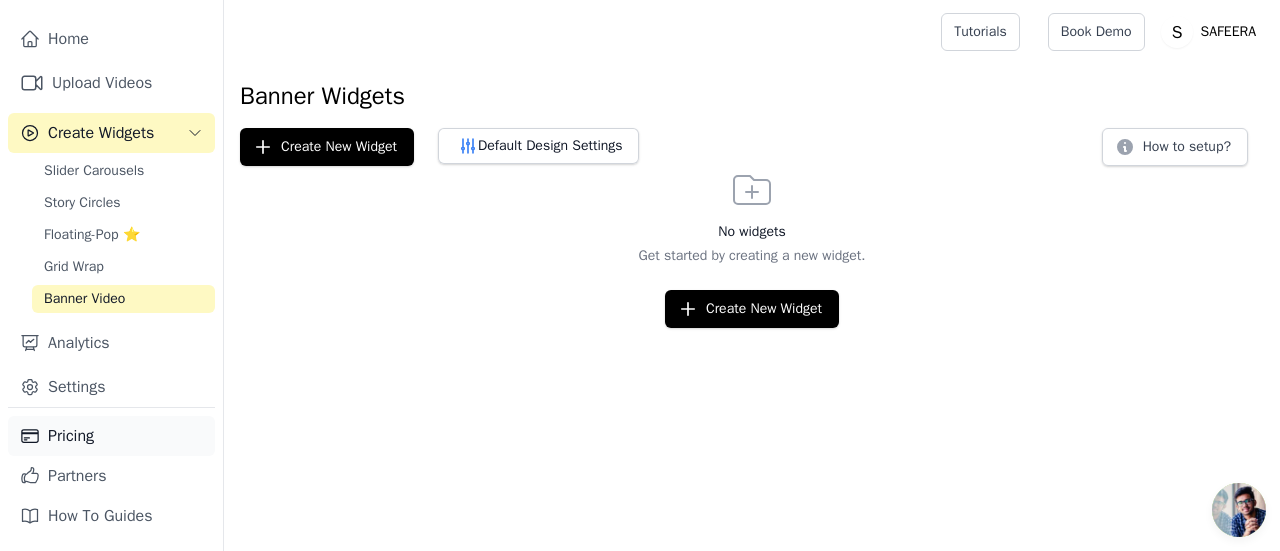 click on "Pricing" at bounding box center [111, 436] 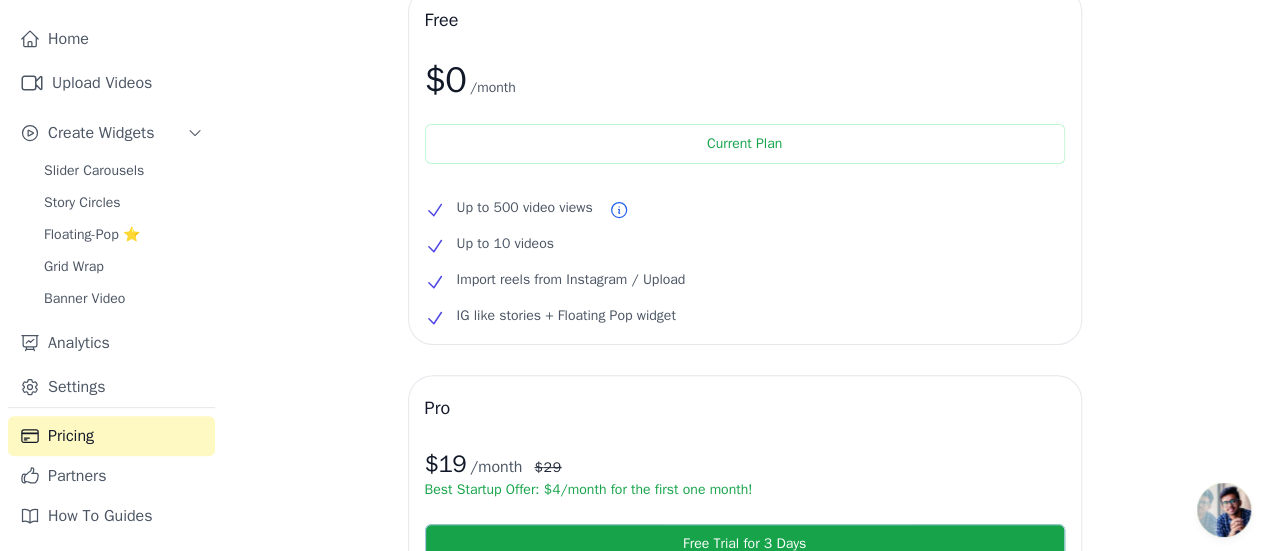 scroll, scrollTop: 0, scrollLeft: 0, axis: both 